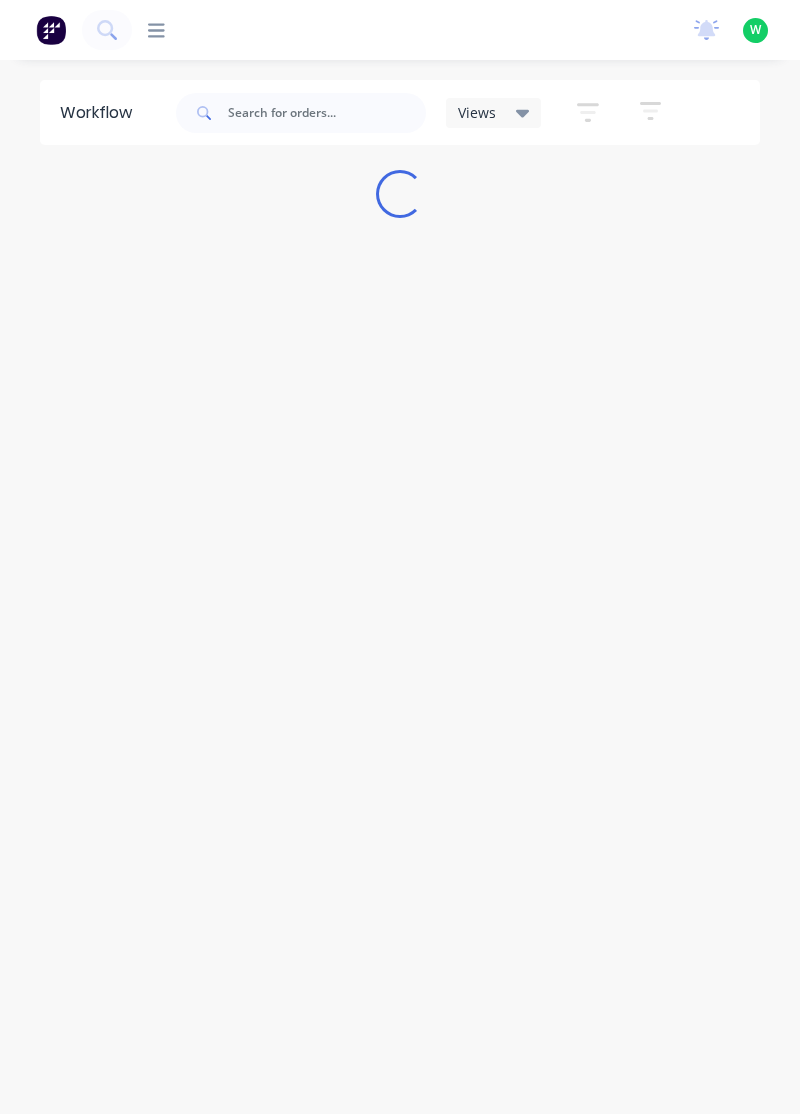scroll, scrollTop: 0, scrollLeft: 0, axis: both 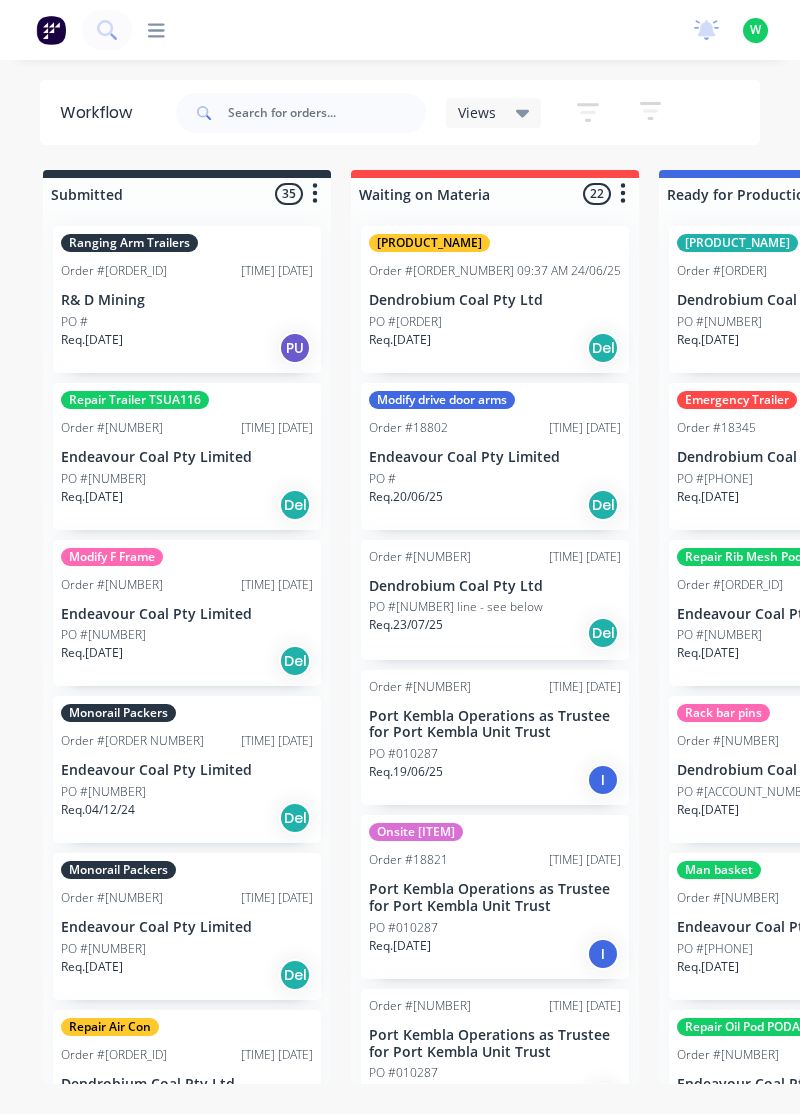 click 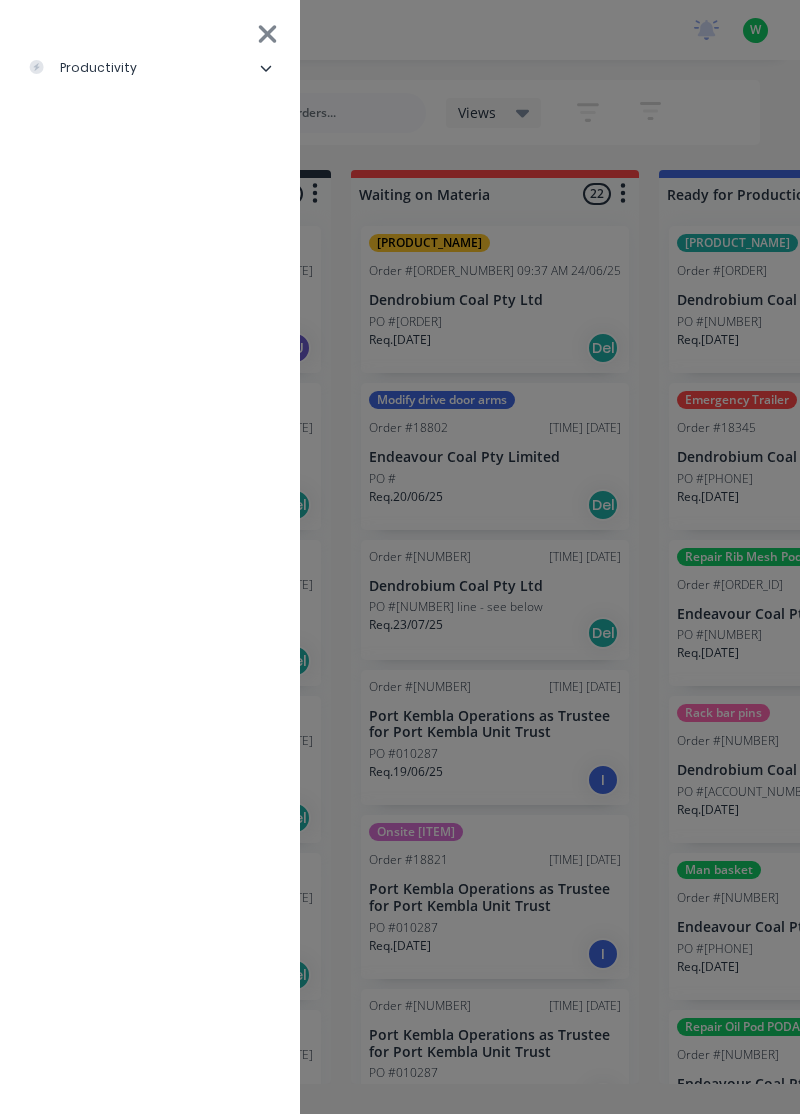 click on "productivity" at bounding box center (150, 68) 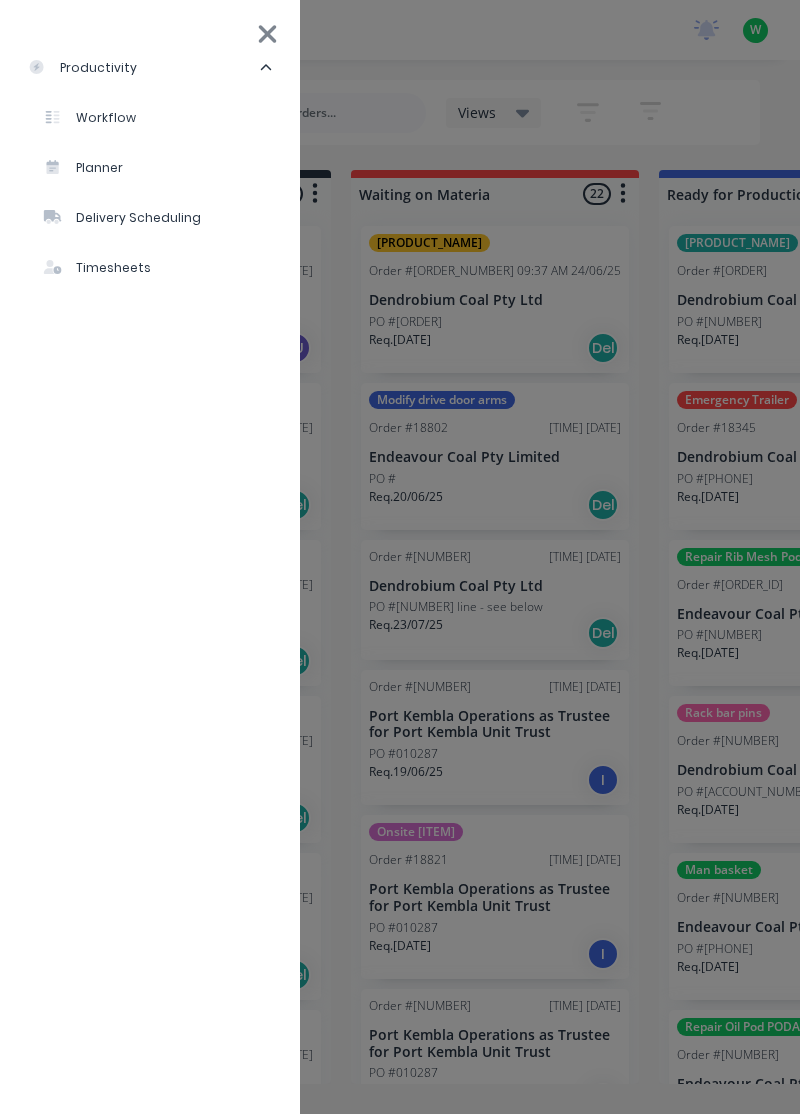 click on "Timesheets" at bounding box center [97, 268] 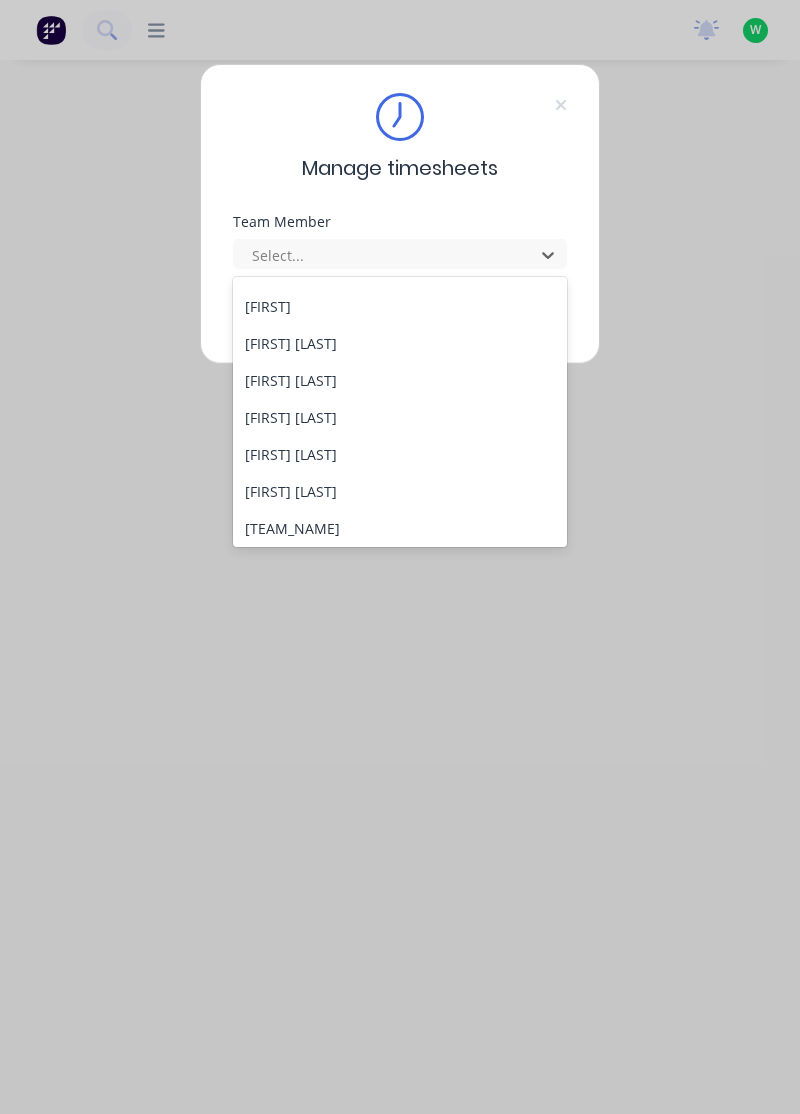 scroll, scrollTop: 737, scrollLeft: 0, axis: vertical 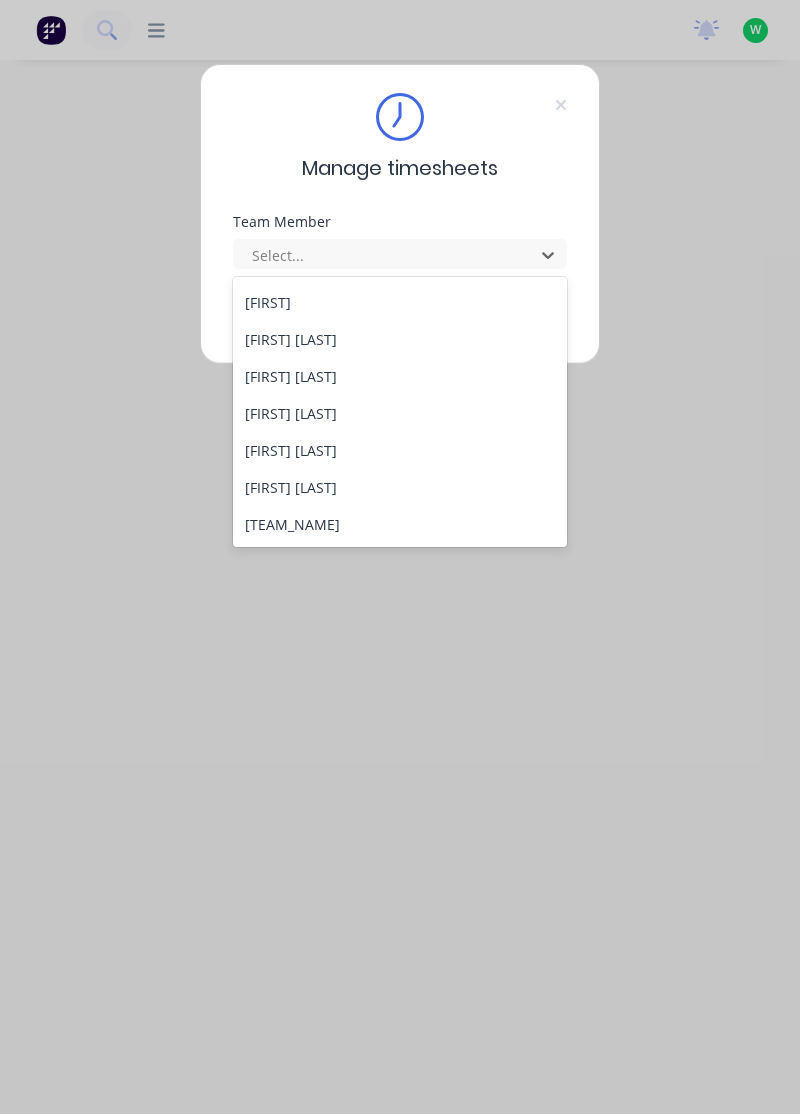 click on "[FIRST] [LAST]" at bounding box center (400, 339) 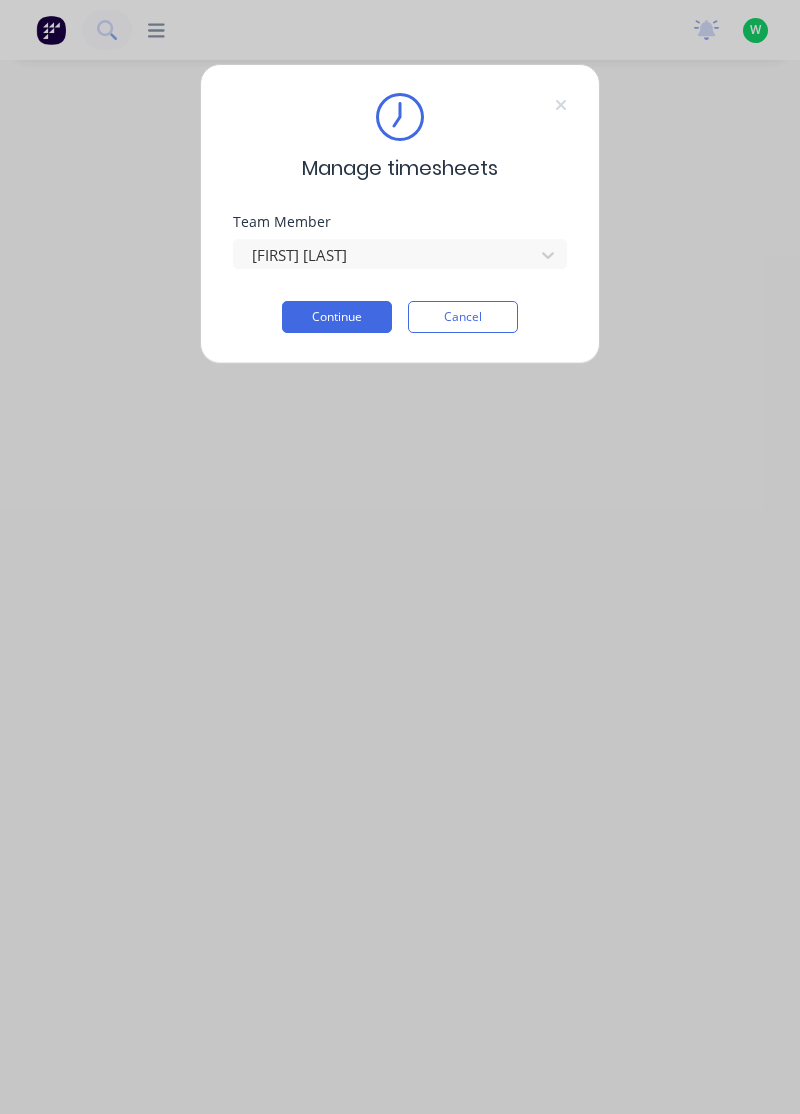 click on "Continue" at bounding box center [337, 317] 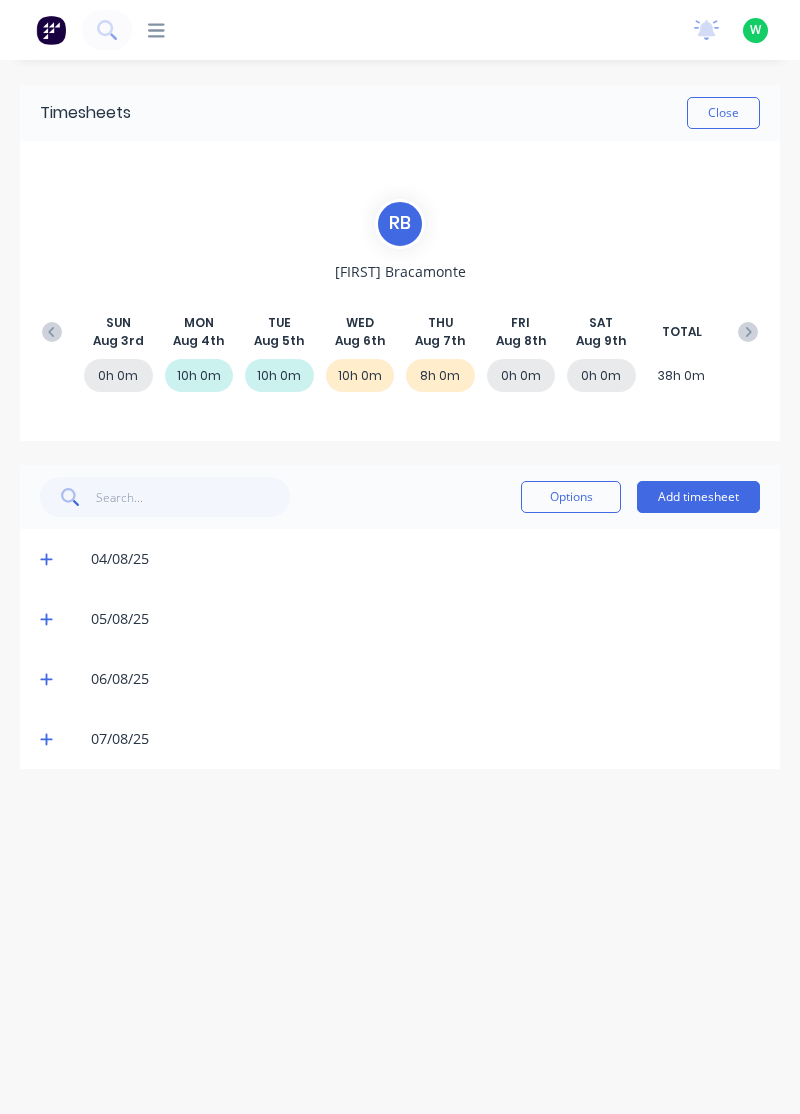 click on "Add timesheet" at bounding box center [698, 497] 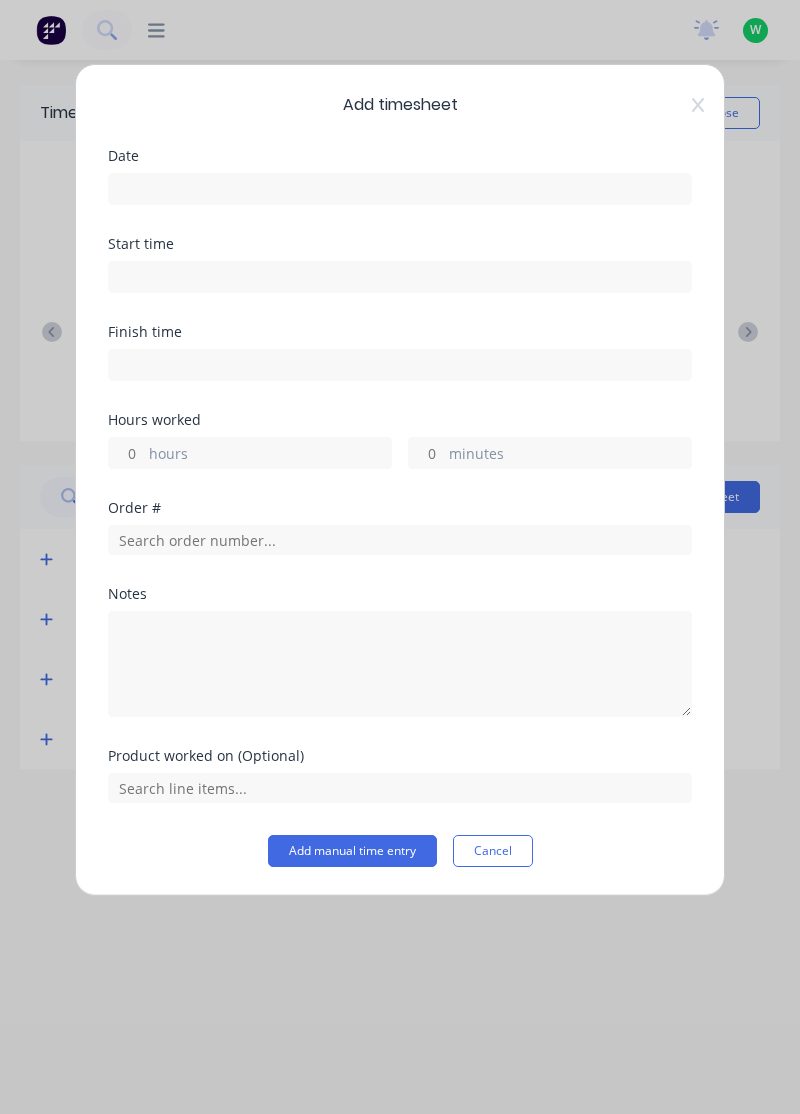 click 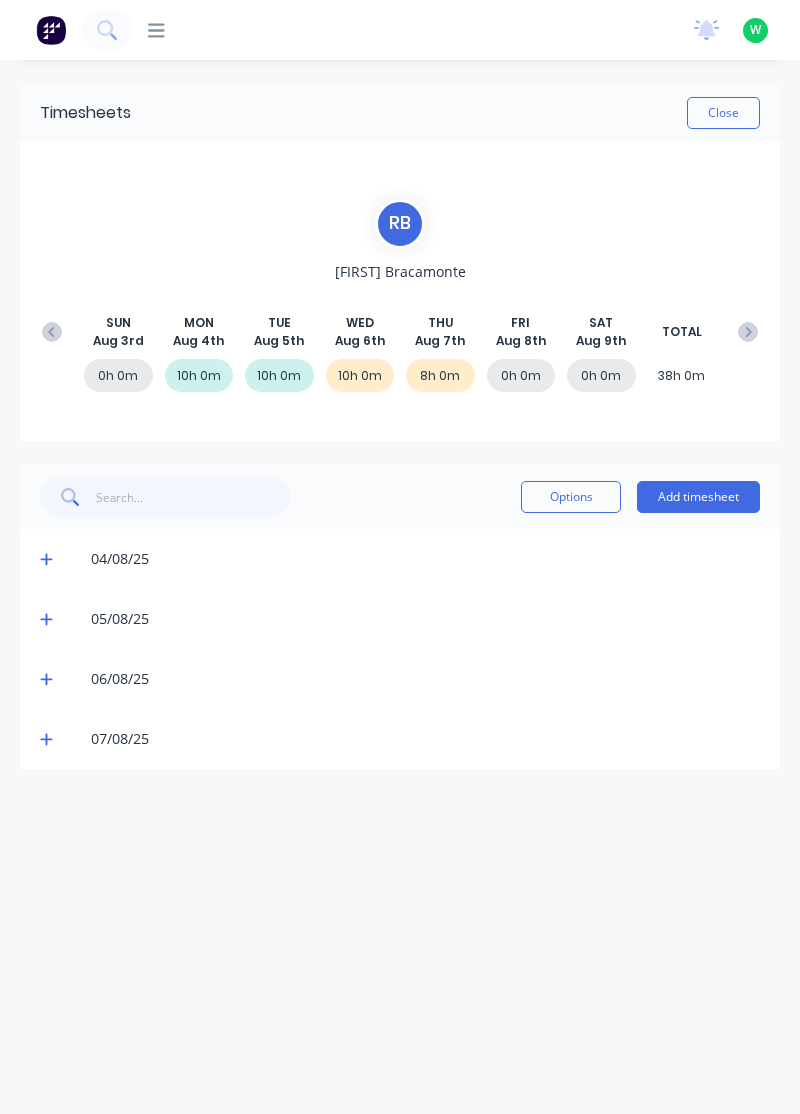 click 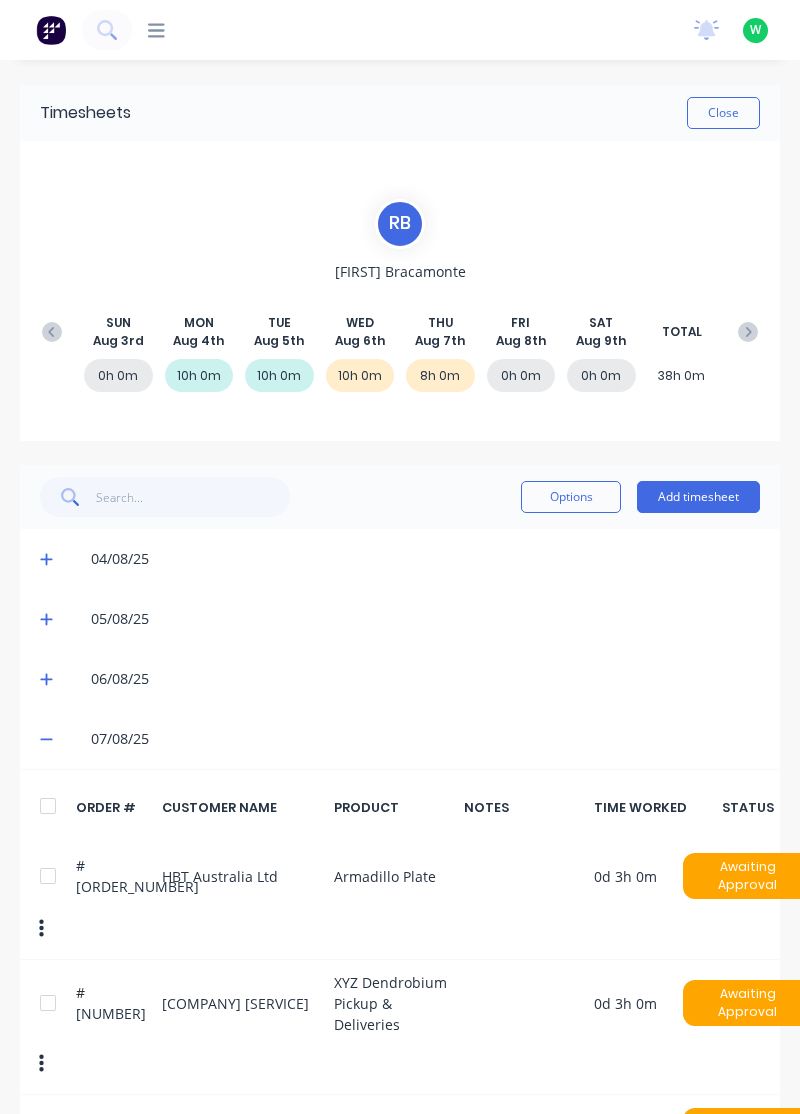 click on "Add timesheet" at bounding box center [698, 497] 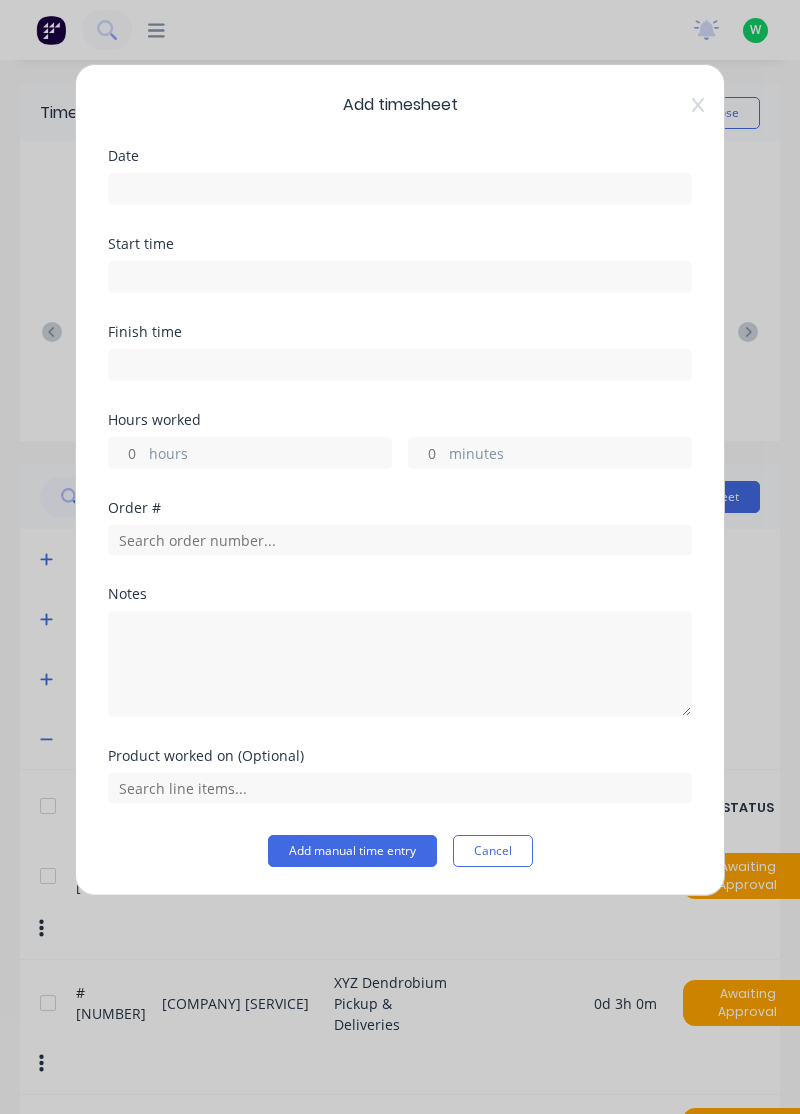 click at bounding box center [400, 189] 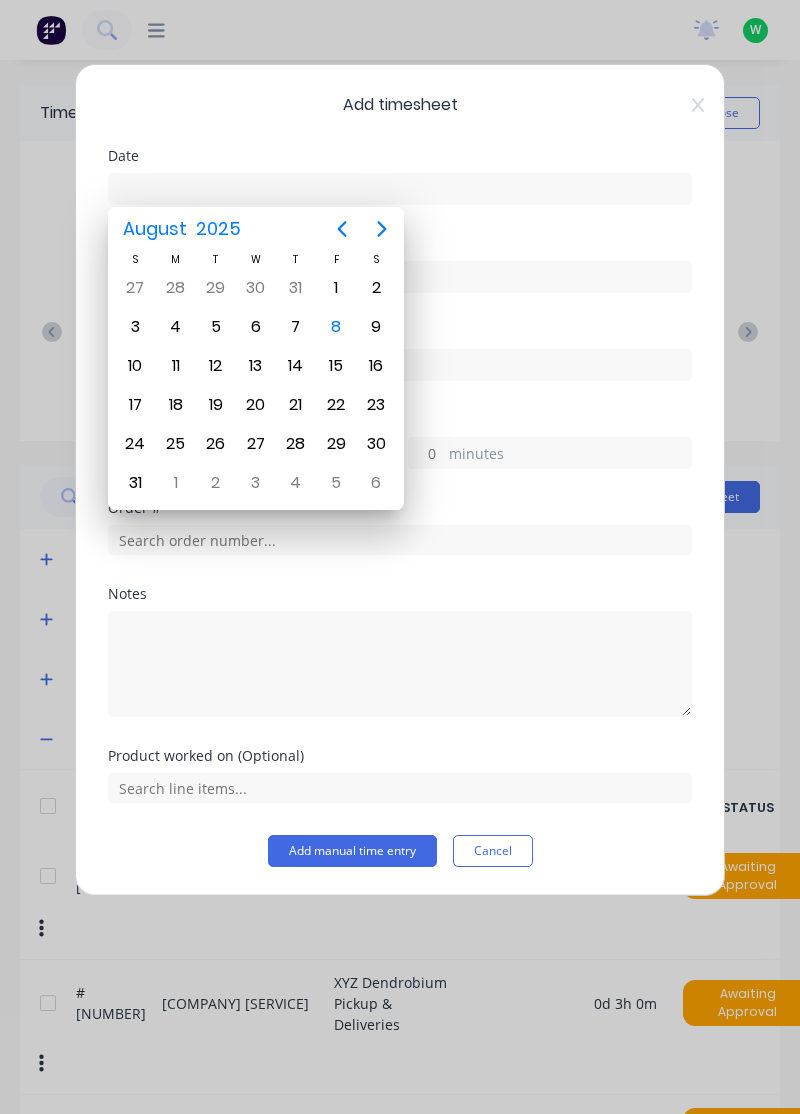 click on "8" at bounding box center (336, 327) 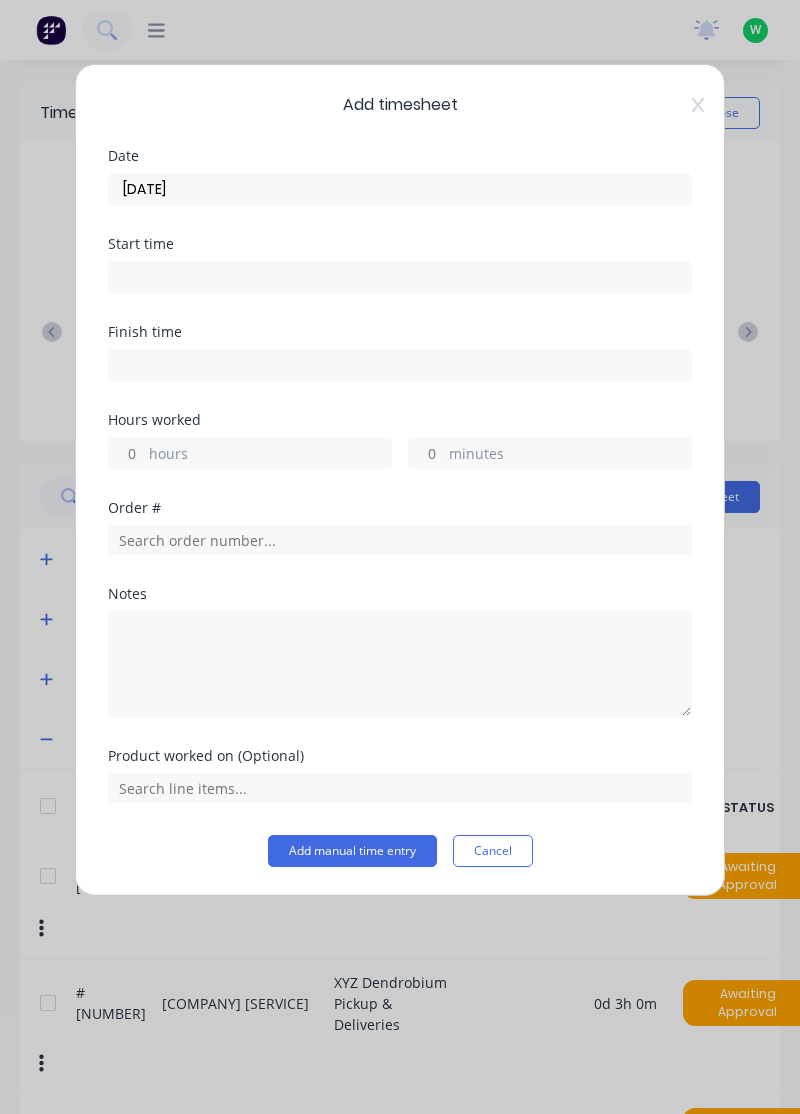 click on "hours" at bounding box center (126, 453) 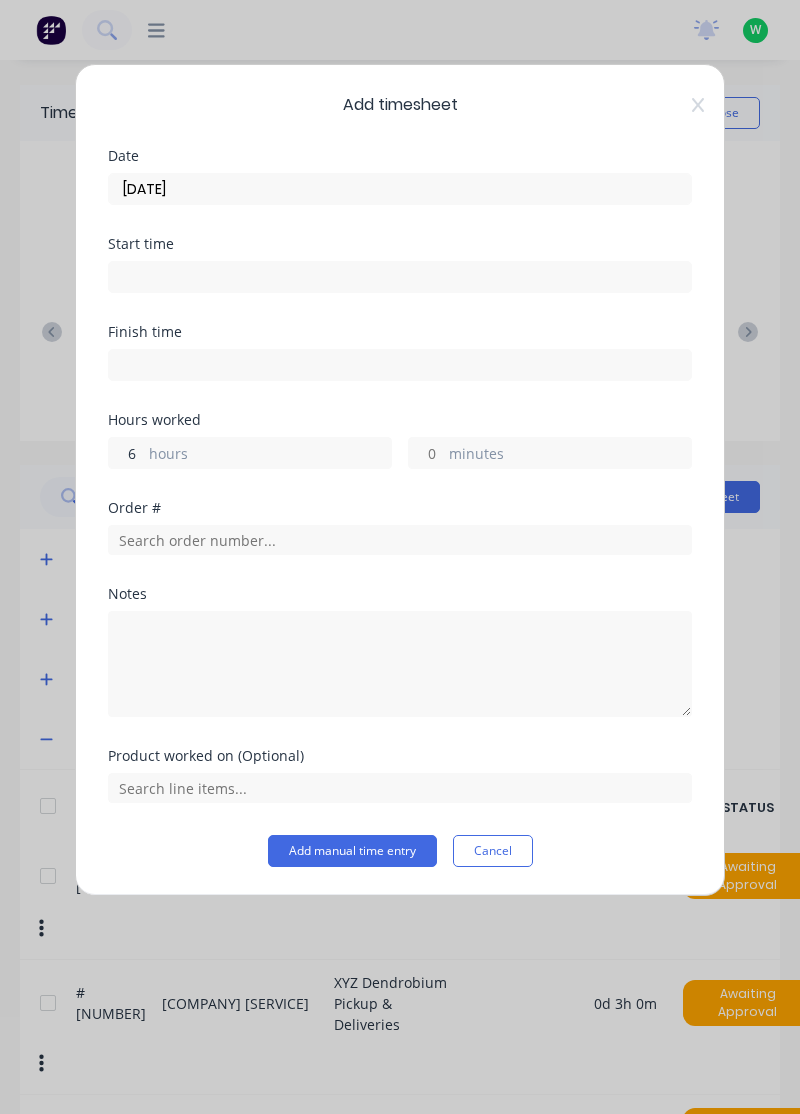 type on "6" 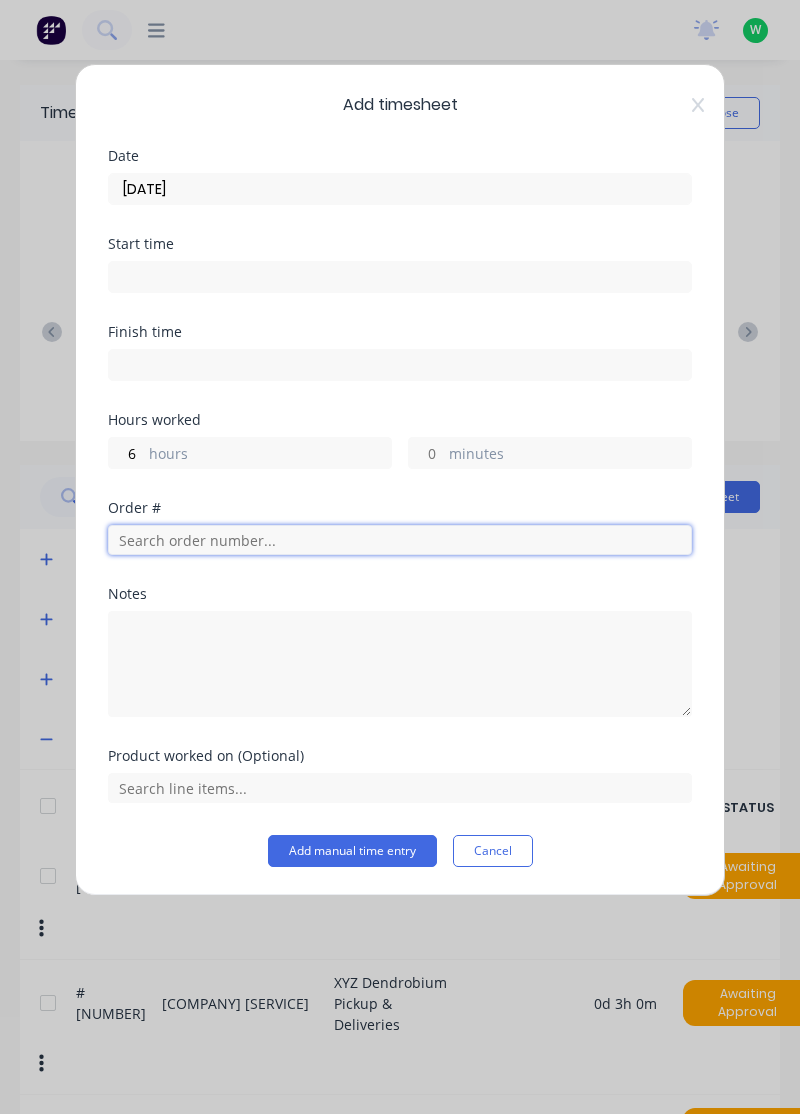 click at bounding box center (400, 540) 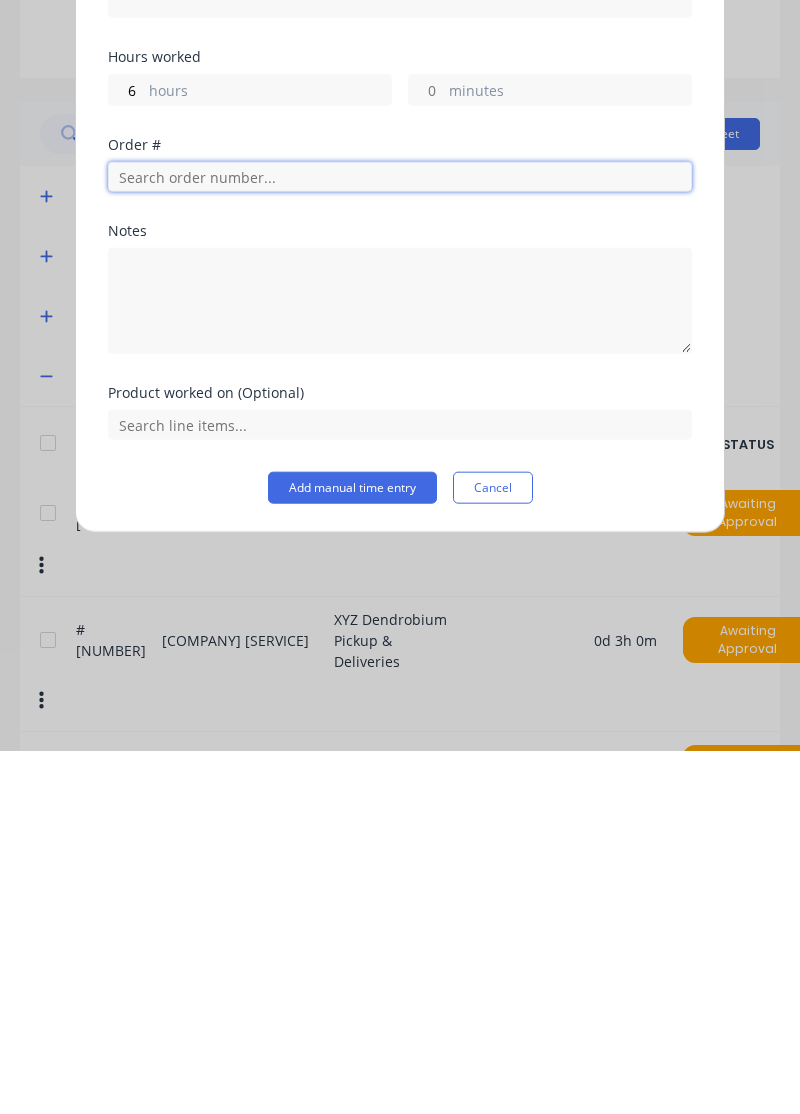 scroll, scrollTop: 1, scrollLeft: 0, axis: vertical 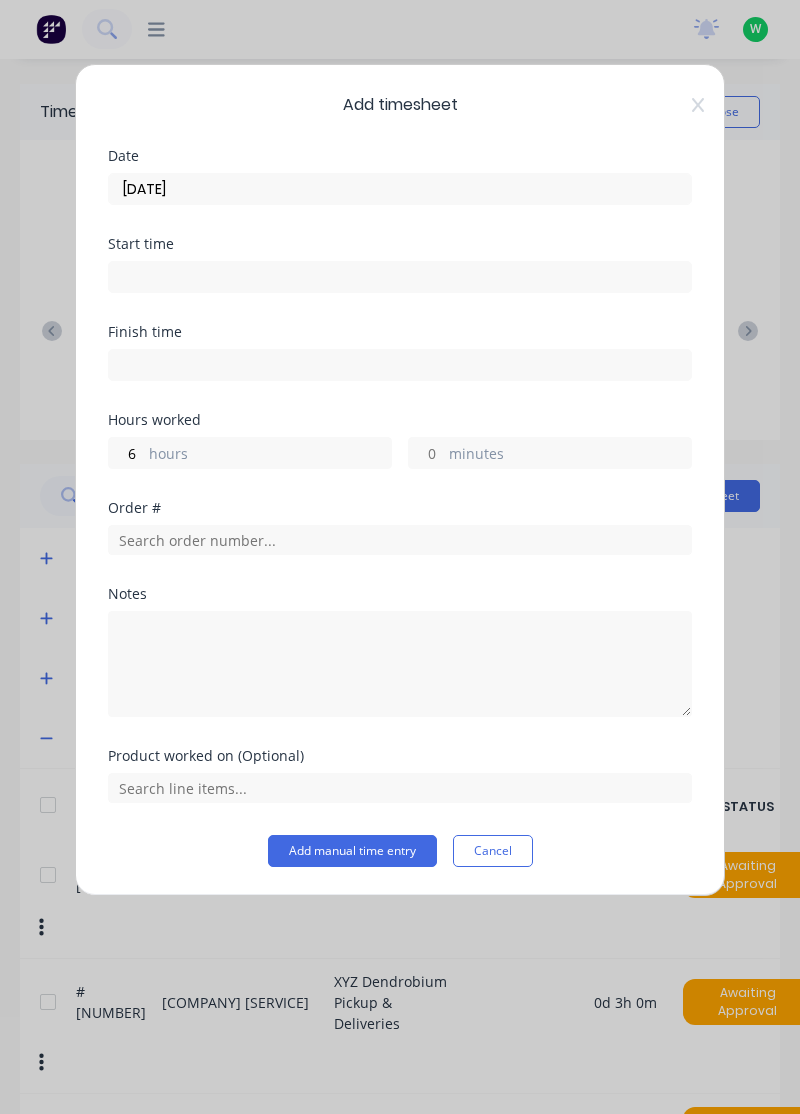 click 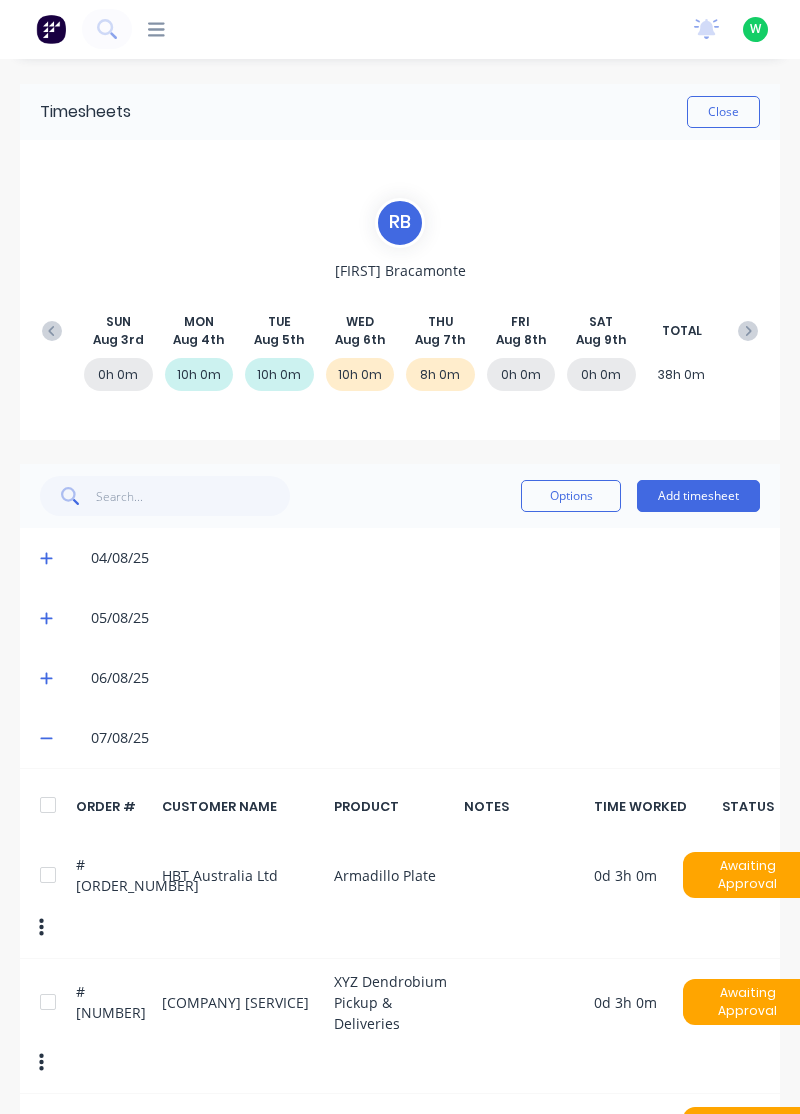 click on "Add timesheet" at bounding box center [698, 496] 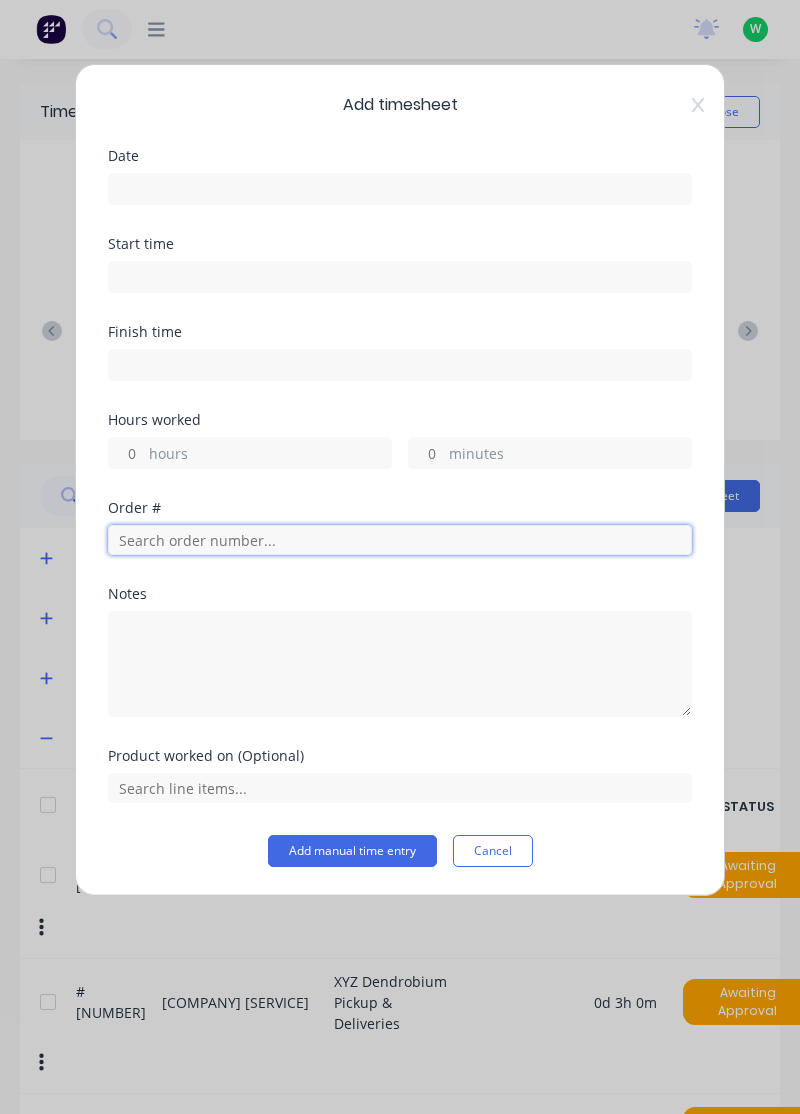 click at bounding box center [400, 540] 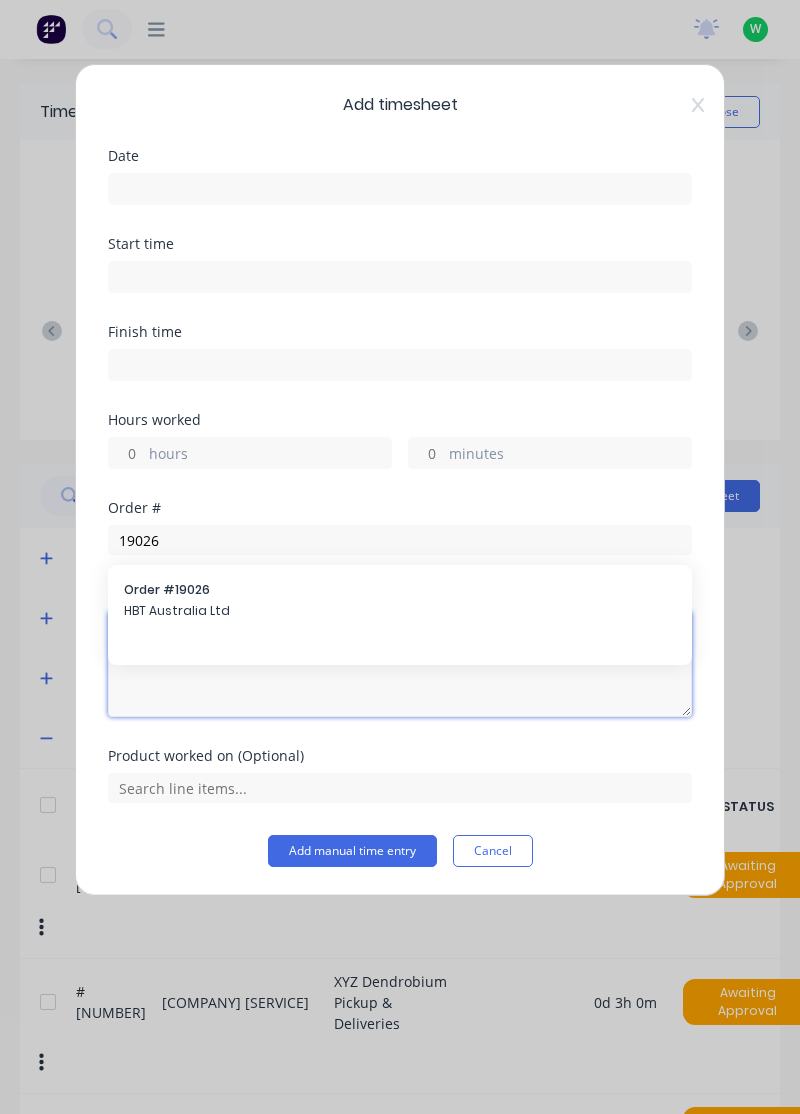 click at bounding box center (400, 664) 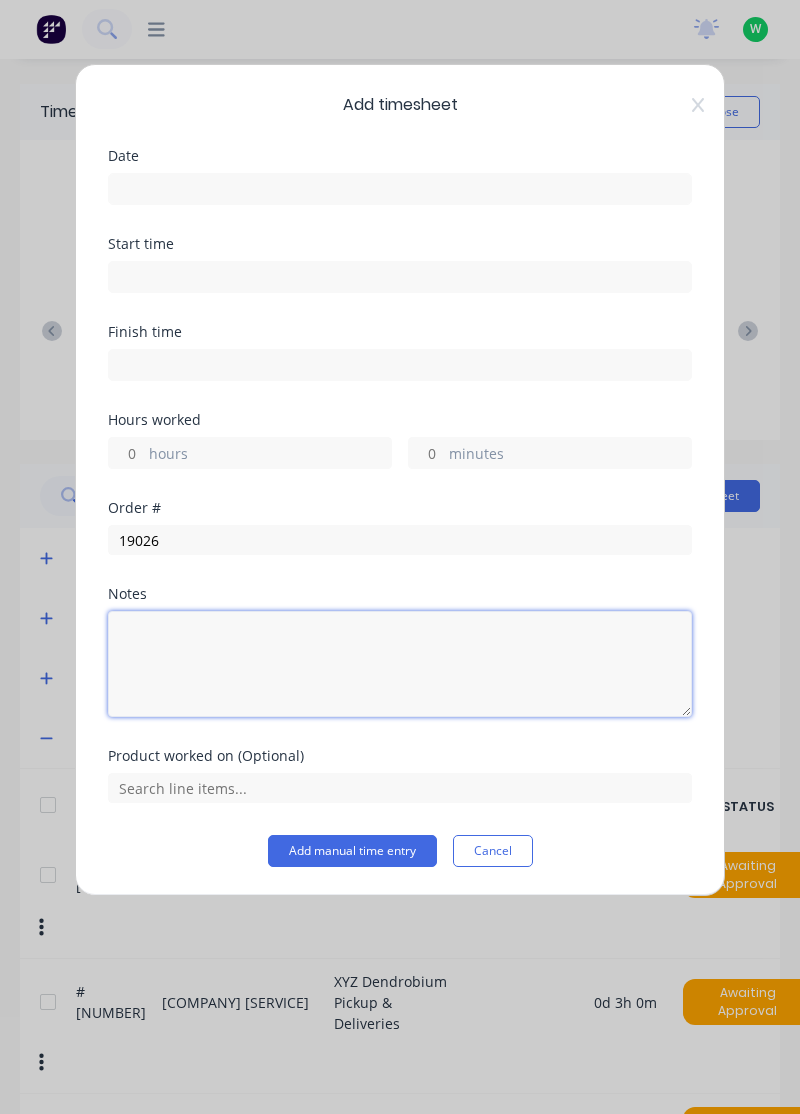 click at bounding box center (400, 664) 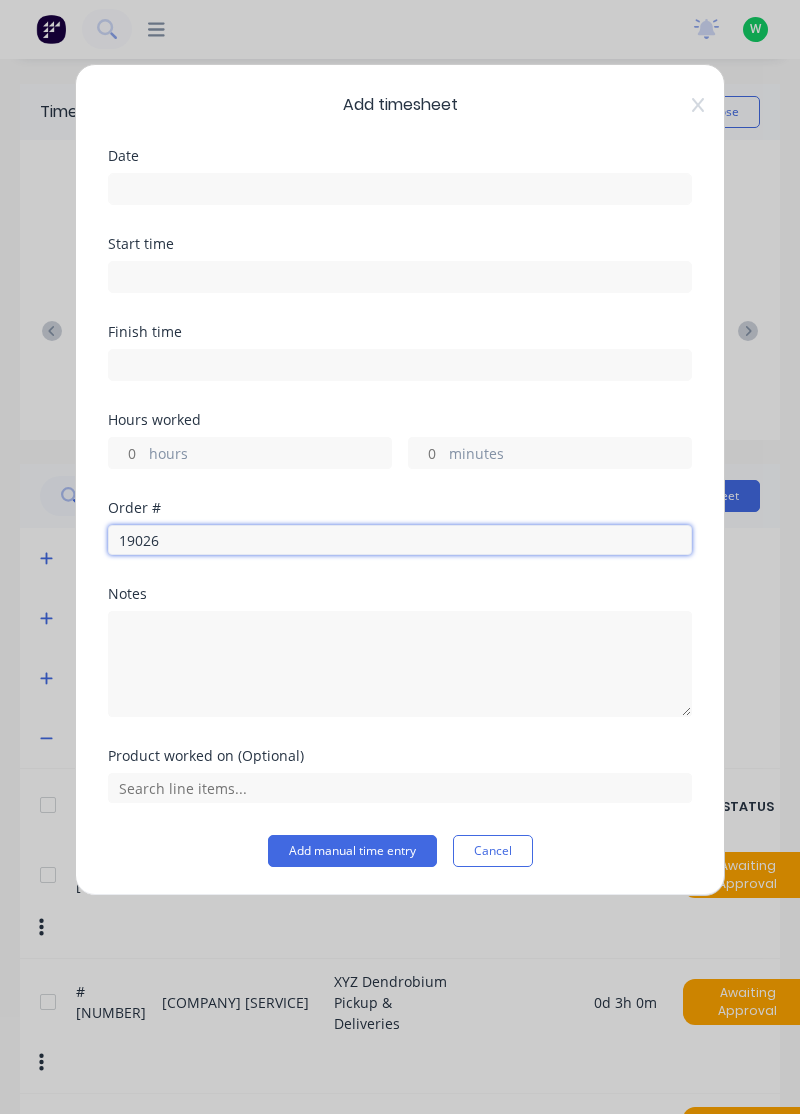 click on "19026" at bounding box center (400, 540) 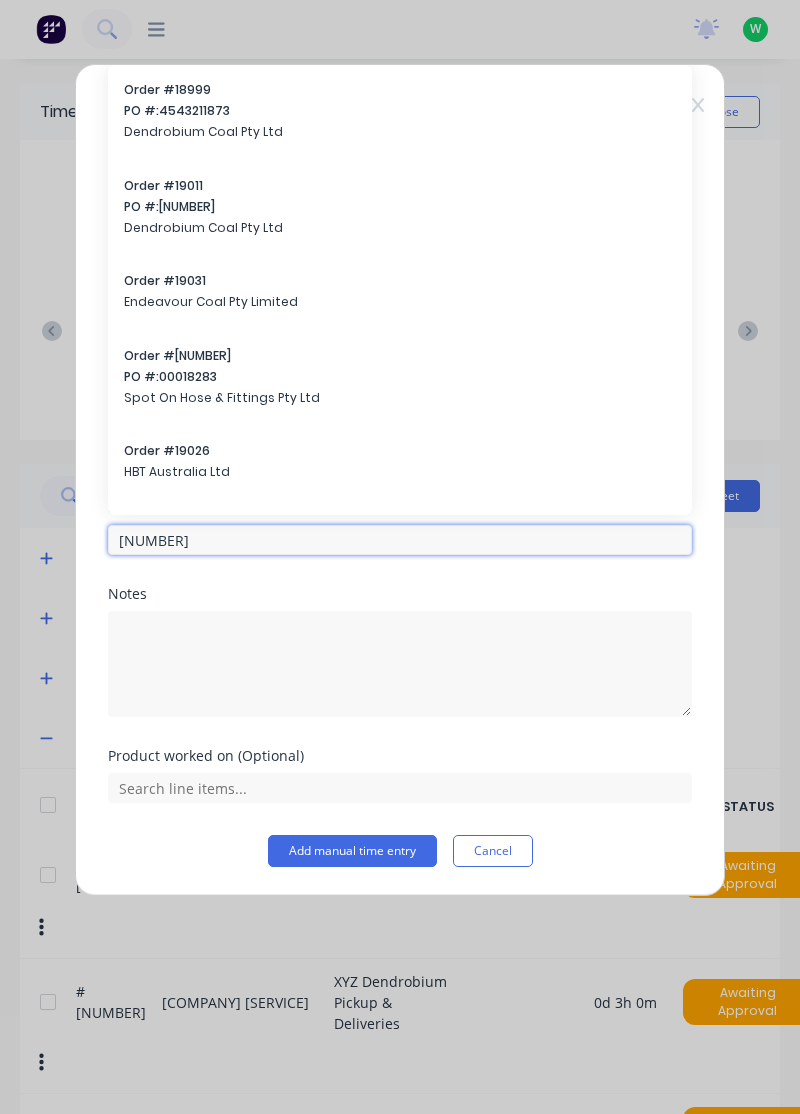 type on "19026" 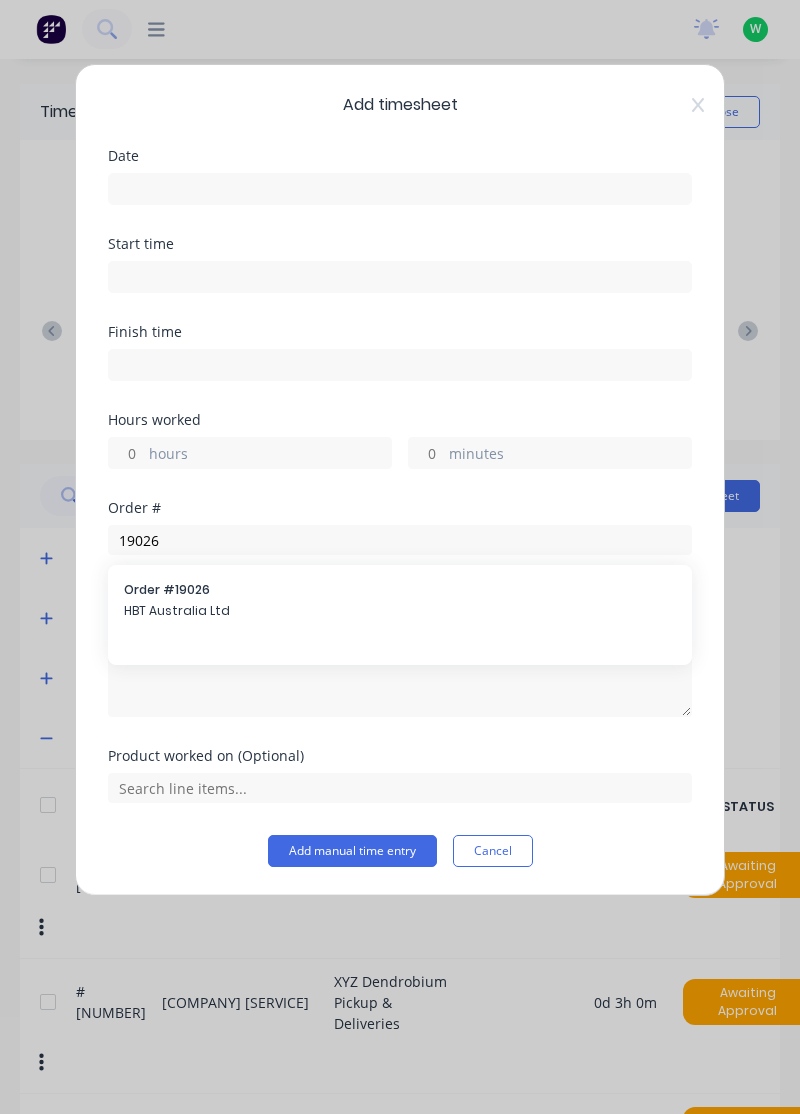 click on "HBT Australia Ltd" at bounding box center [400, 611] 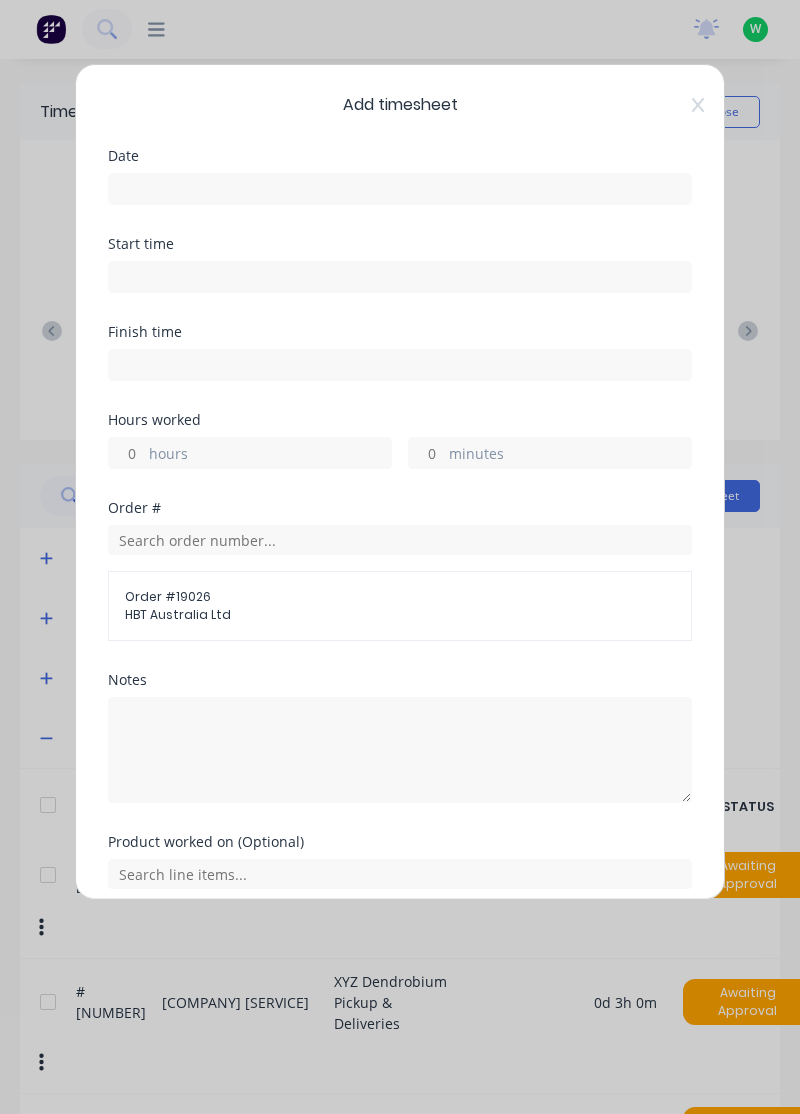 click on "hours" at bounding box center [126, 453] 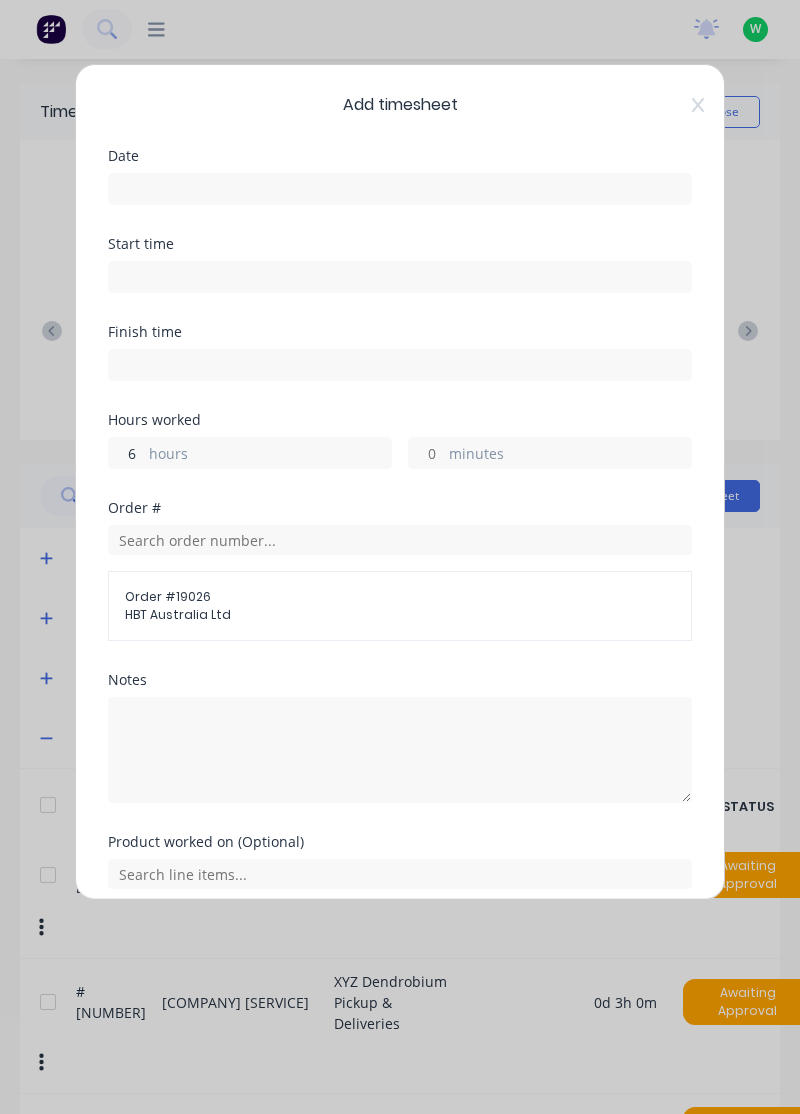 type on "6" 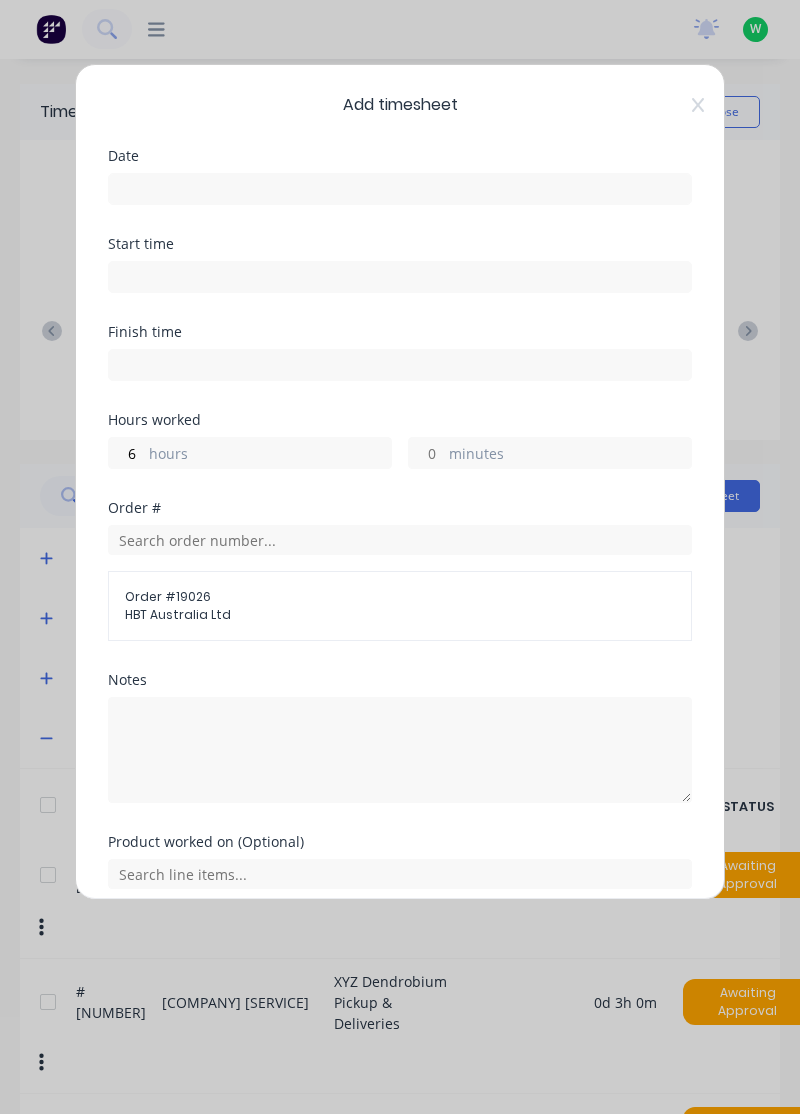 click at bounding box center [400, 189] 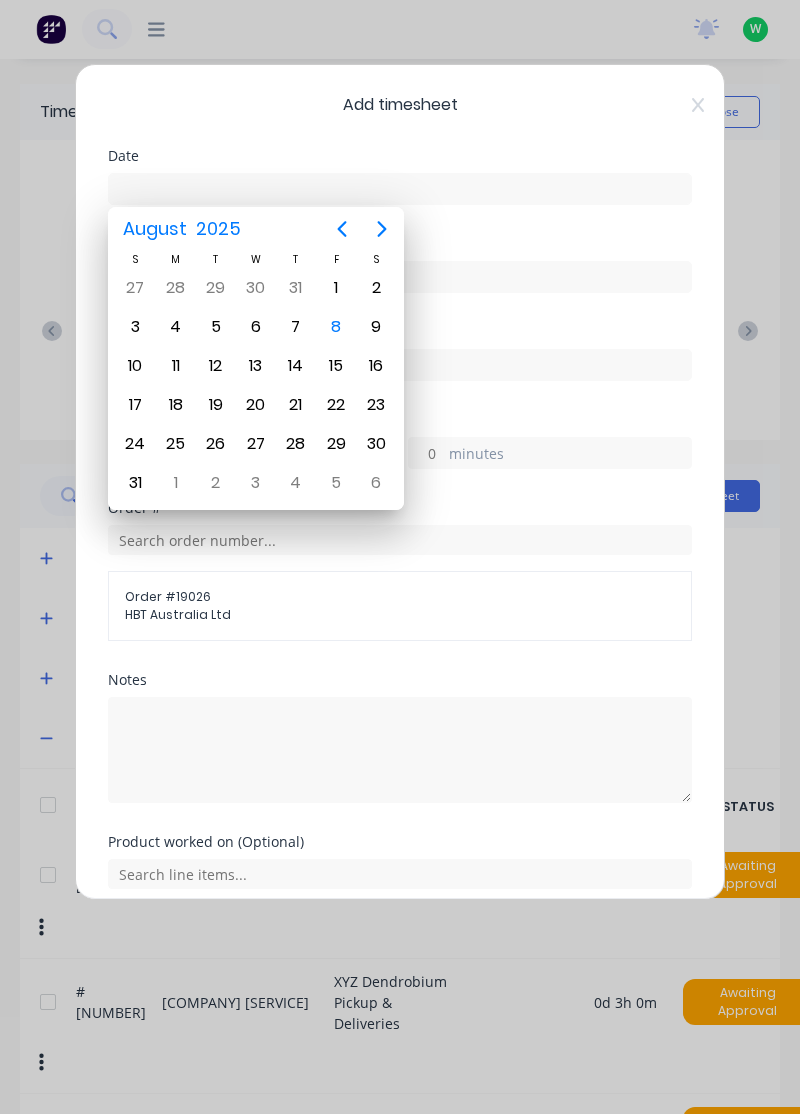 click on "8" at bounding box center (336, 327) 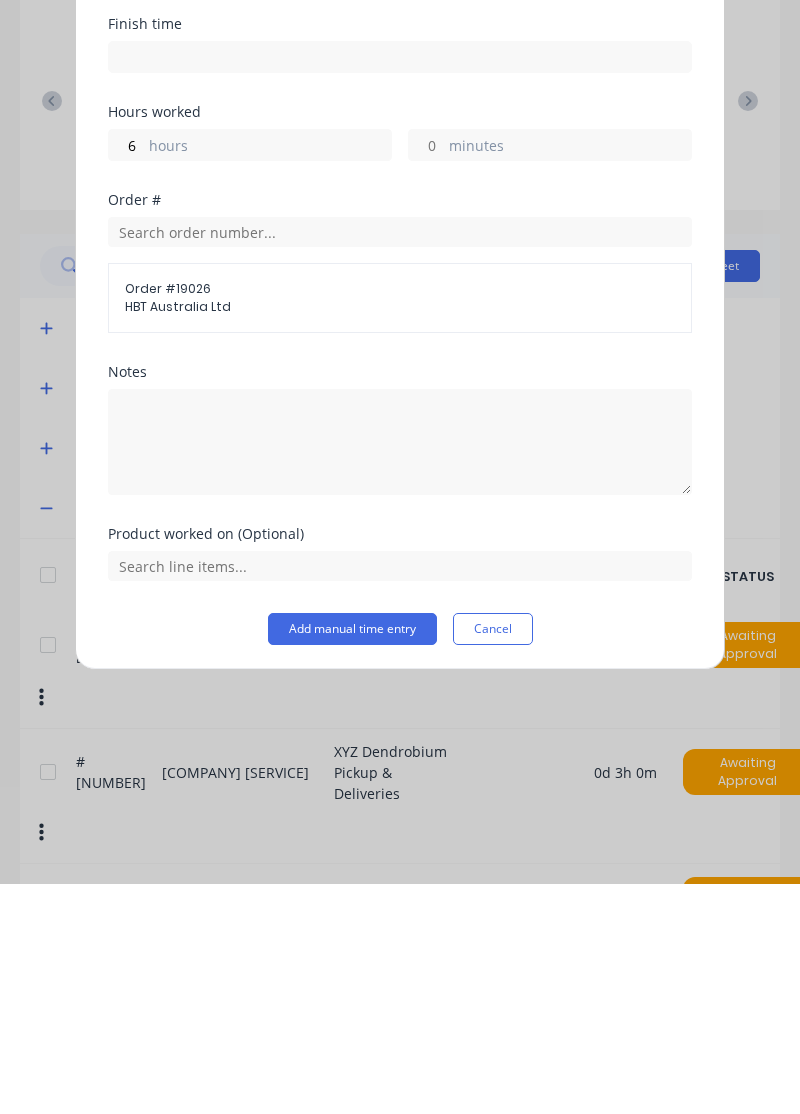 scroll, scrollTop: 7, scrollLeft: 0, axis: vertical 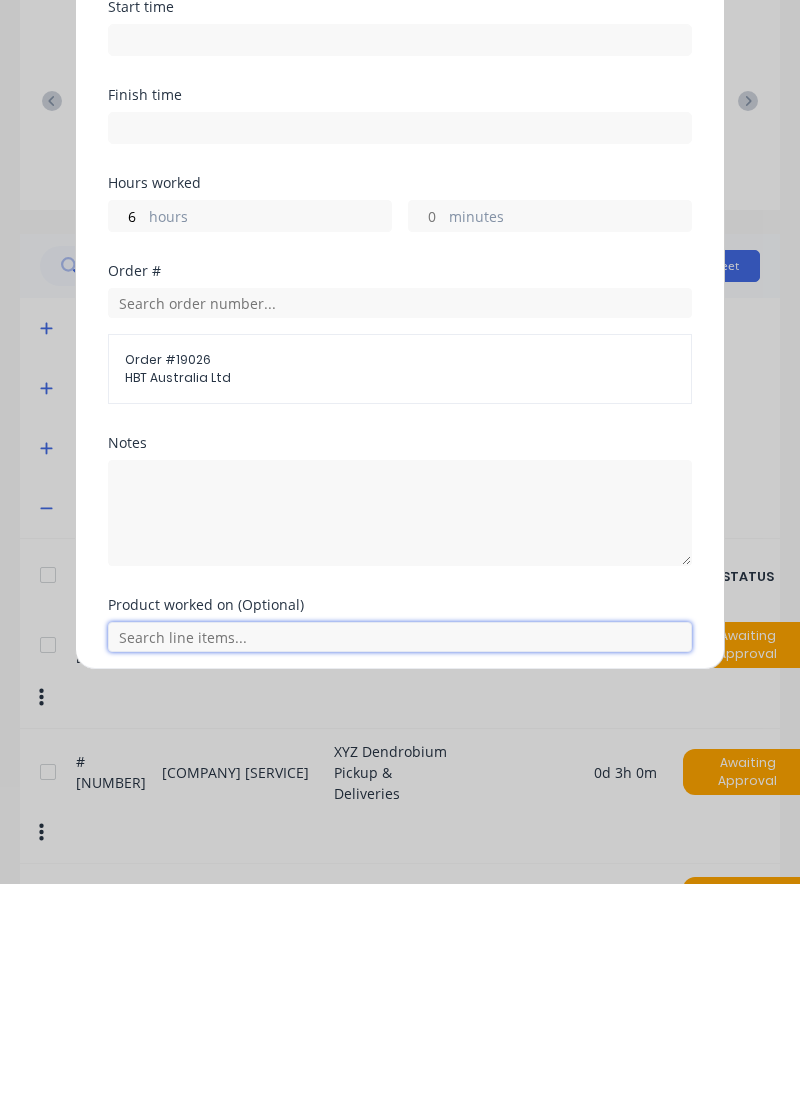 click at bounding box center (400, 867) 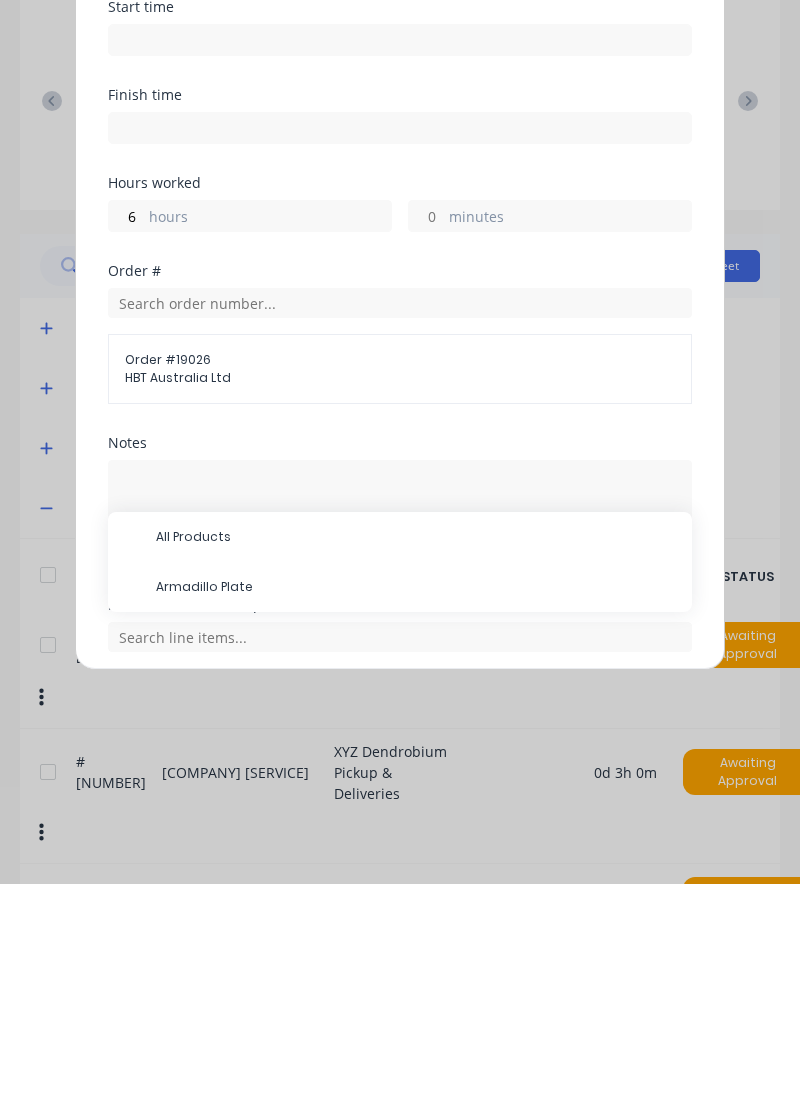 click on "Armadillo Plate" at bounding box center (416, 817) 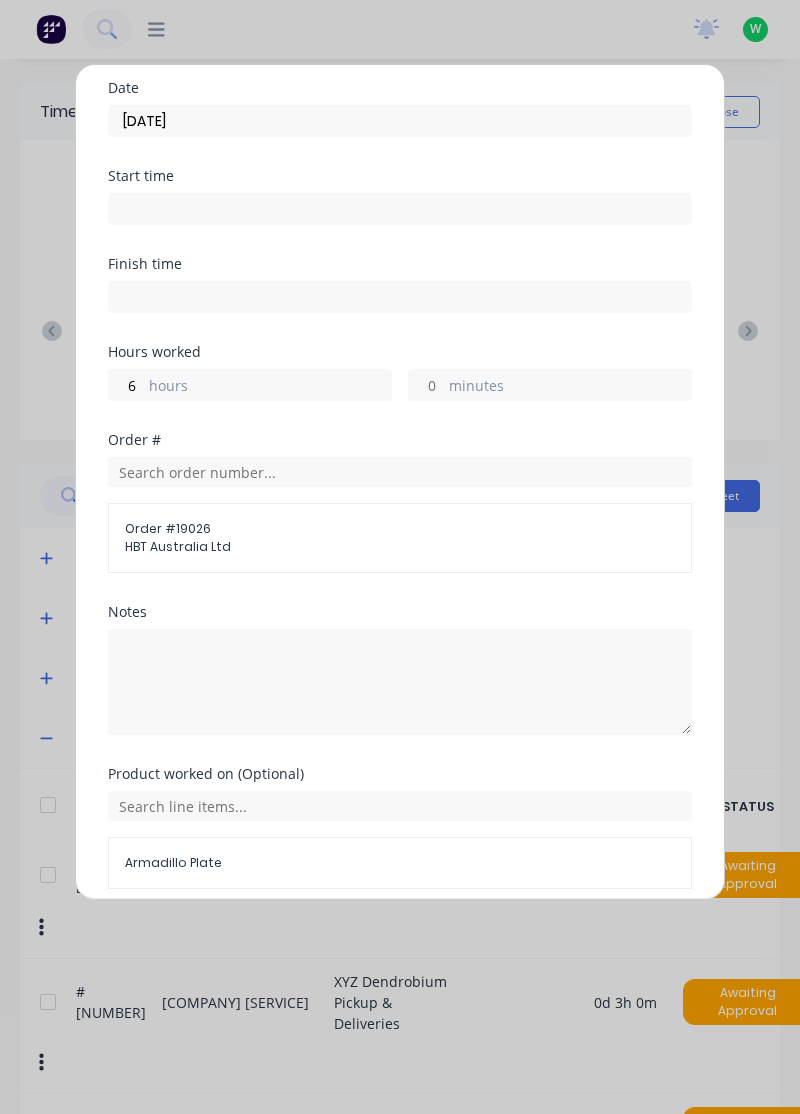 scroll, scrollTop: 74, scrollLeft: 0, axis: vertical 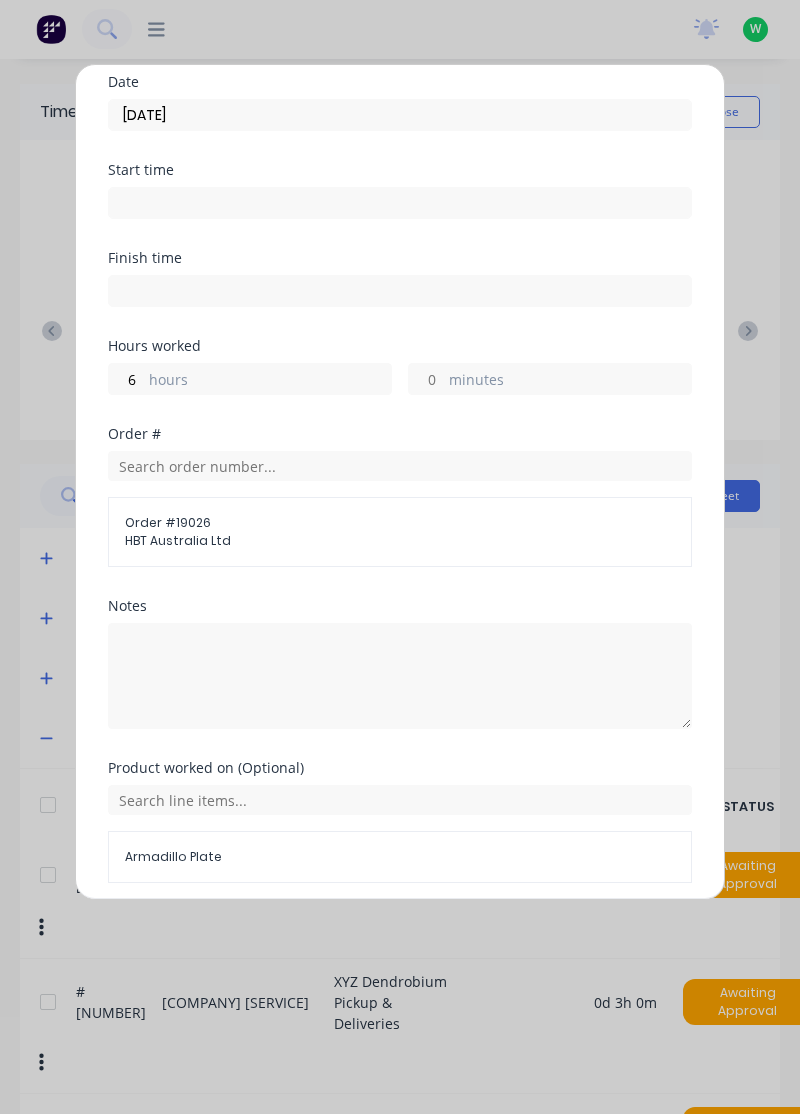 click on "Add manual time entry" at bounding box center [352, 931] 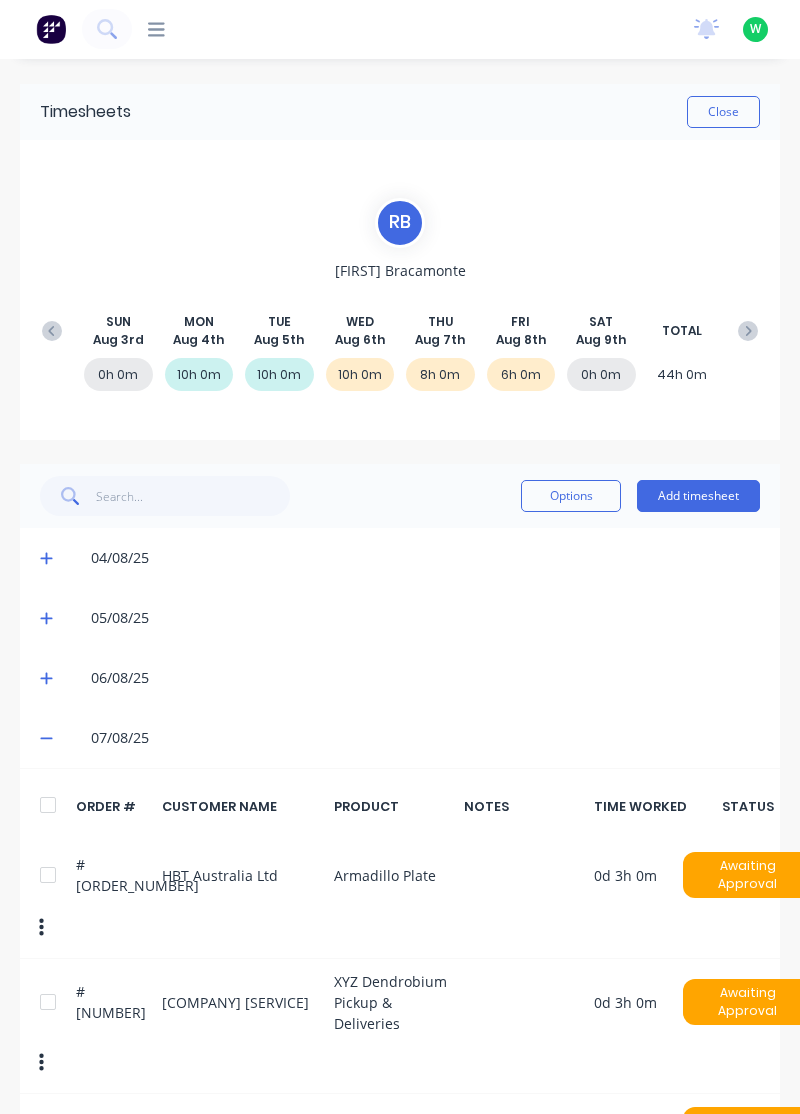 click 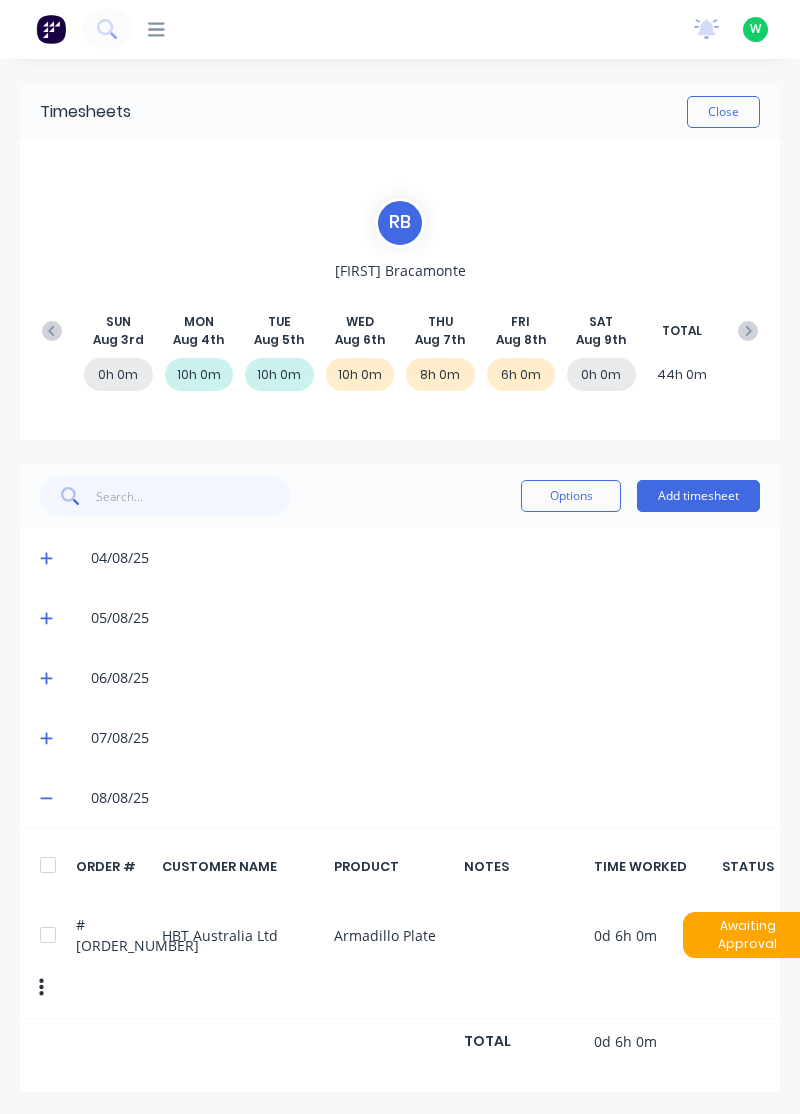 scroll, scrollTop: 0, scrollLeft: 0, axis: both 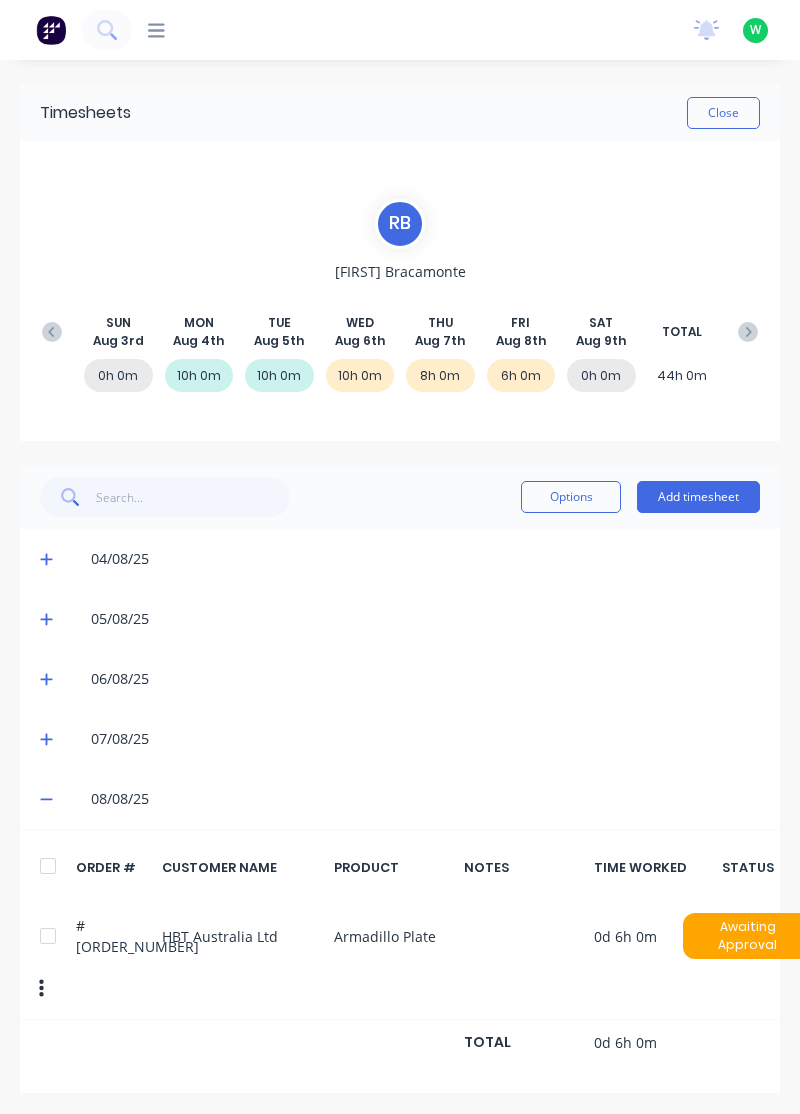 click 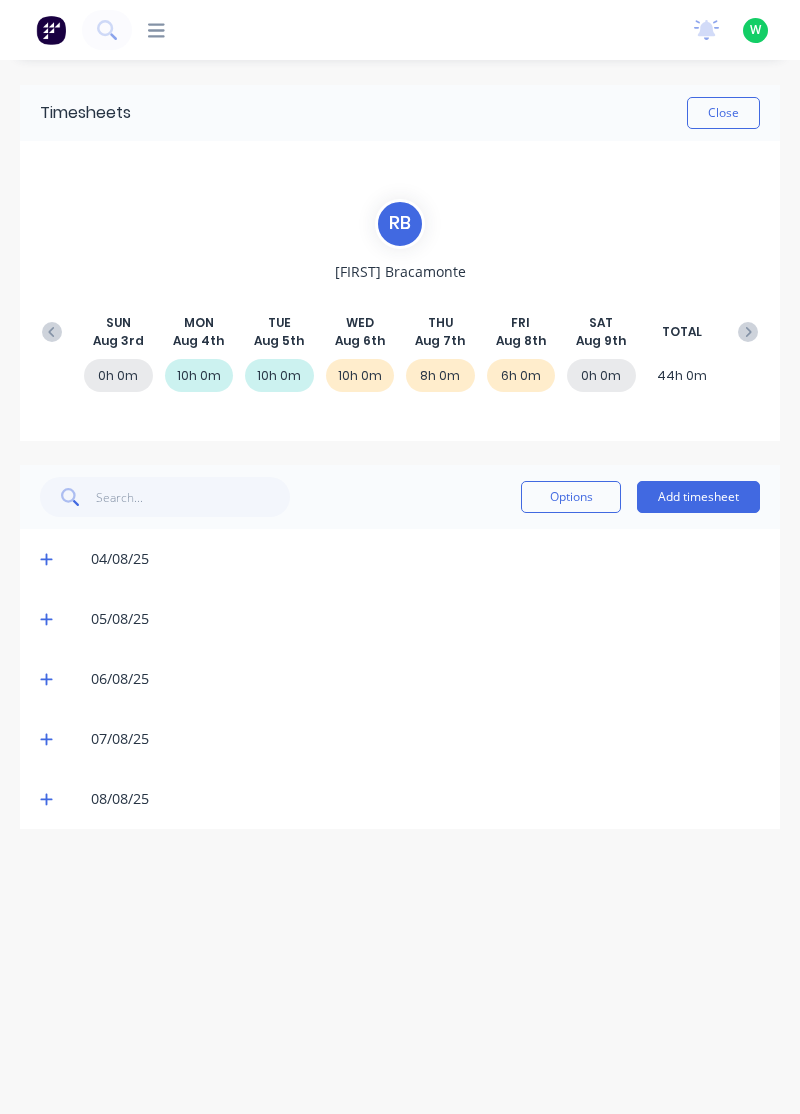 click on "Add timesheet" at bounding box center [698, 497] 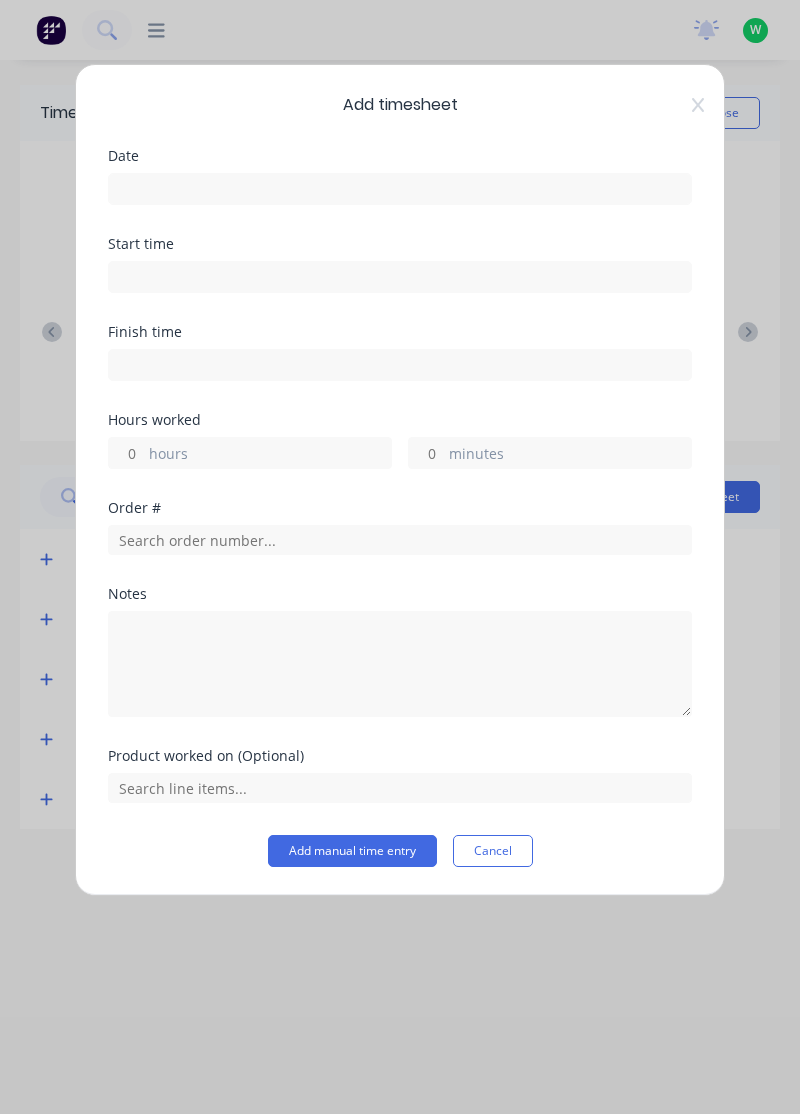 click on "hours" at bounding box center (126, 453) 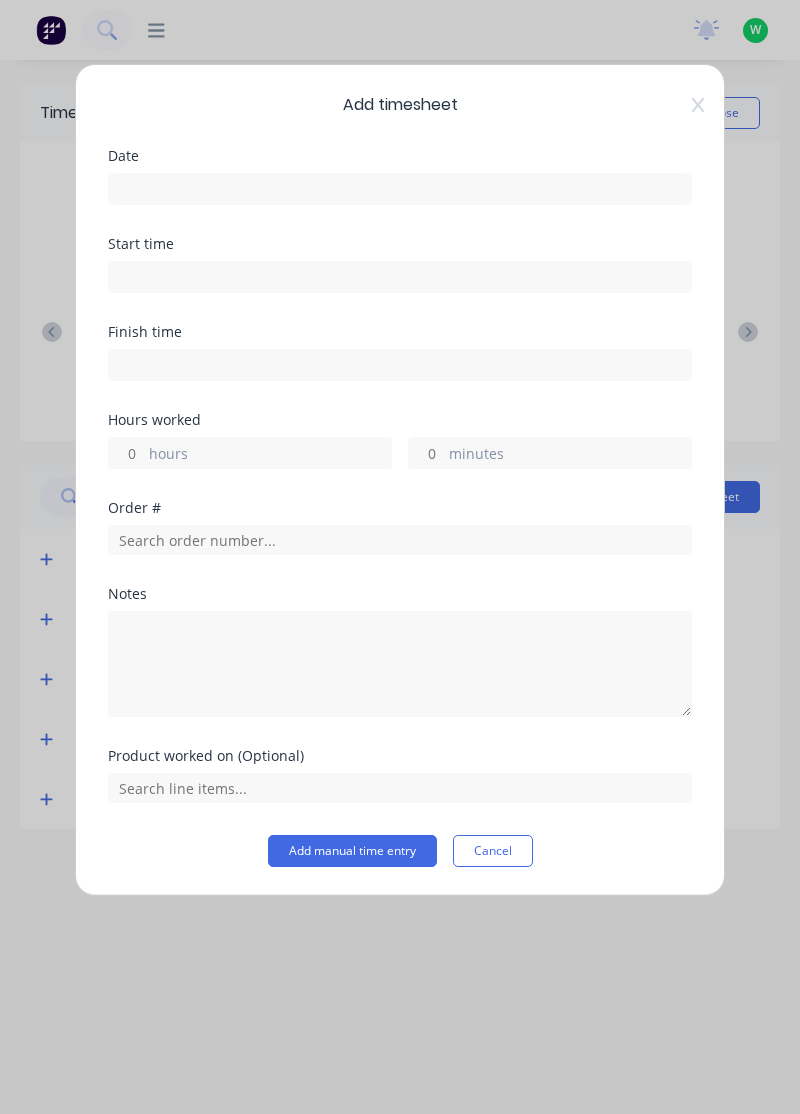 type on "1" 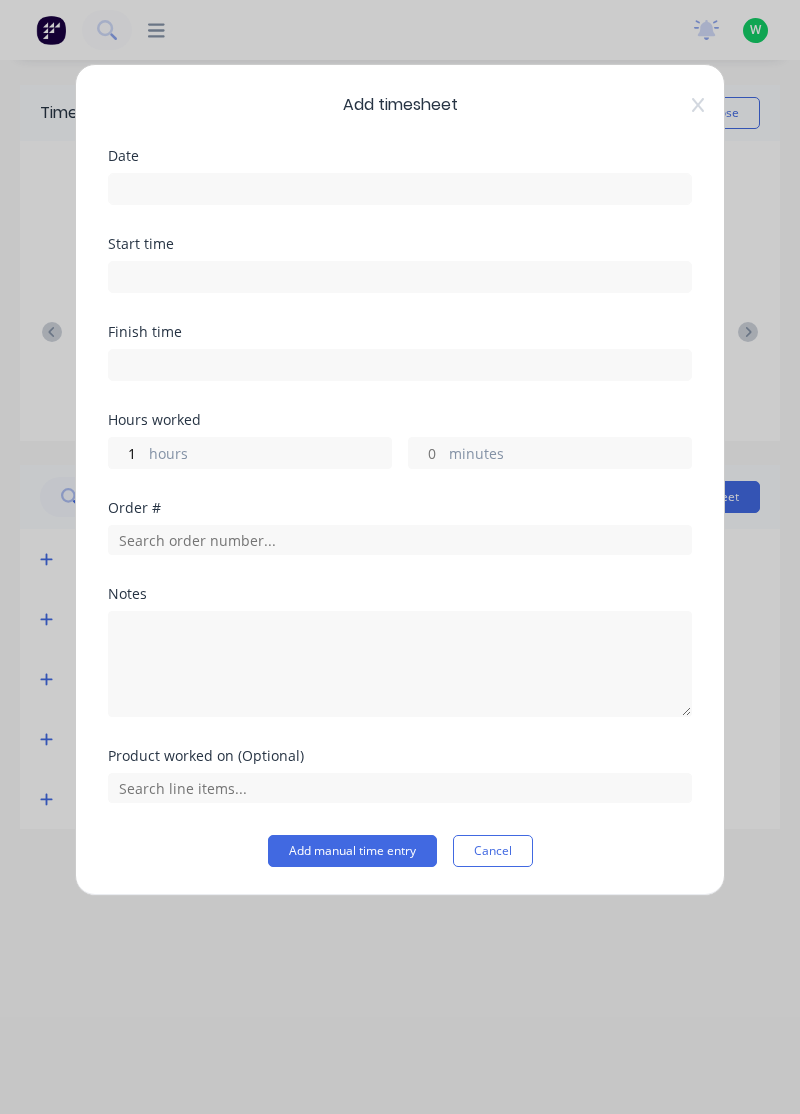 click at bounding box center [400, 189] 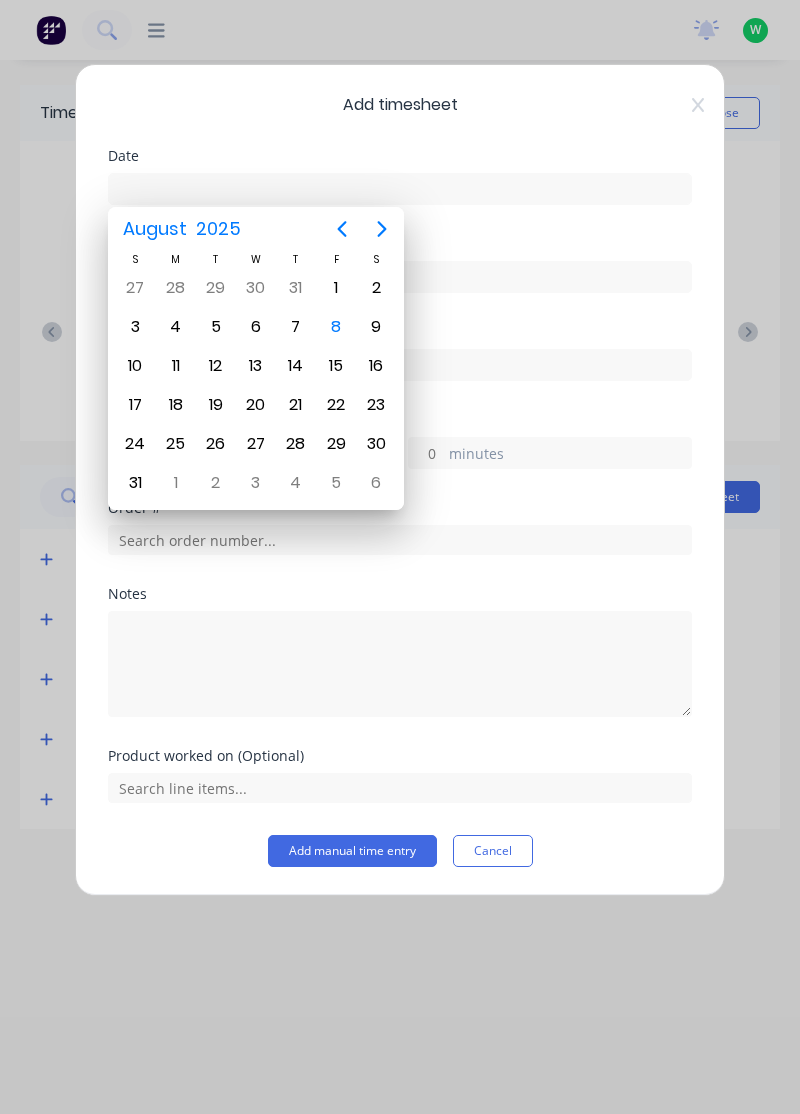 click on "8" at bounding box center (336, 327) 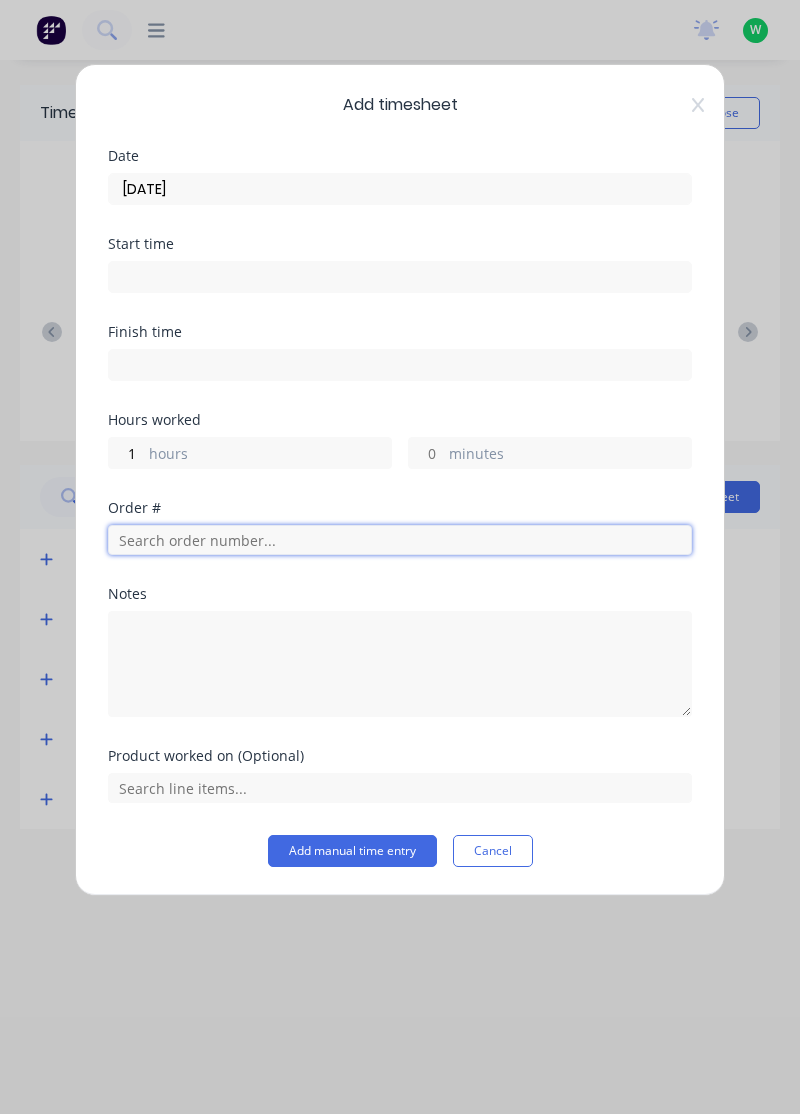 click at bounding box center (400, 540) 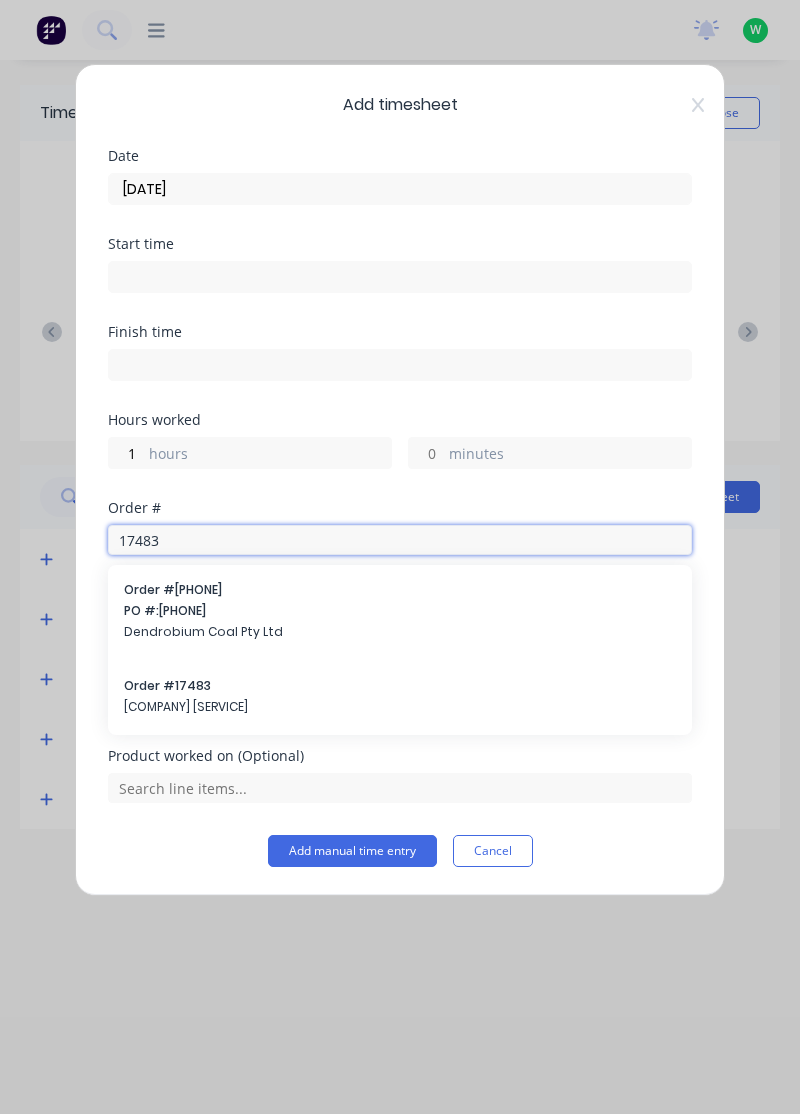 type on "17483" 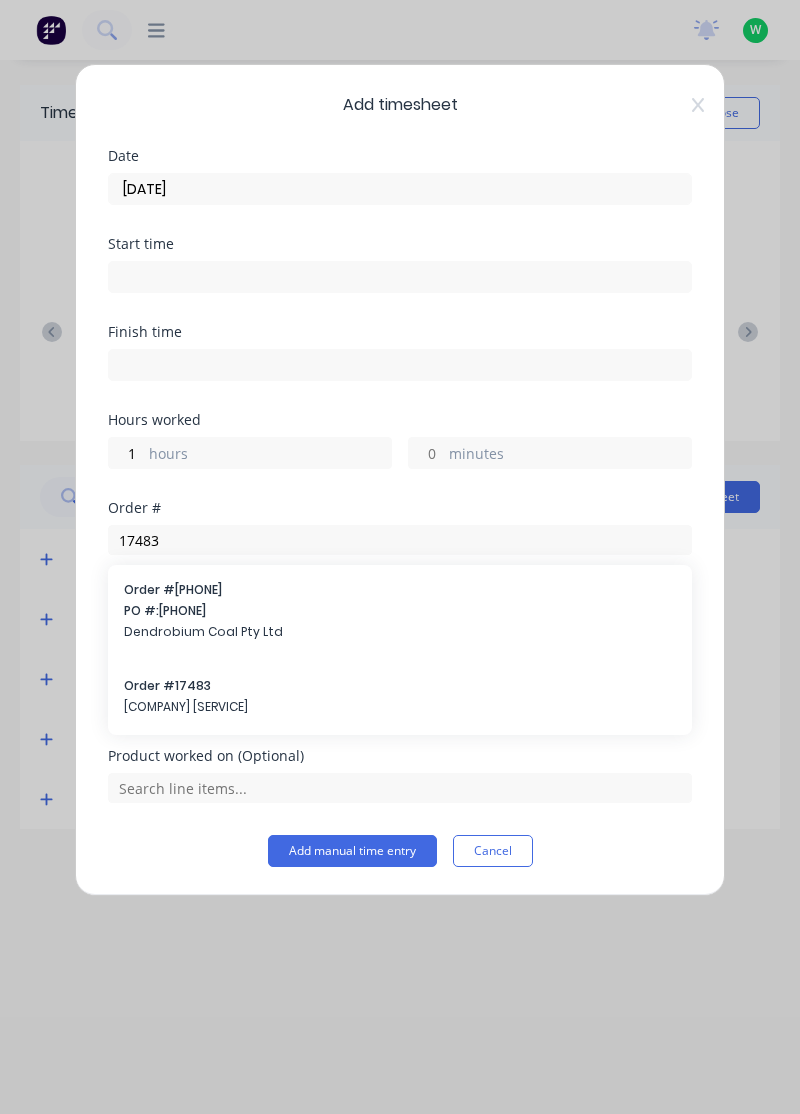 click on "[COMPANY] [SERVICE]" at bounding box center (400, 707) 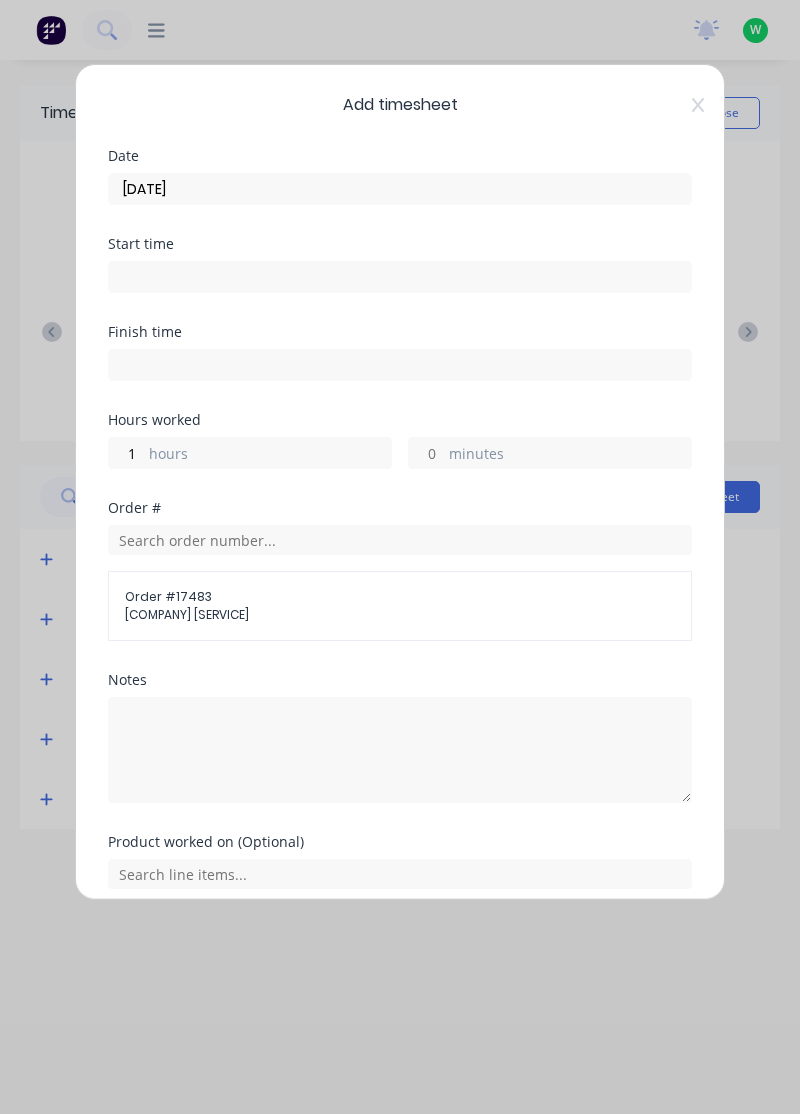 click on "Product worked on (Optional)" at bounding box center [400, 878] 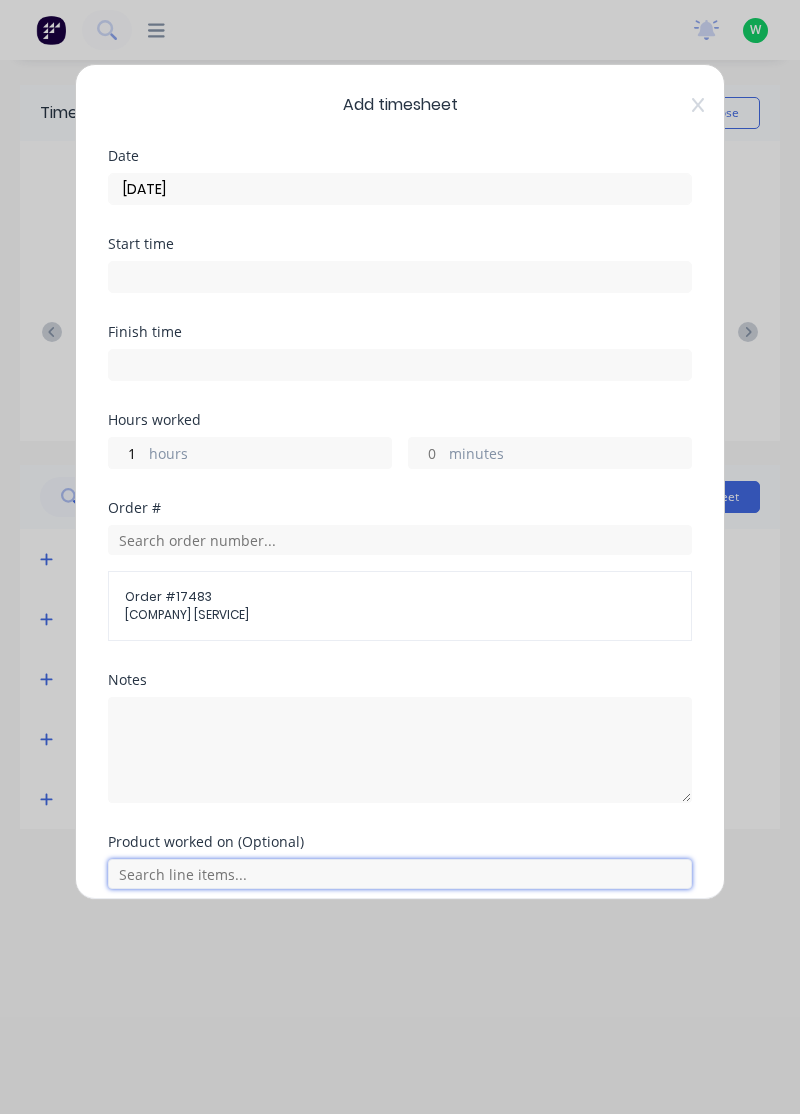click at bounding box center (400, 874) 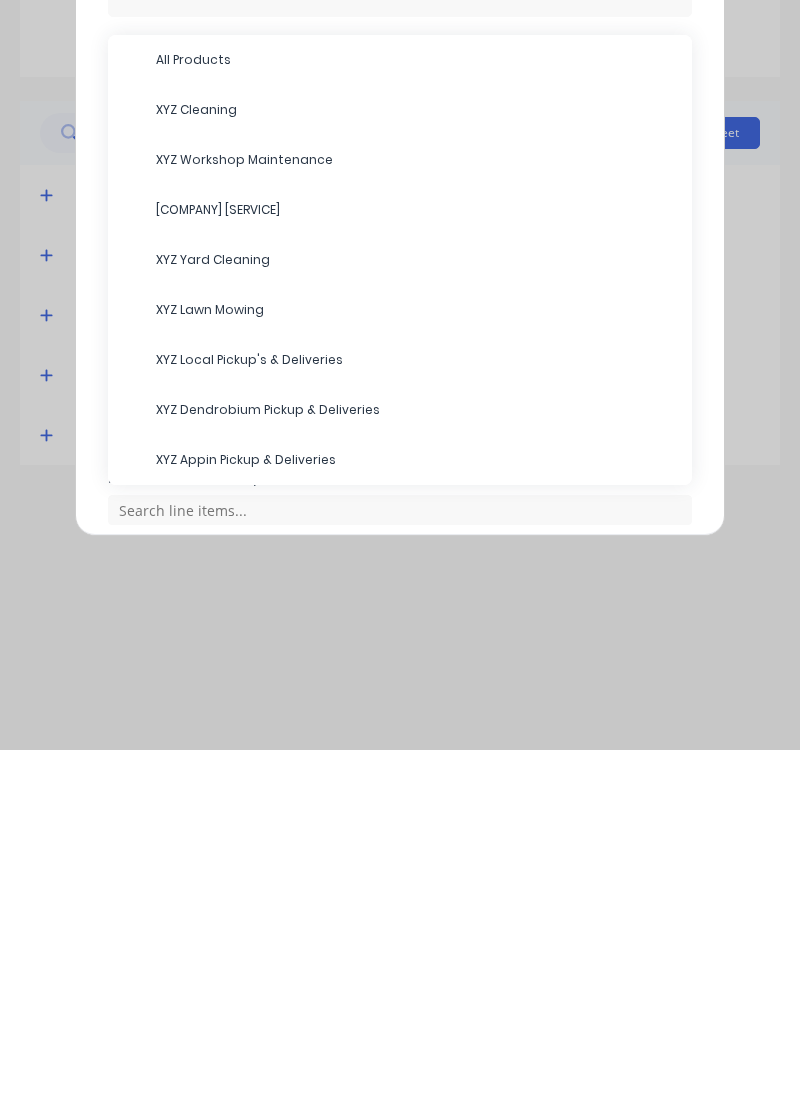 click on "[COMPANY] [SERVICE]" at bounding box center [416, 574] 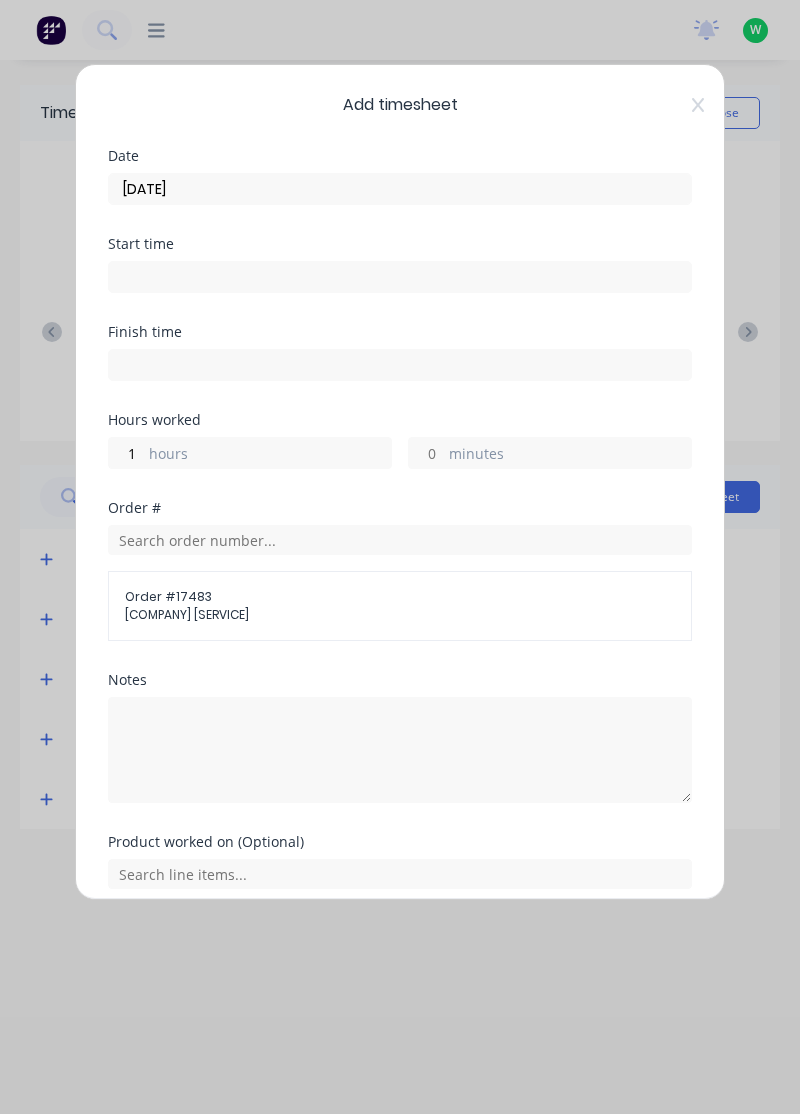 click on "Add timesheet Date [DATE] Start time Finish time Hours worked 1 hours minutes Order # Order # [ORDER_ID] [COMPANY_NAME] Notes Product worked on (Optional) [PRODUCT_NAME] Assisting Employee's Add manual time entry   Cancel" at bounding box center (400, 557) 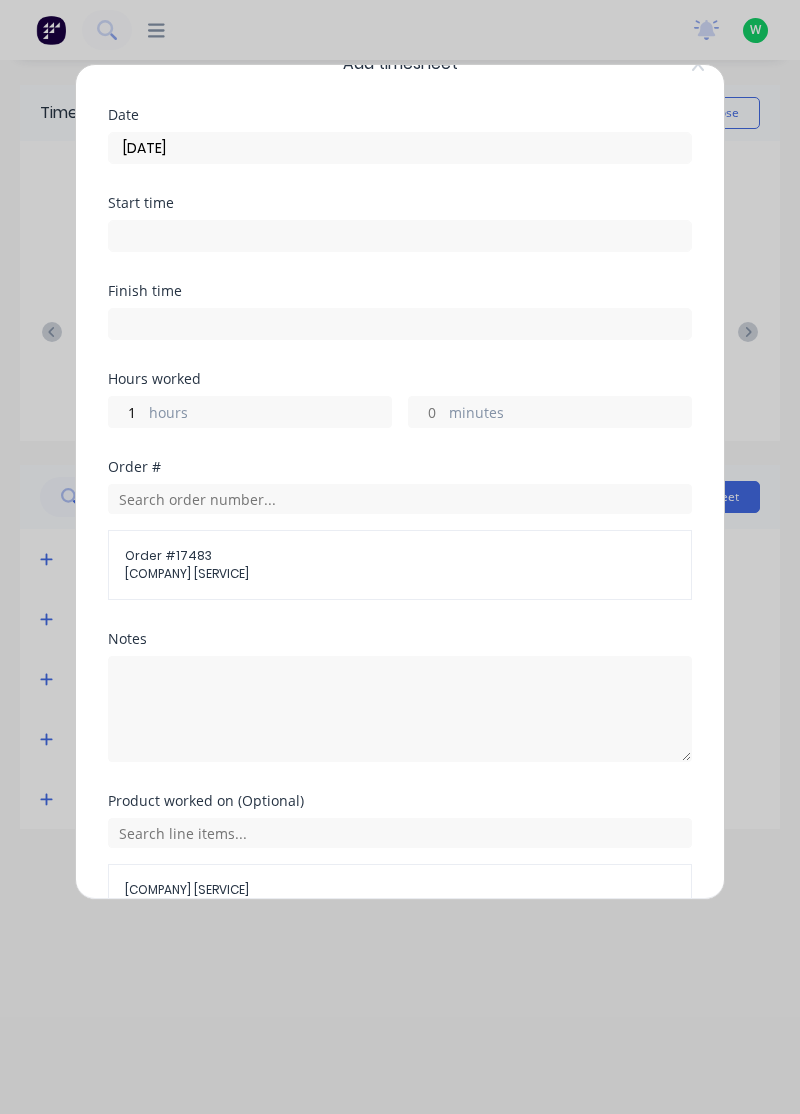 scroll, scrollTop: 74, scrollLeft: 0, axis: vertical 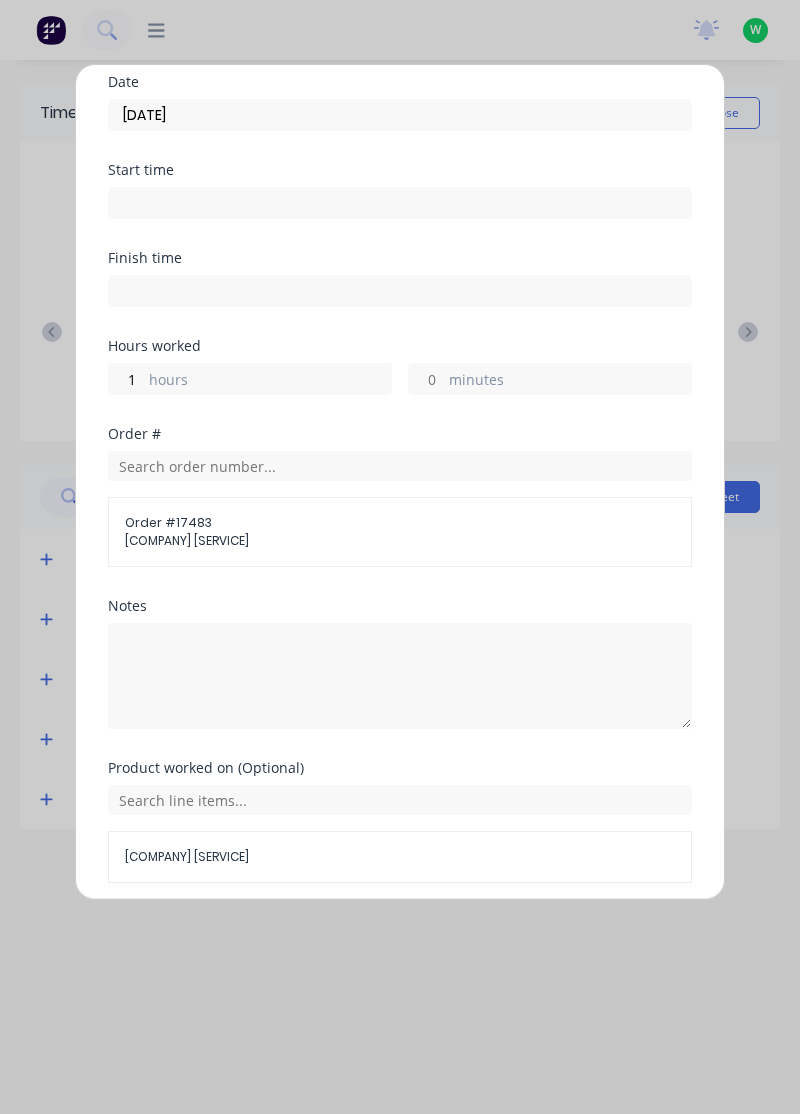 click on "Add manual time entry" at bounding box center (352, 931) 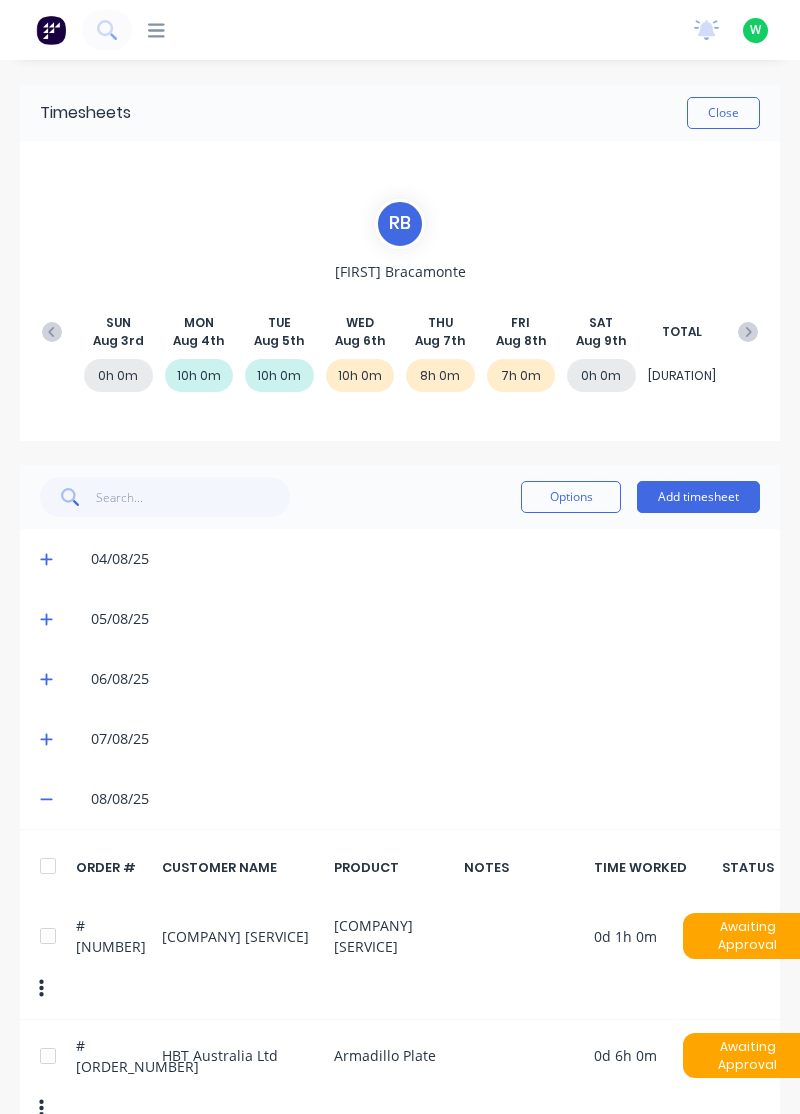 click 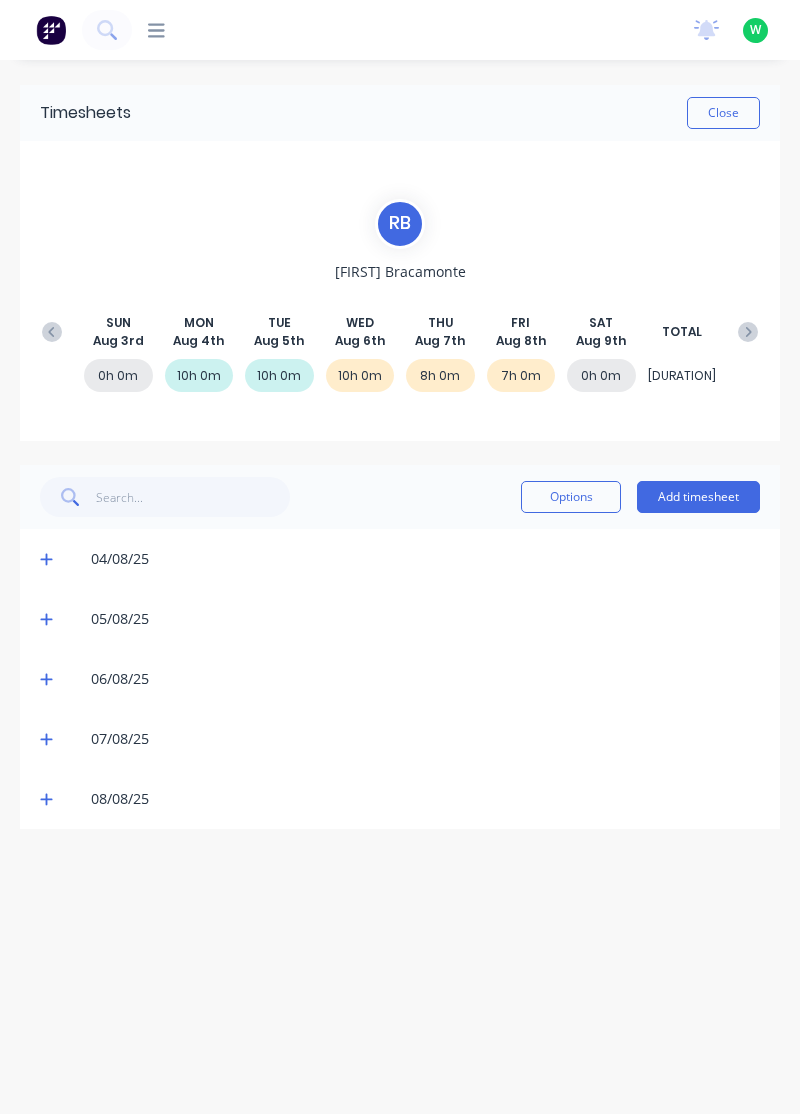click at bounding box center [49, 739] 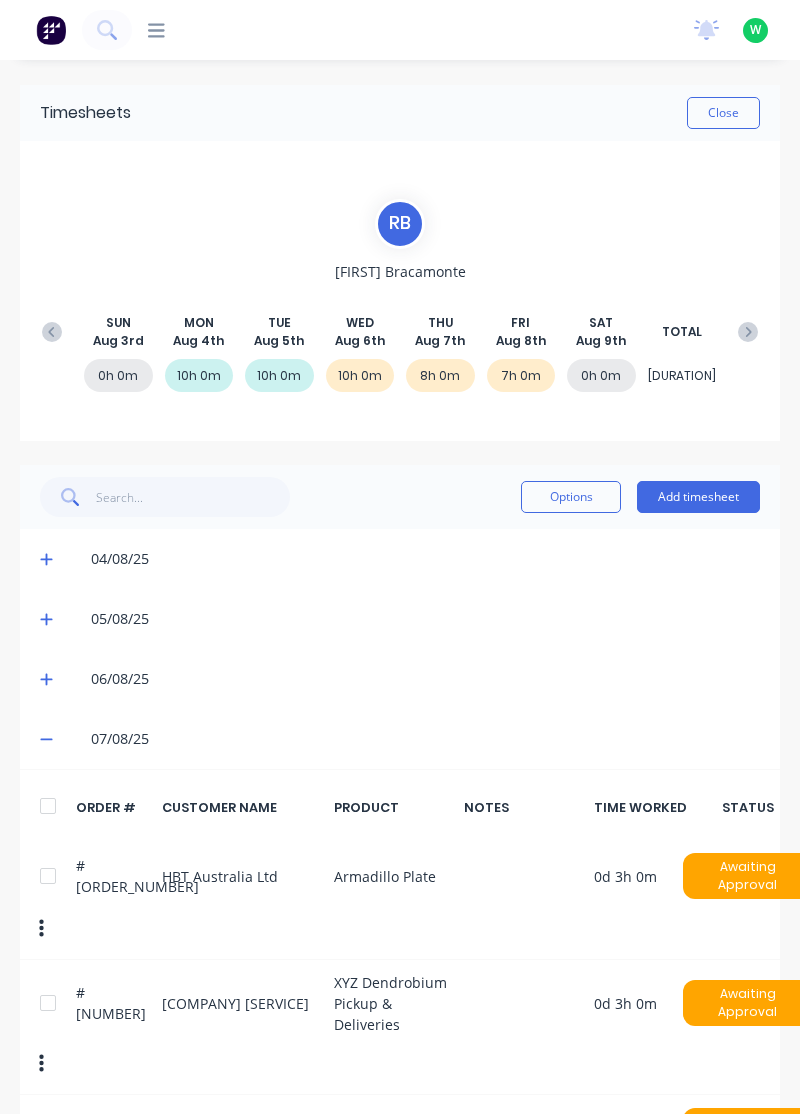 click on "Add timesheet" at bounding box center [698, 497] 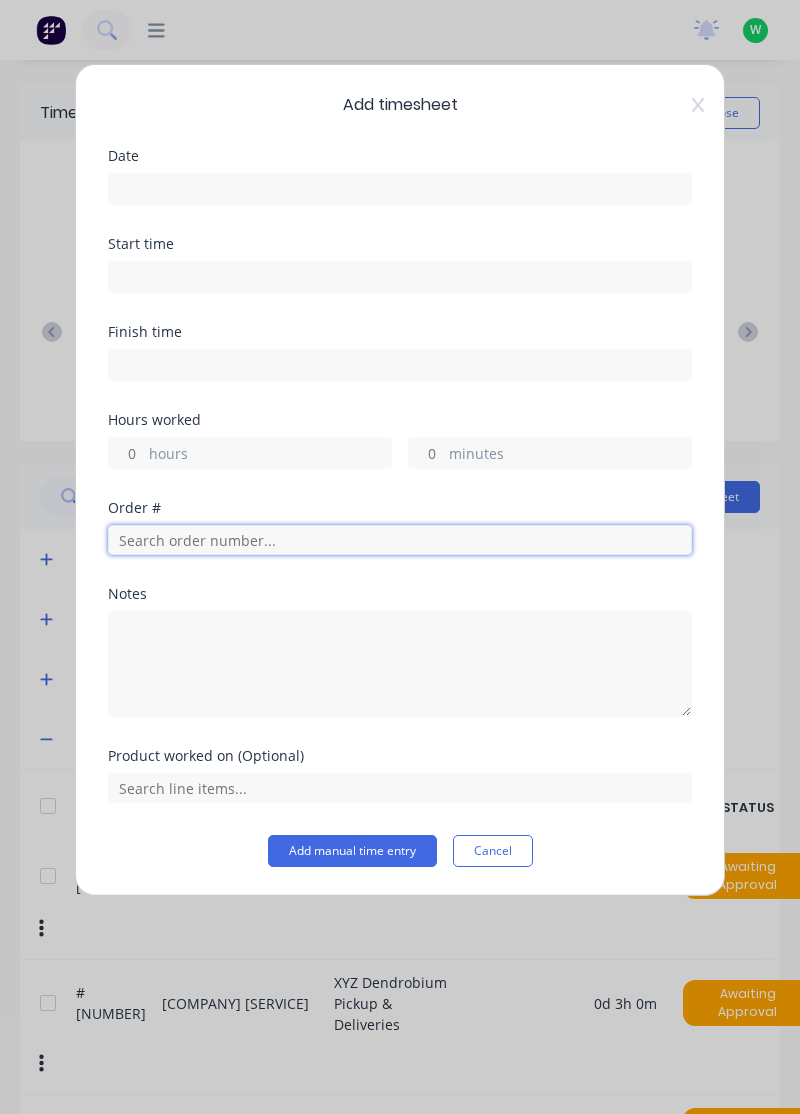 click at bounding box center (400, 540) 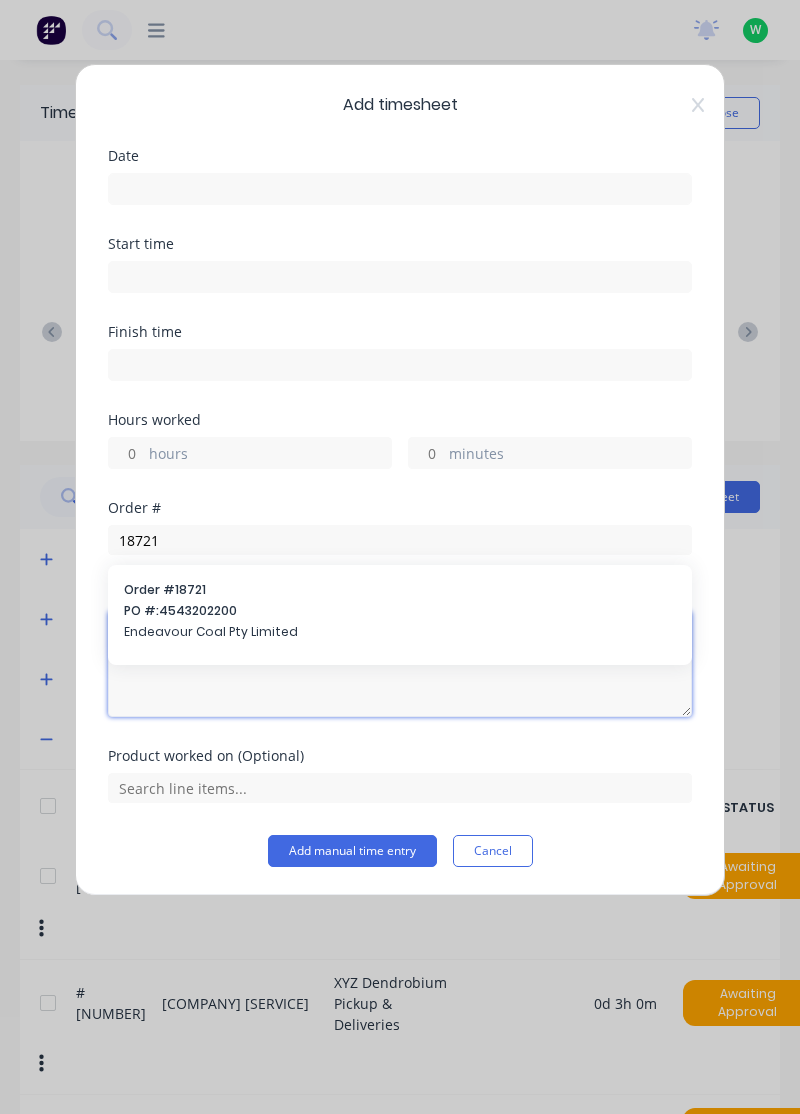 click at bounding box center [400, 664] 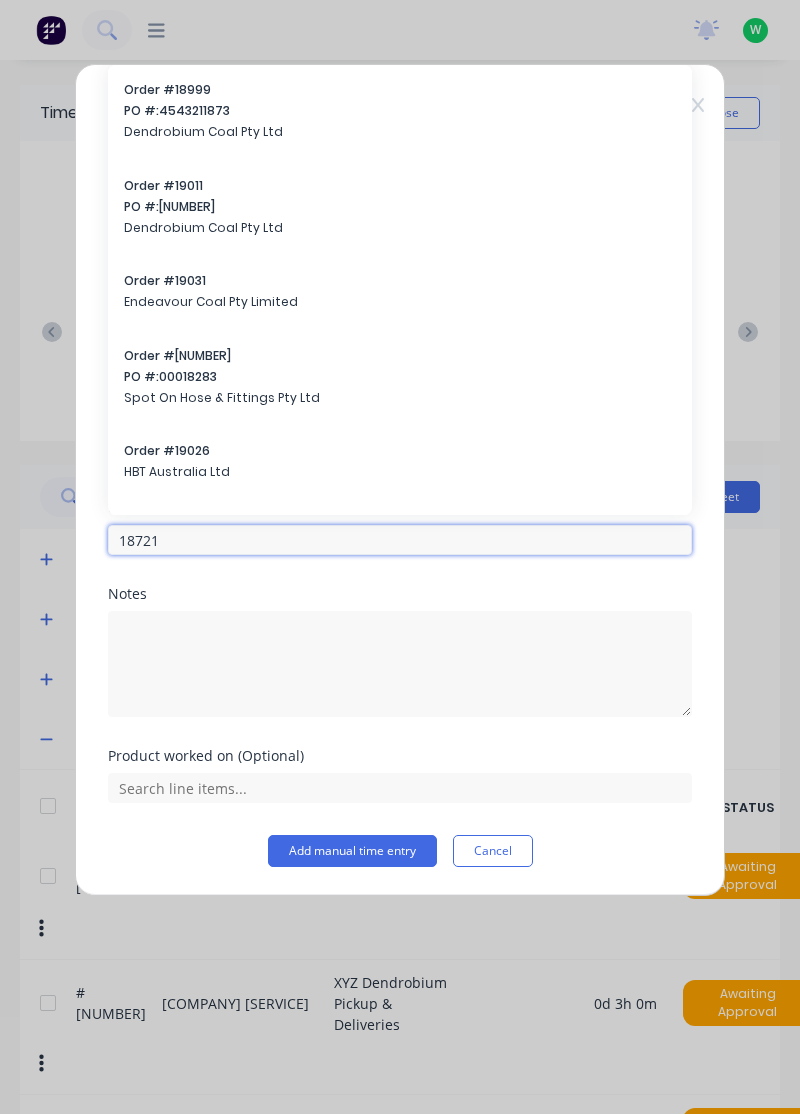 click on "18721" at bounding box center [400, 540] 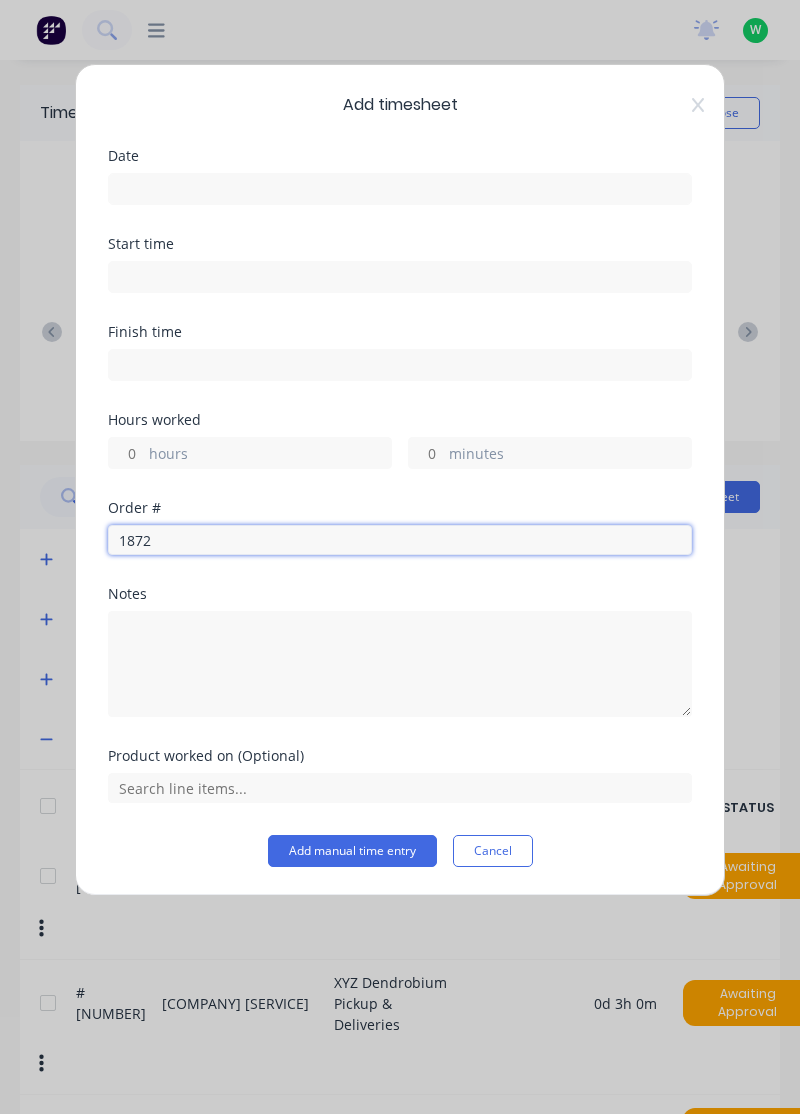 type on "18721" 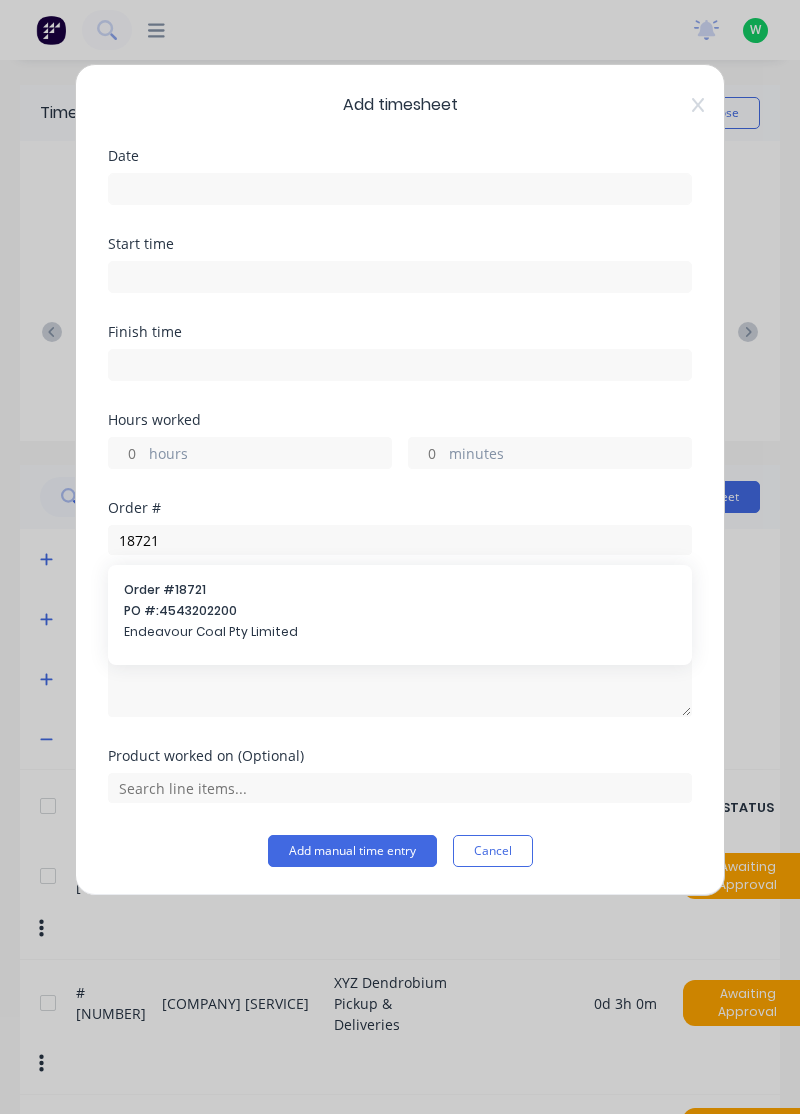 click on "Endeavour Coal Pty Limited" at bounding box center (400, 632) 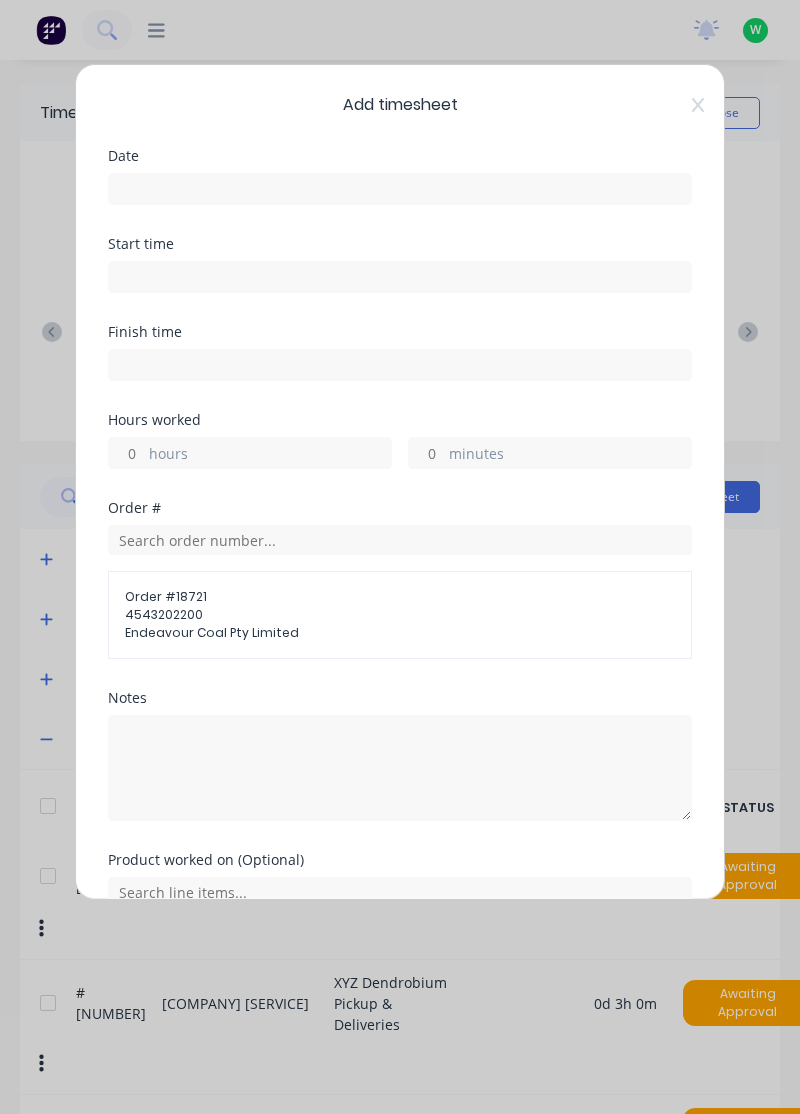 click on "hours" at bounding box center (126, 453) 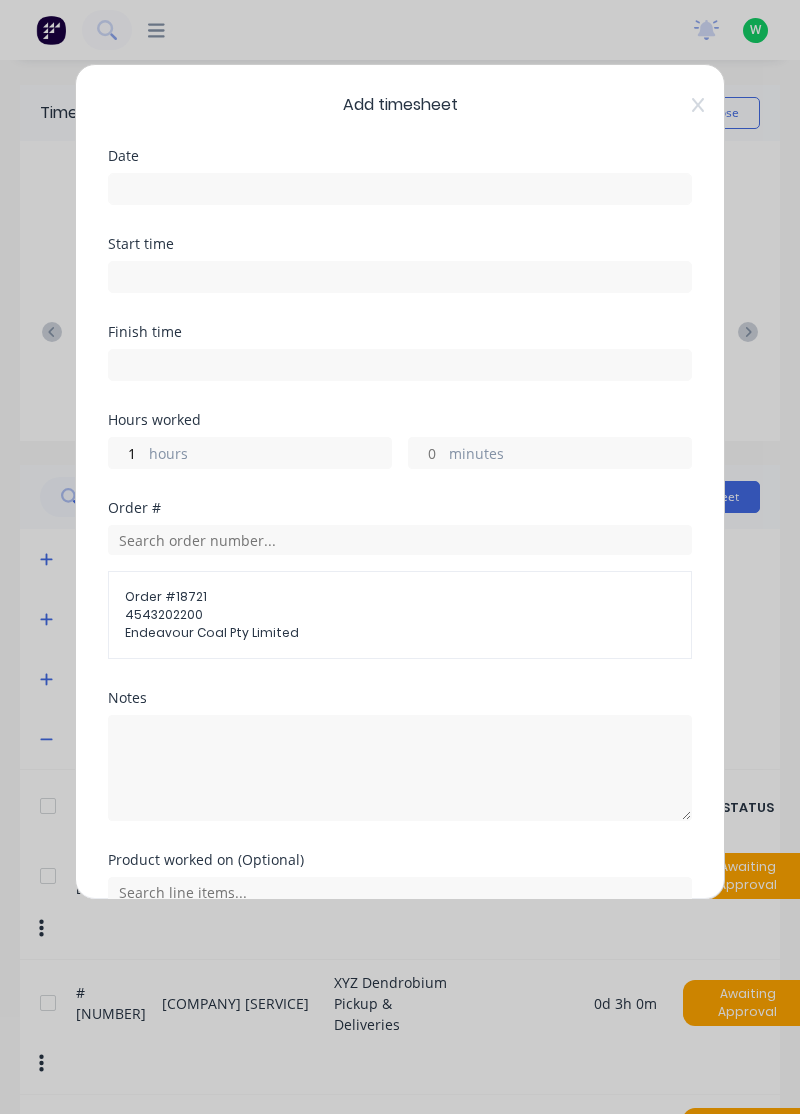 click at bounding box center [400, 189] 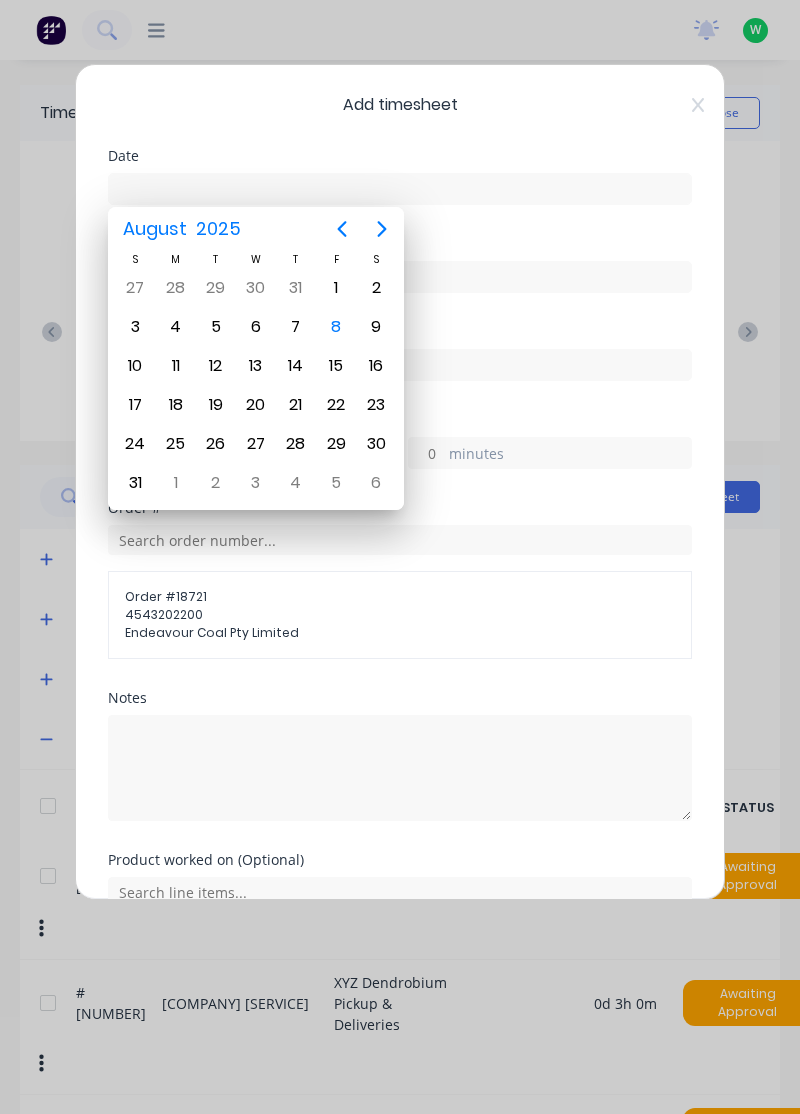 click on "8" at bounding box center (336, 327) 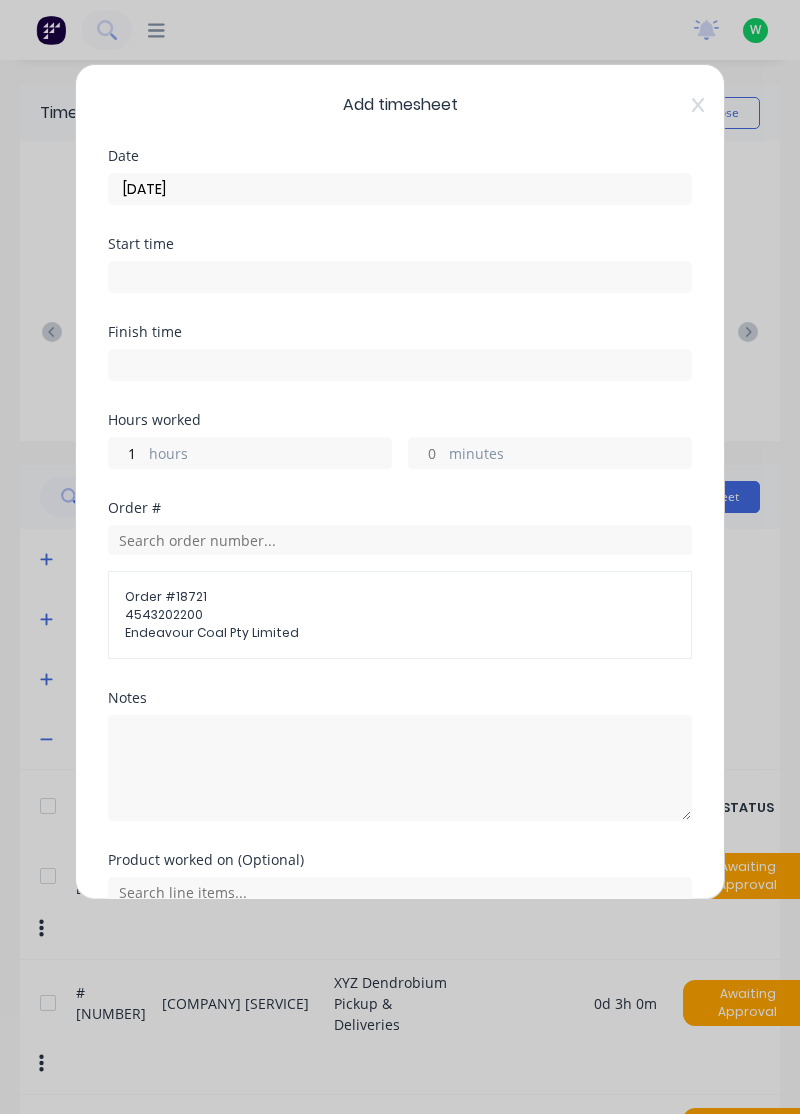 type on "[DATE]" 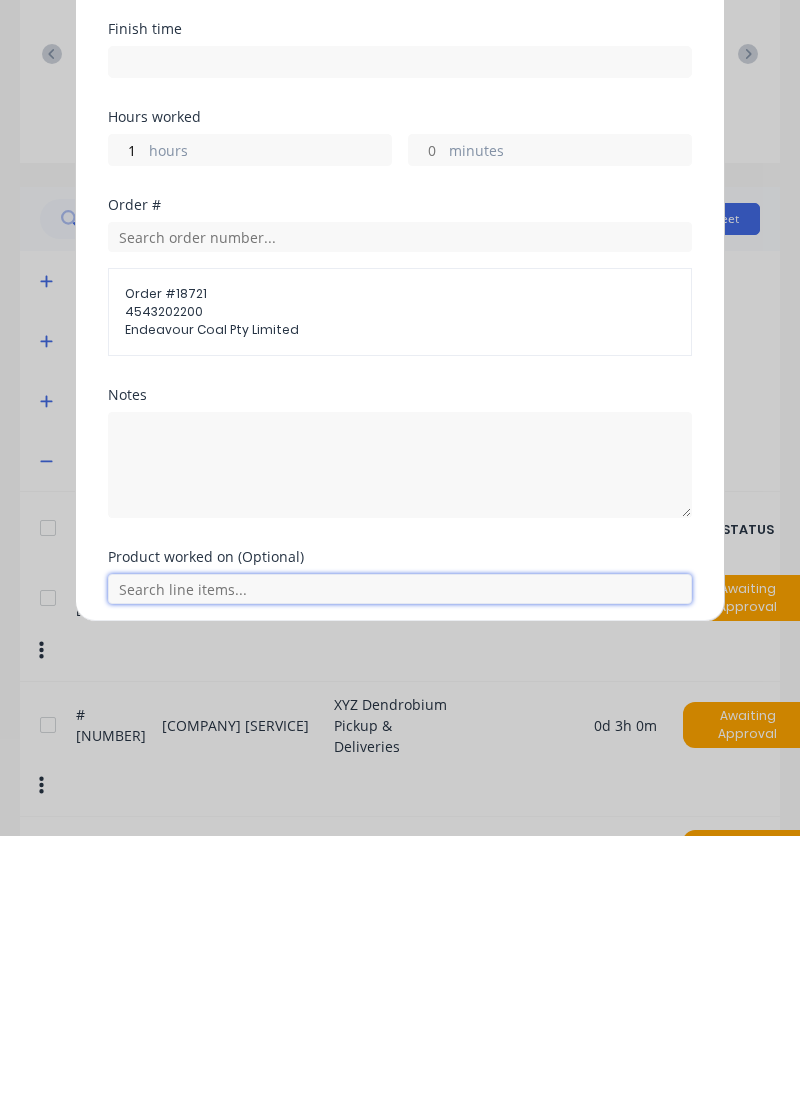 click at bounding box center [400, 867] 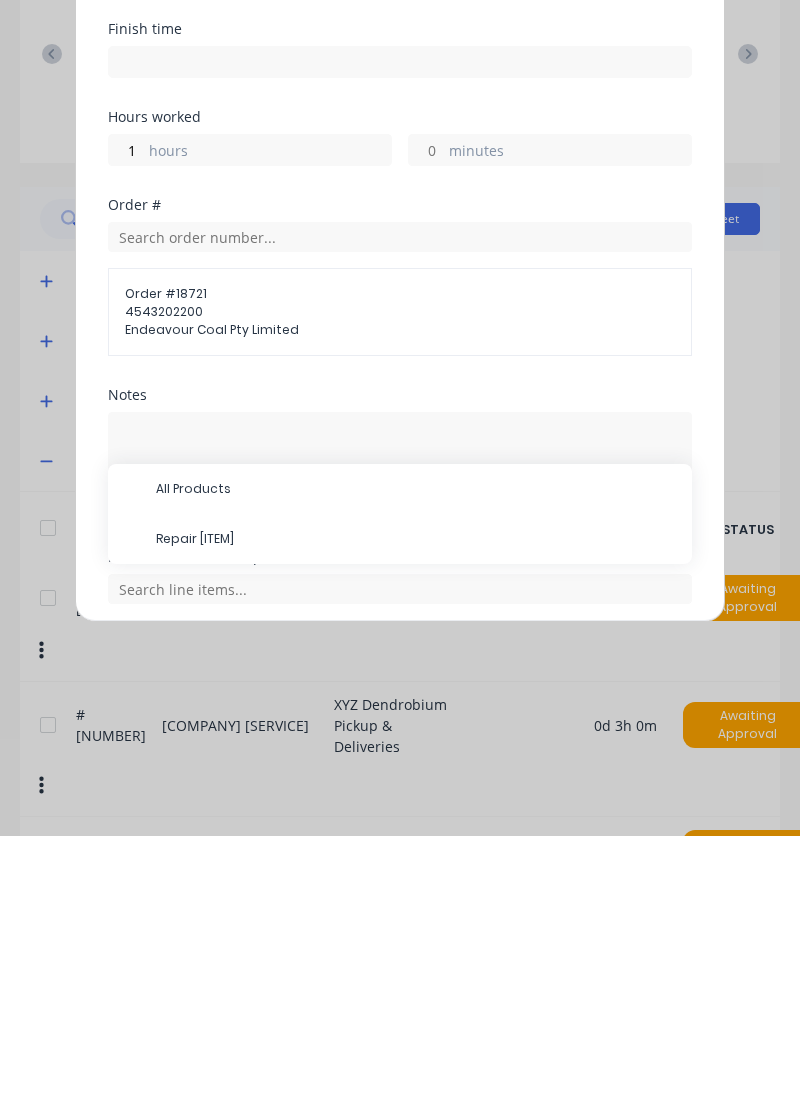 click on "Repair [ITEM]" at bounding box center (416, 817) 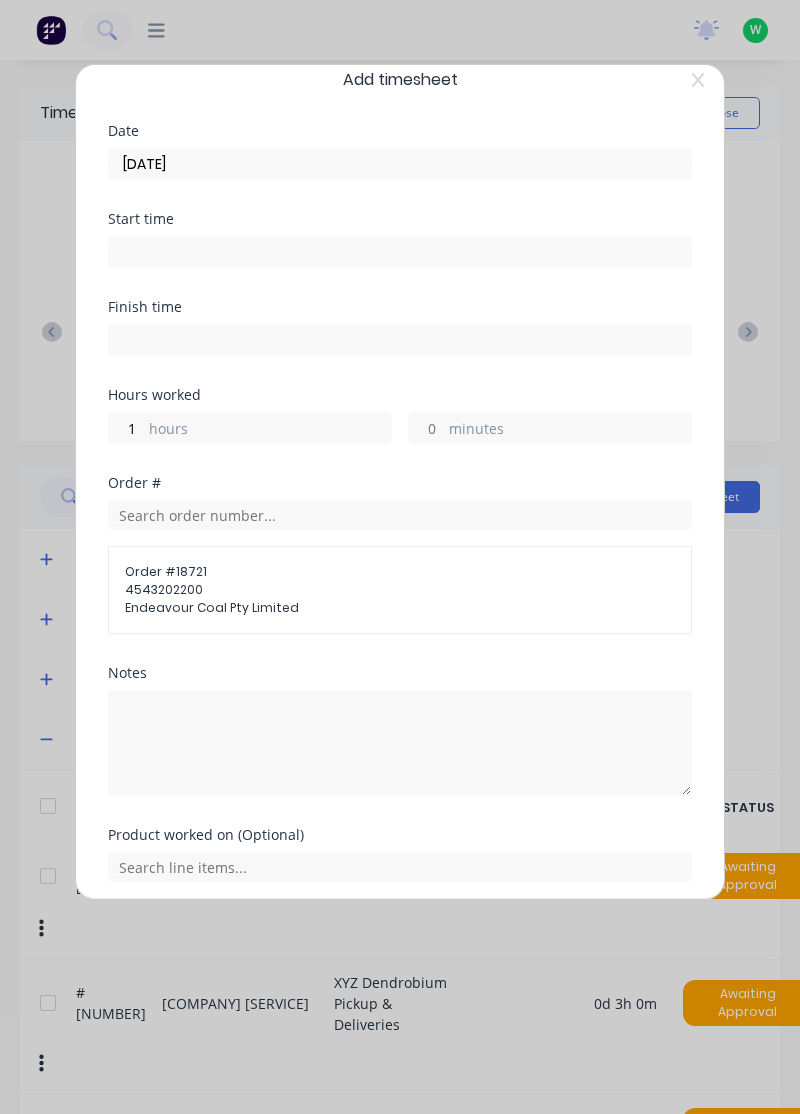 scroll, scrollTop: 92, scrollLeft: 0, axis: vertical 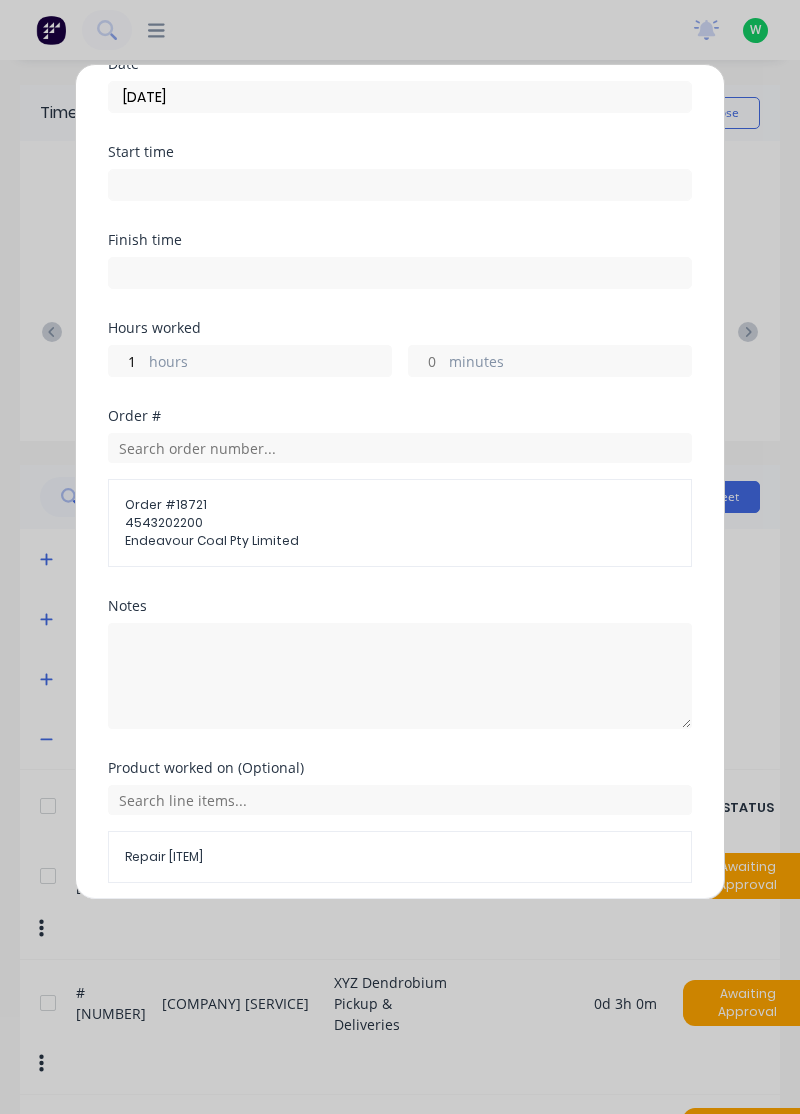 click on "Add manual time entry" at bounding box center (352, 931) 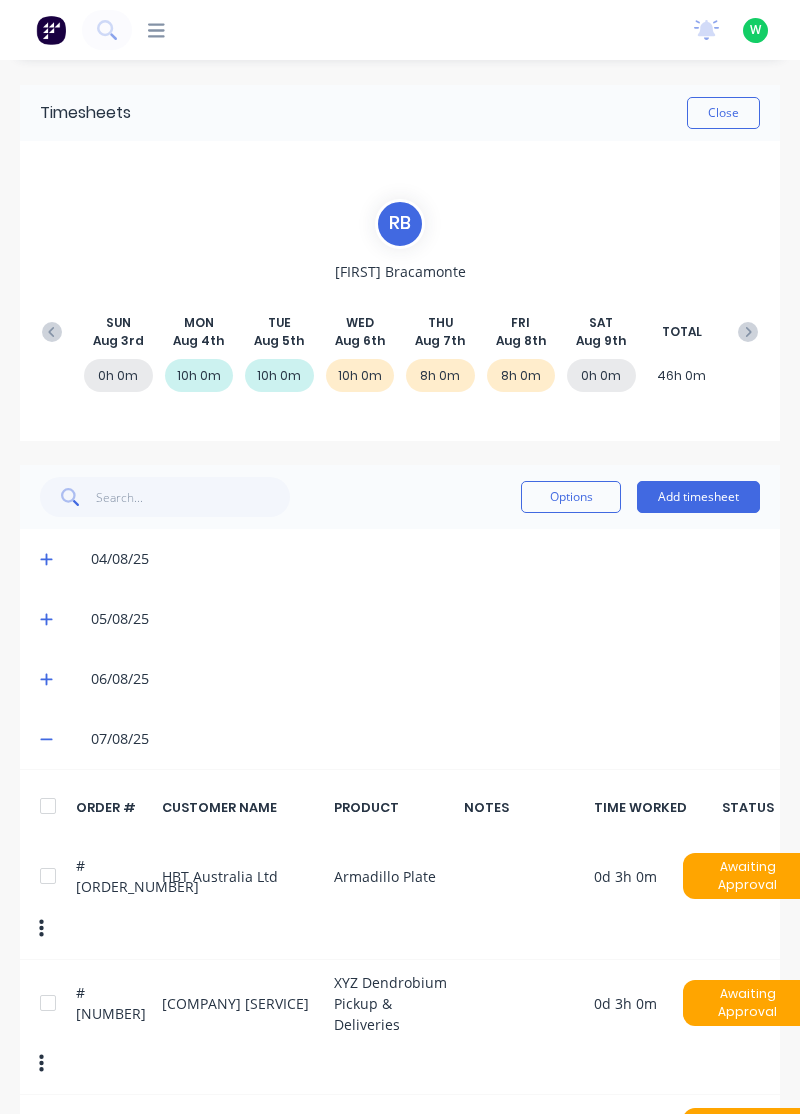 click 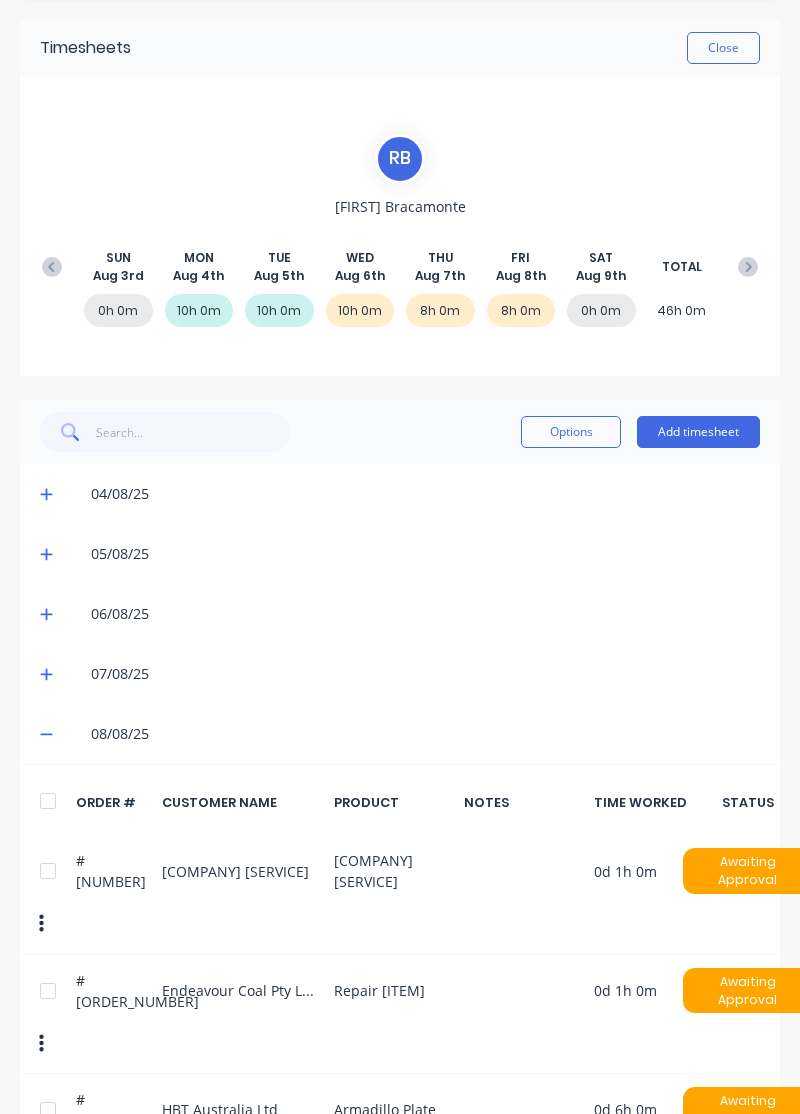 scroll, scrollTop: 114, scrollLeft: 0, axis: vertical 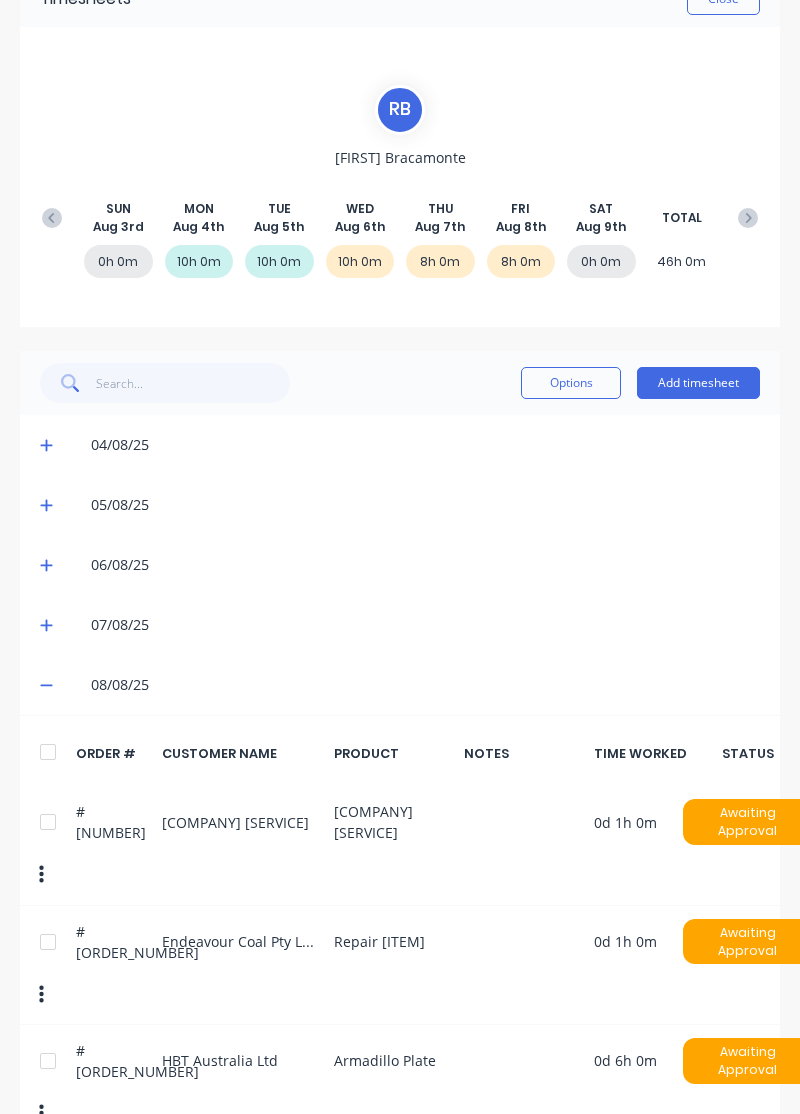 click 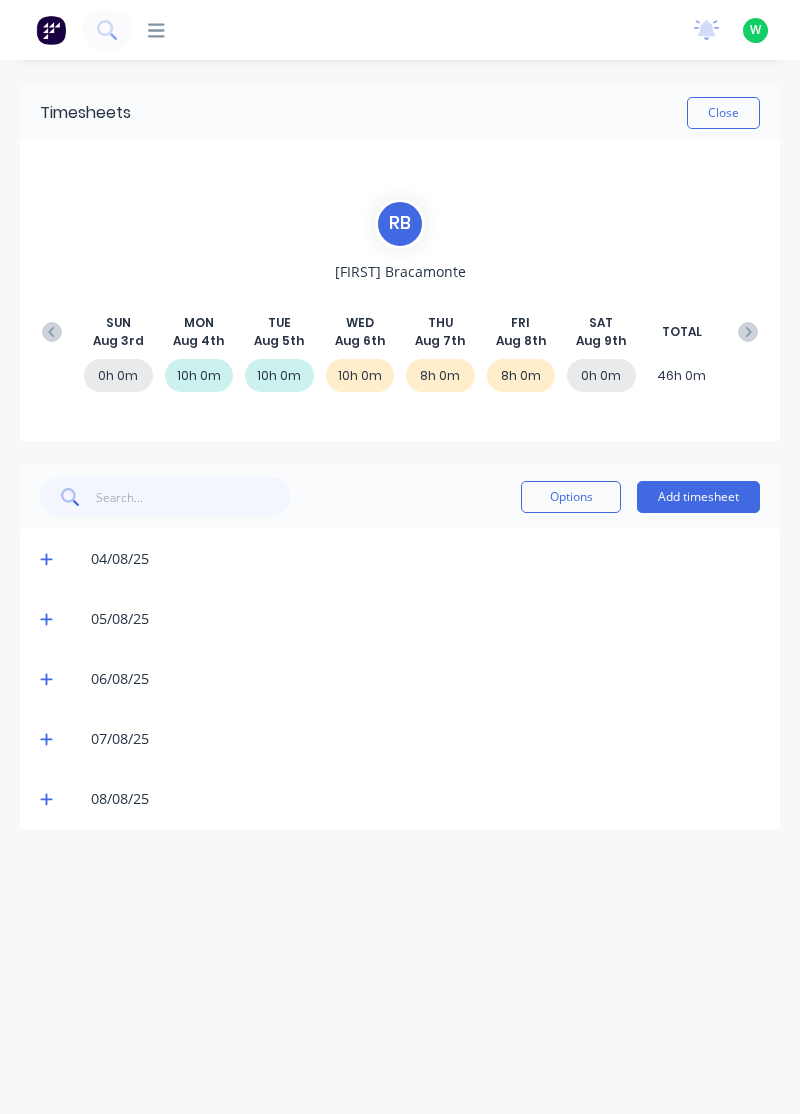 click on "Close" at bounding box center [723, 113] 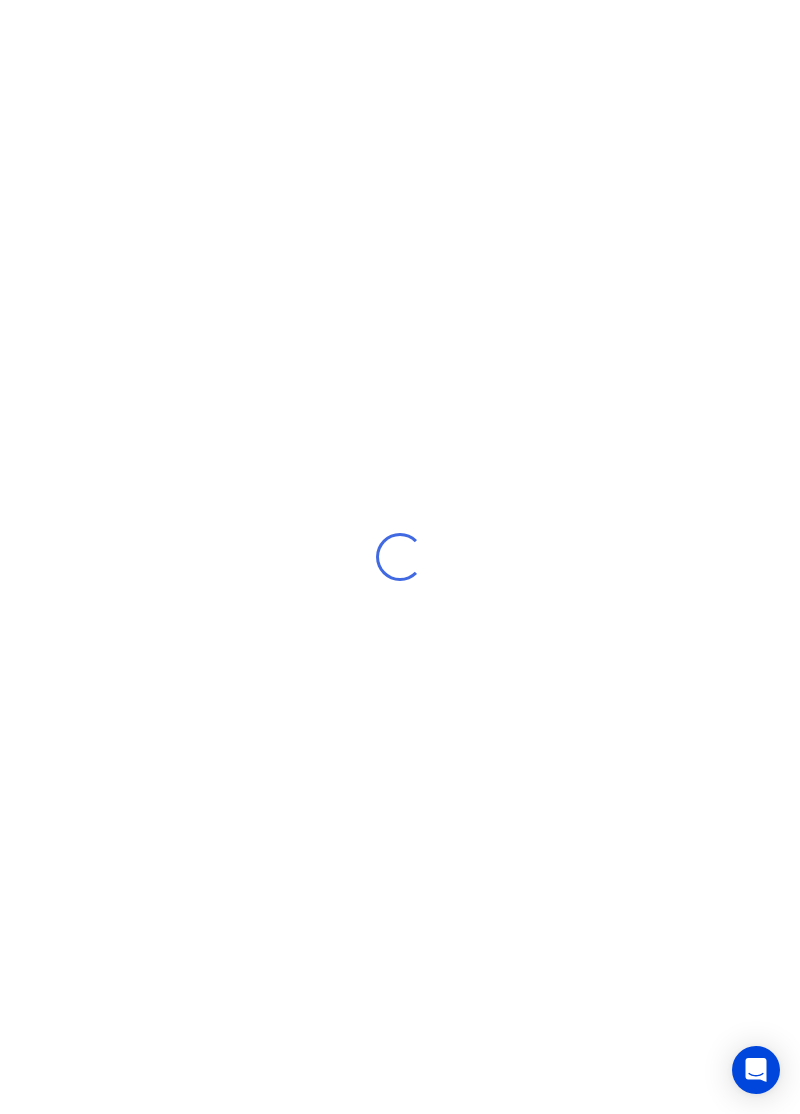 scroll, scrollTop: 0, scrollLeft: 0, axis: both 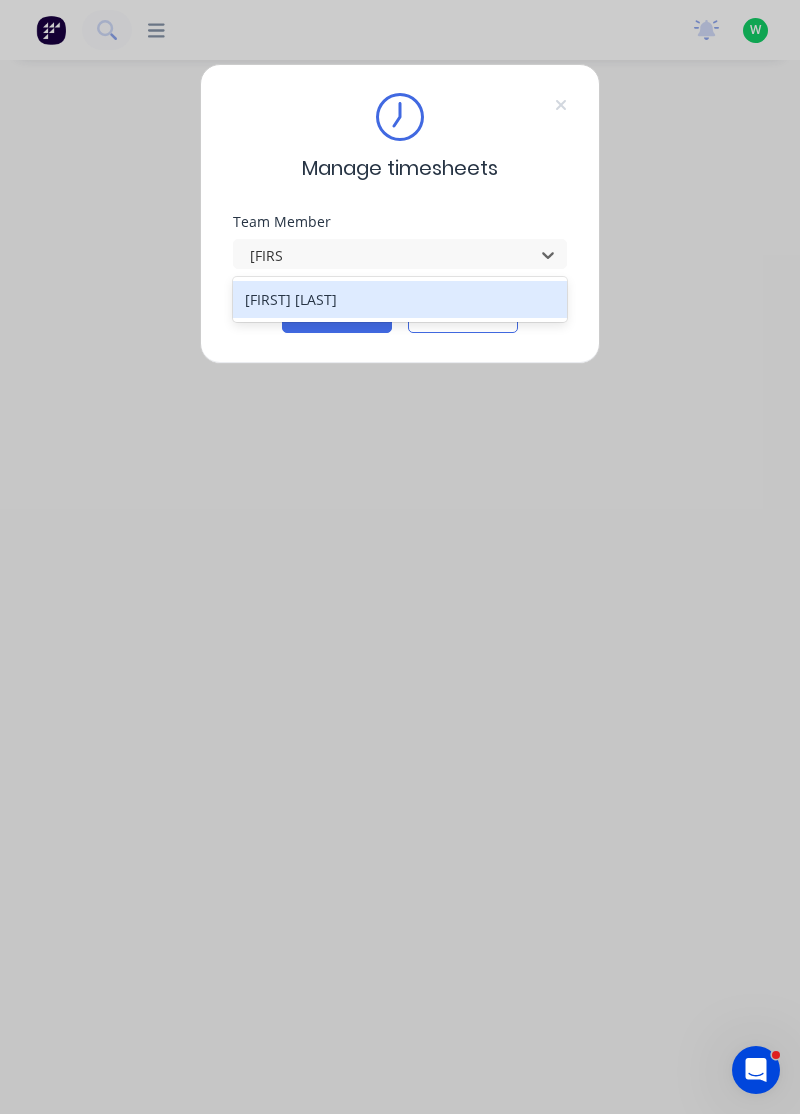 click on "[FIRST] [LAST]" at bounding box center [400, 299] 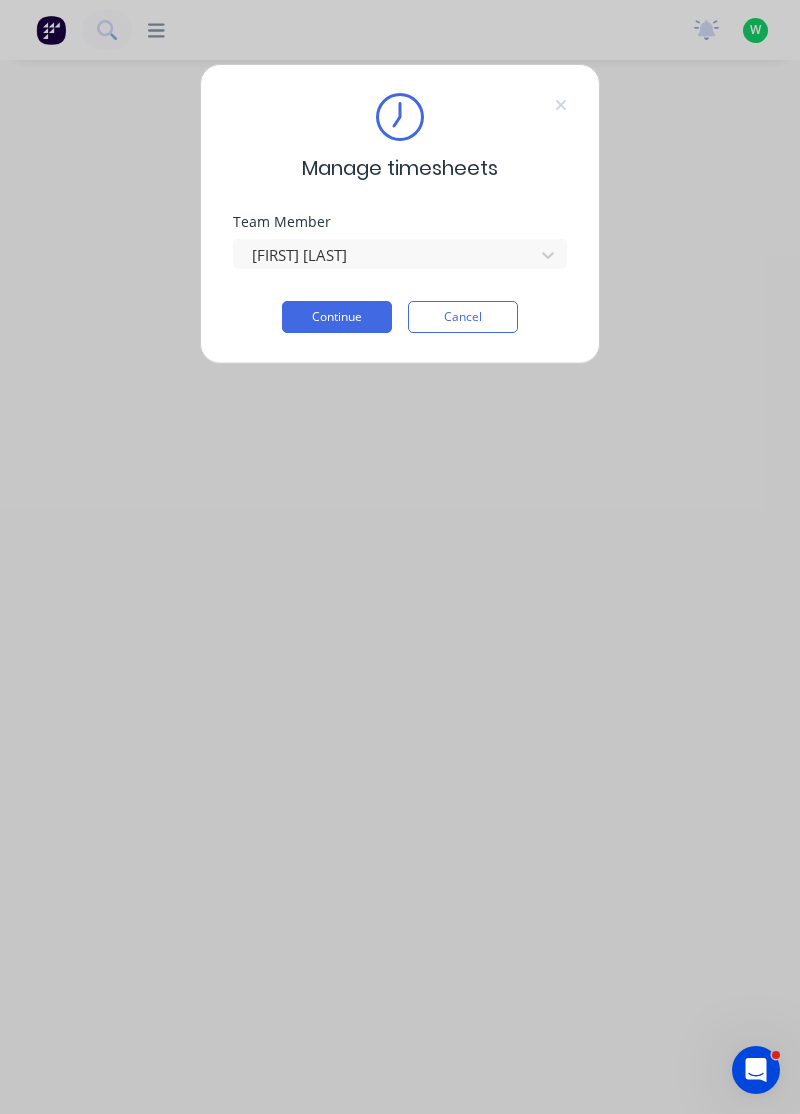 click on "Continue" at bounding box center (337, 317) 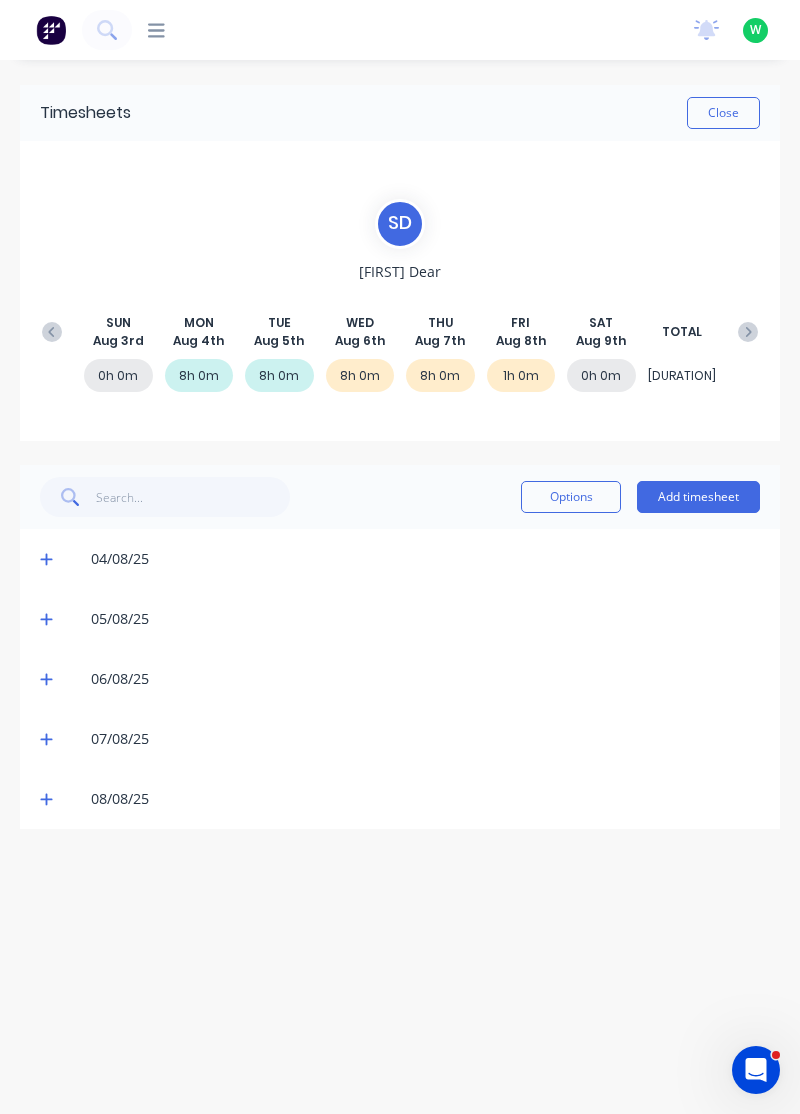 click 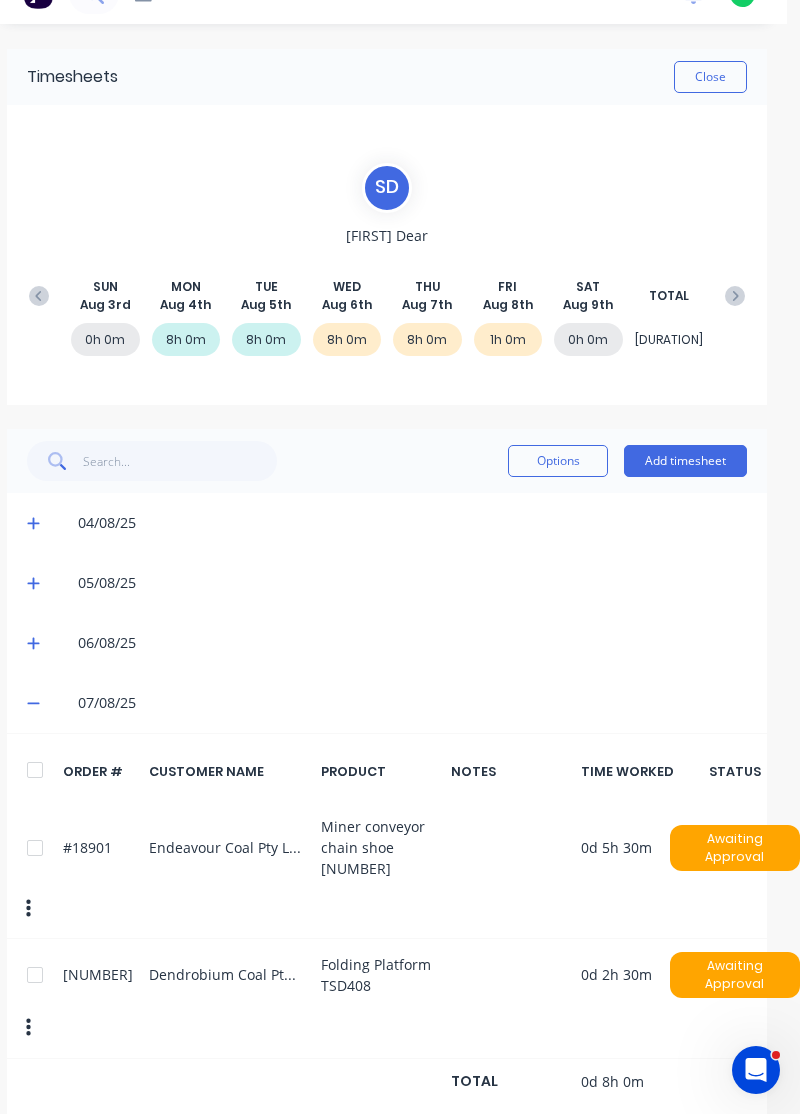 scroll, scrollTop: 36, scrollLeft: 0, axis: vertical 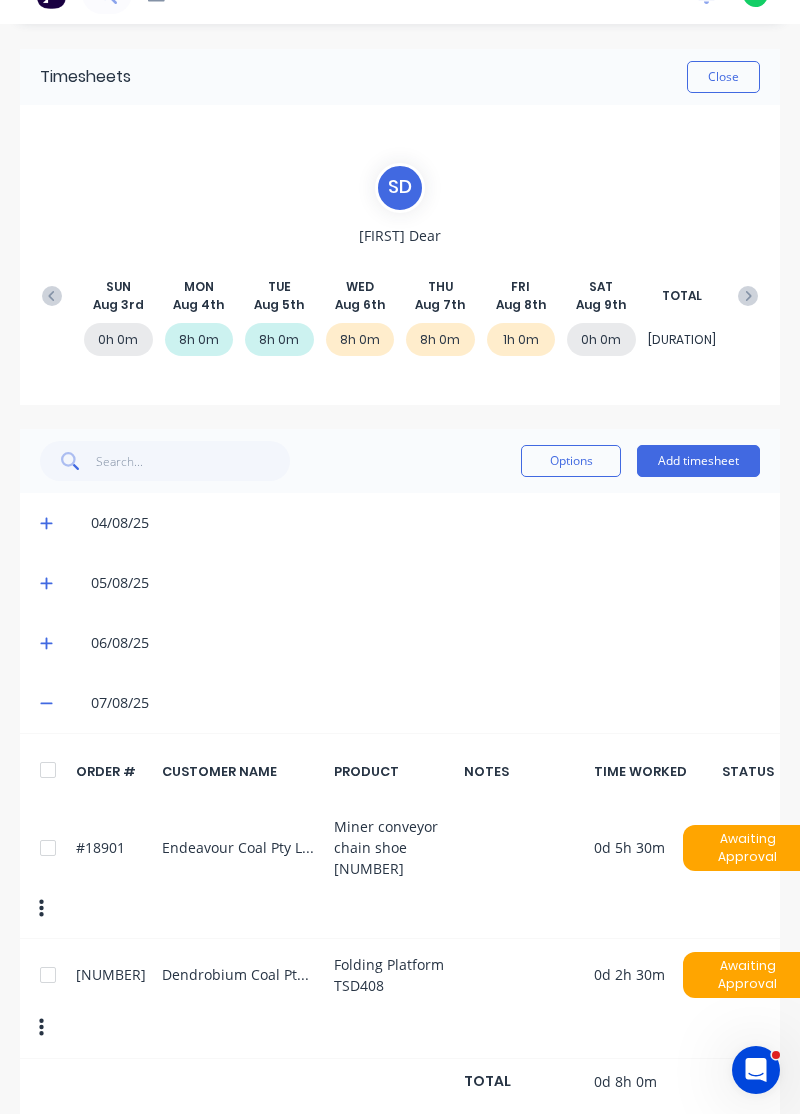 click 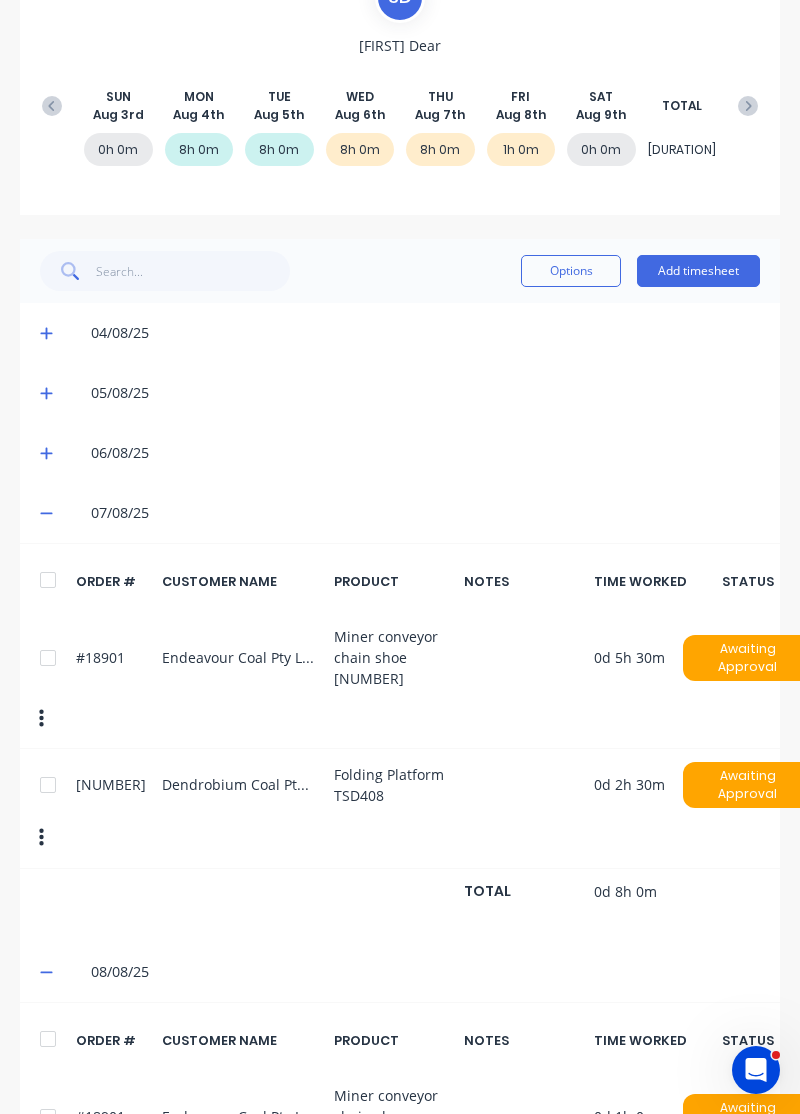 scroll, scrollTop: 313, scrollLeft: 0, axis: vertical 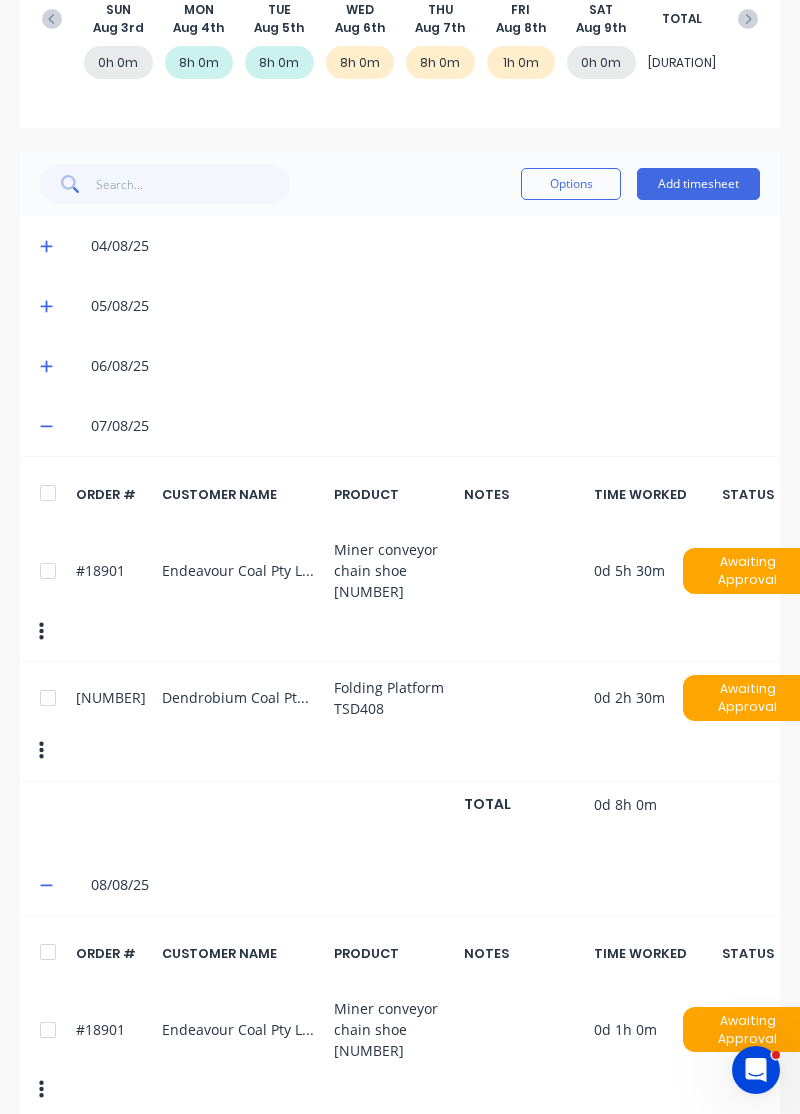 click at bounding box center (49, 366) 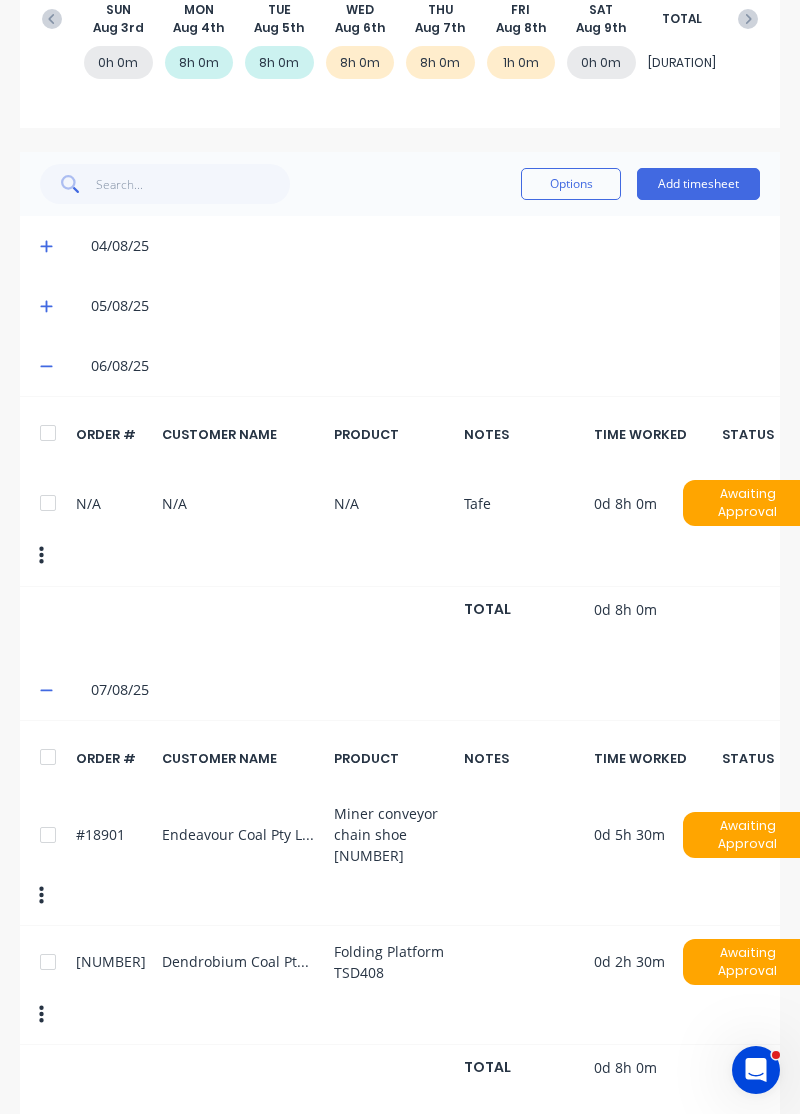 click at bounding box center [49, 366] 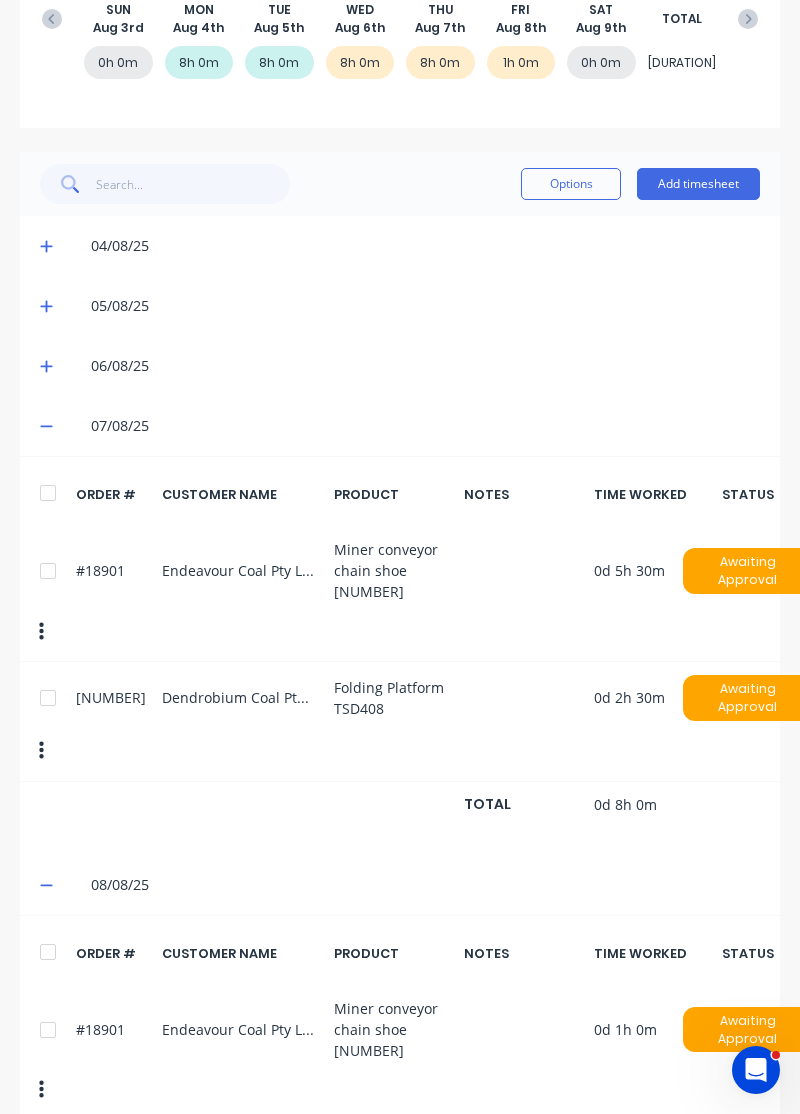click on "05/08/25" at bounding box center (400, 306) 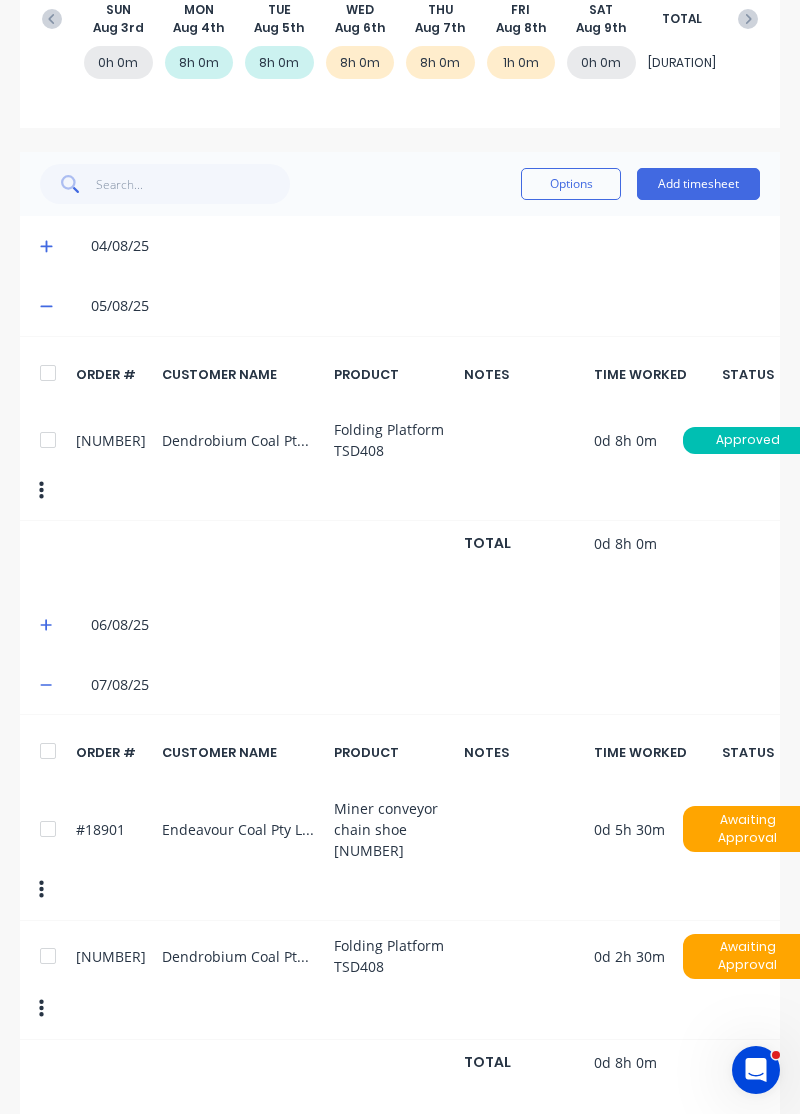click on "Add timesheet" at bounding box center [698, 184] 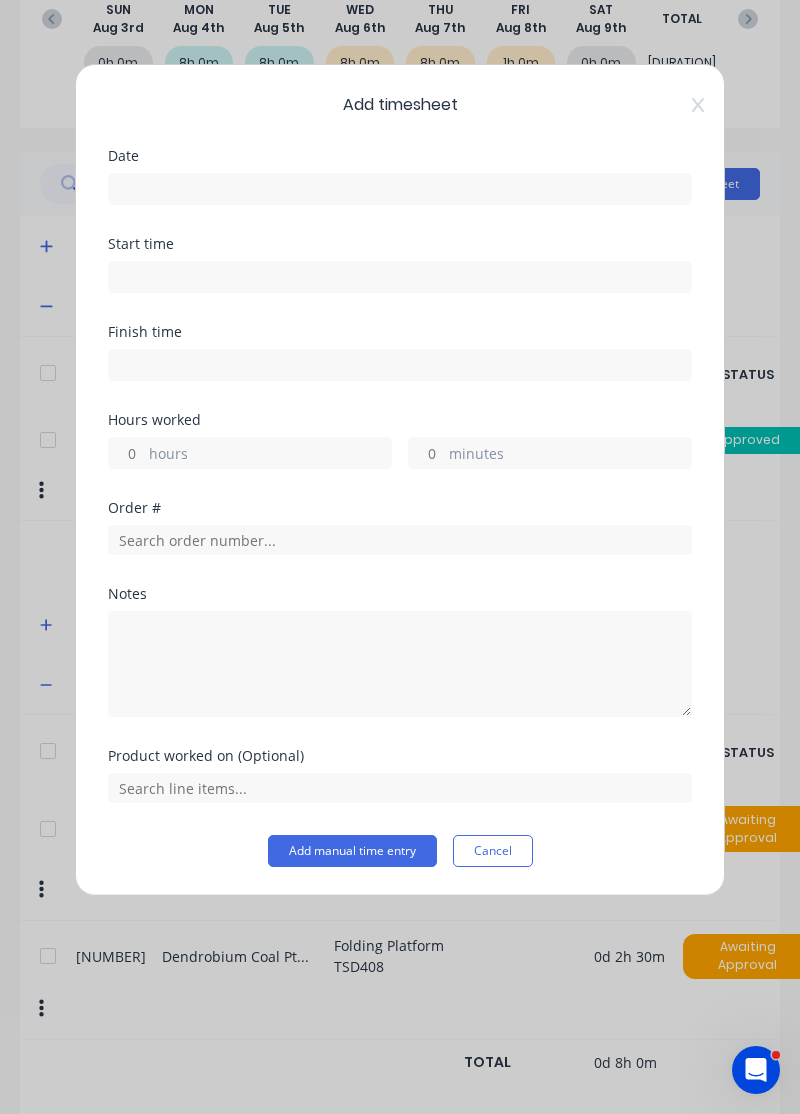 click at bounding box center (400, 189) 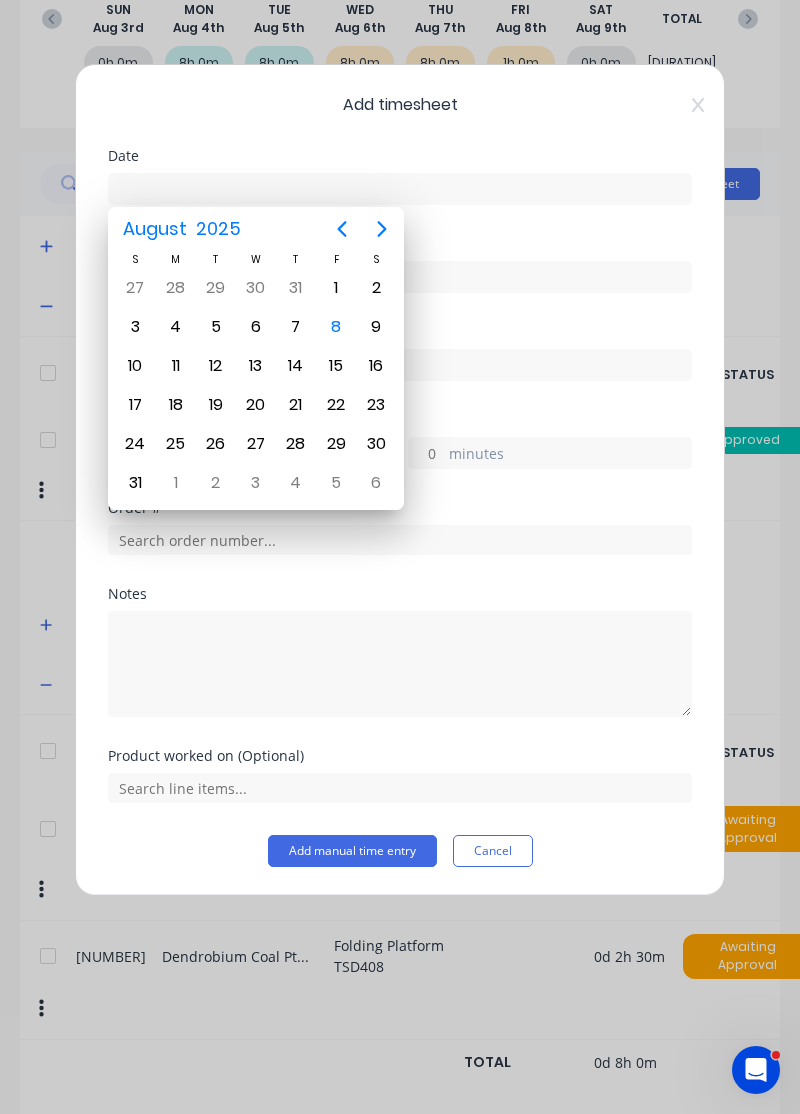 click on "8" at bounding box center (336, 327) 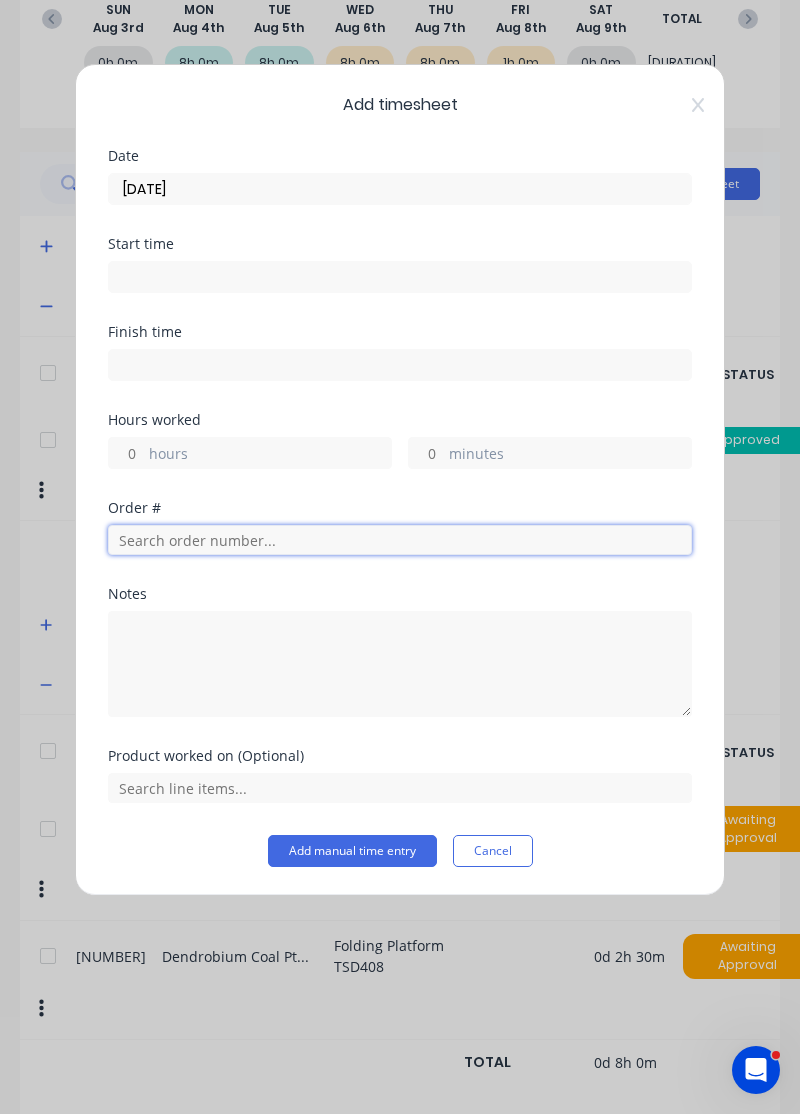 click at bounding box center (400, 540) 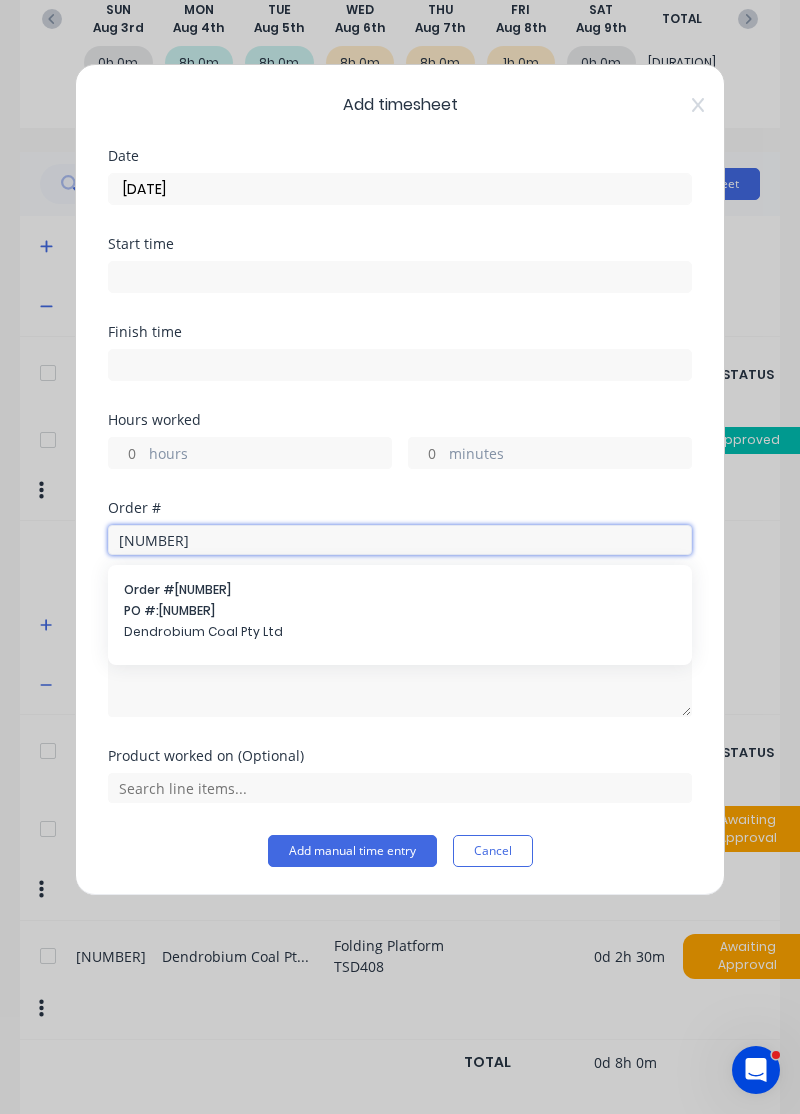 type on "18305" 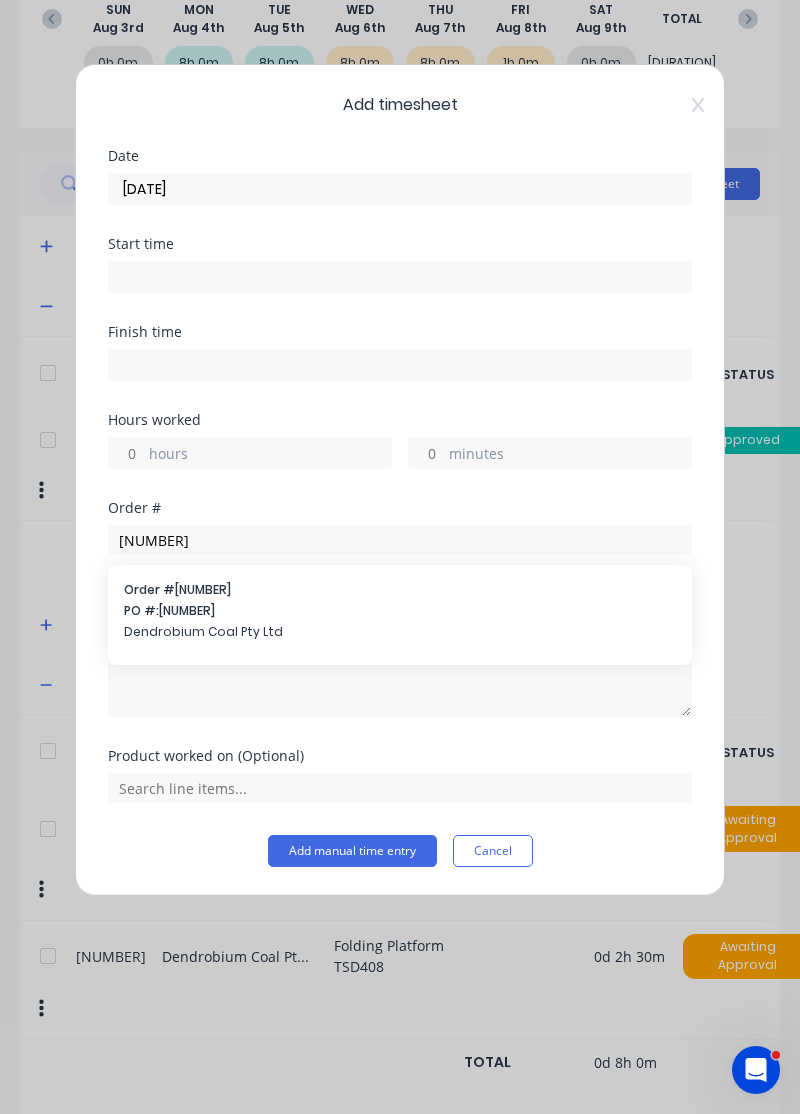 click on "PO #:  4543120720" at bounding box center (400, 611) 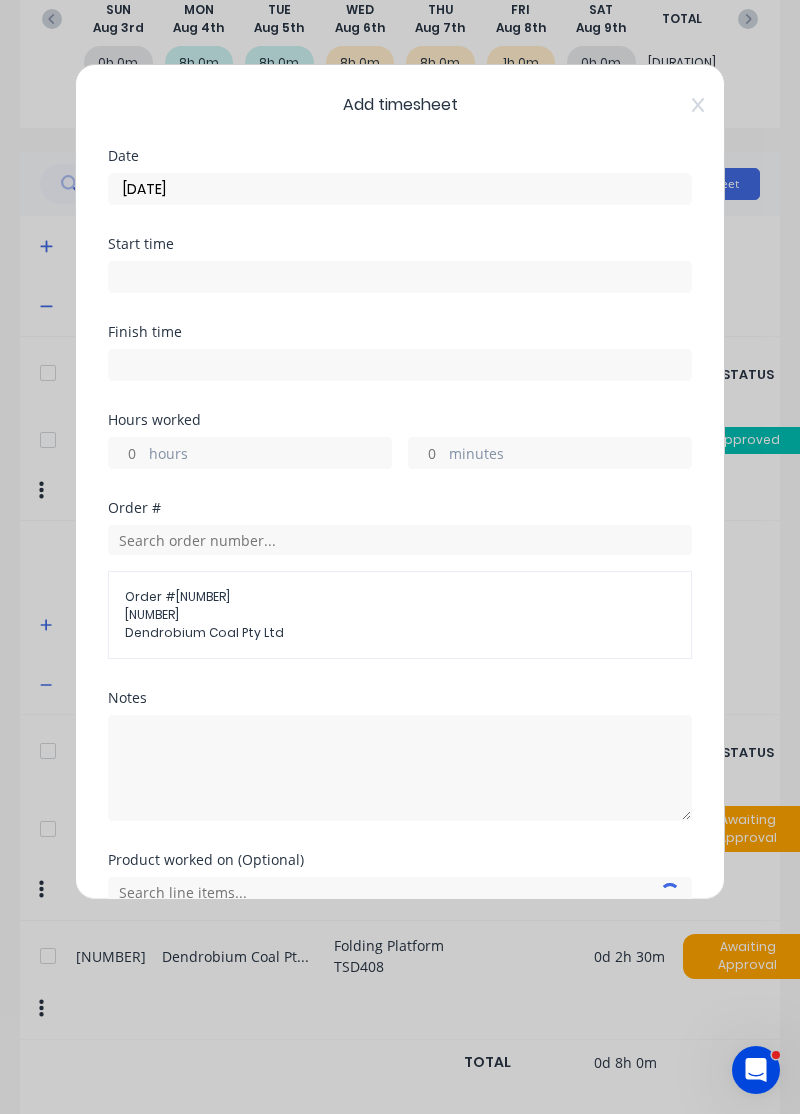 click on "hours" at bounding box center (126, 453) 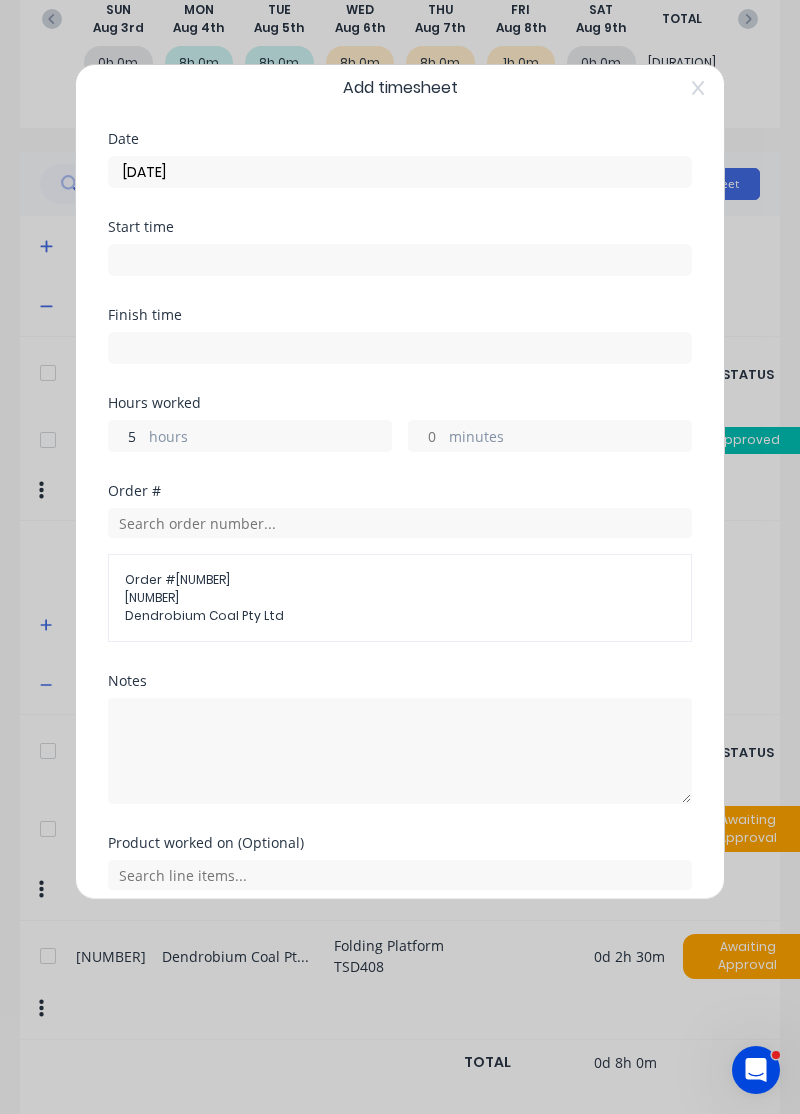 scroll, scrollTop: 25, scrollLeft: 0, axis: vertical 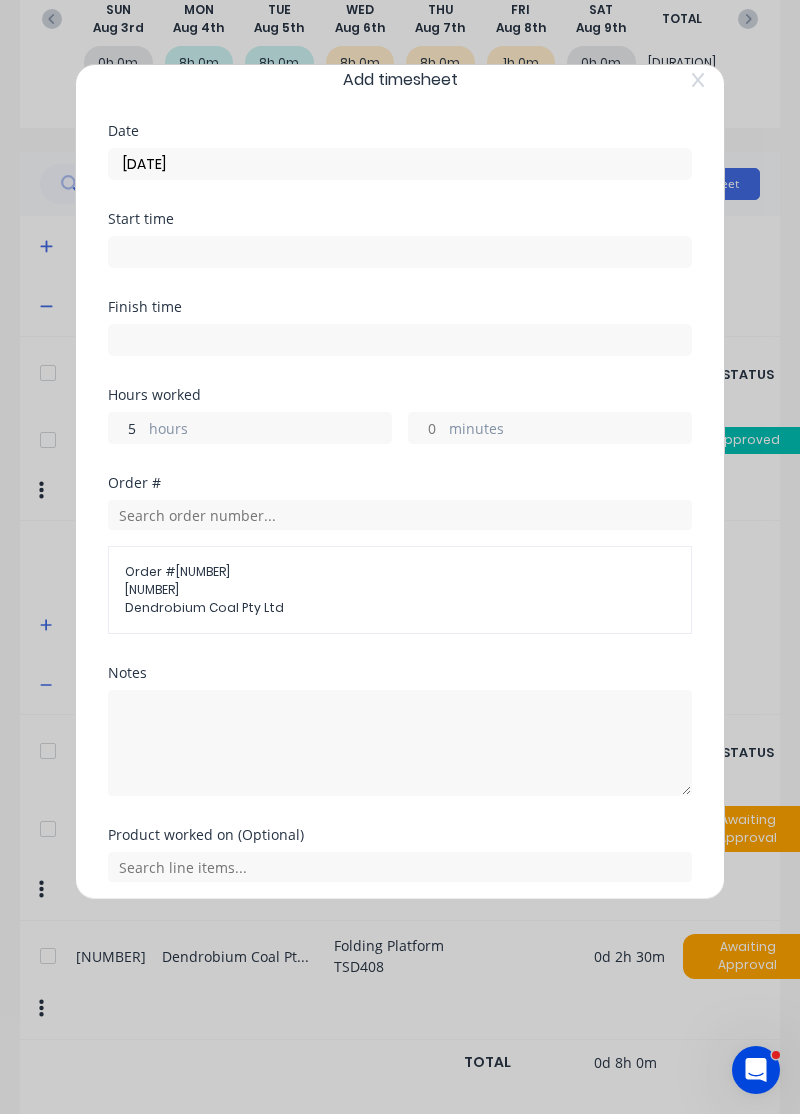 type on "5" 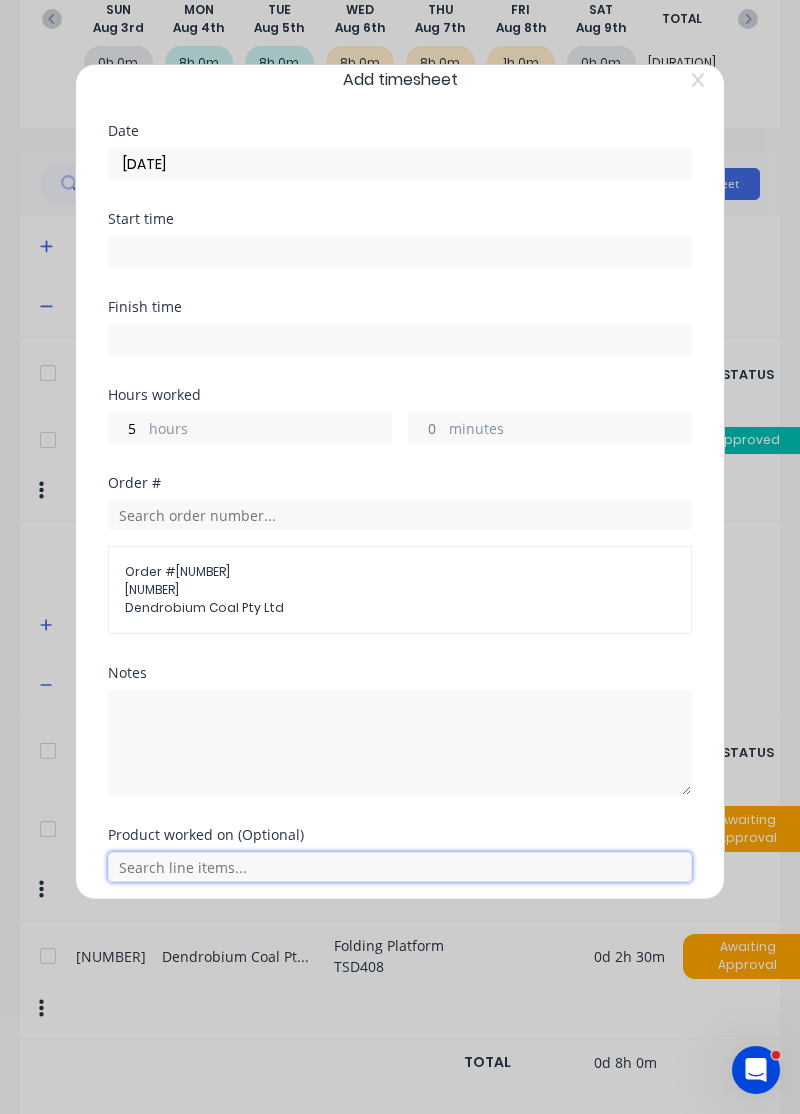 click at bounding box center (400, 867) 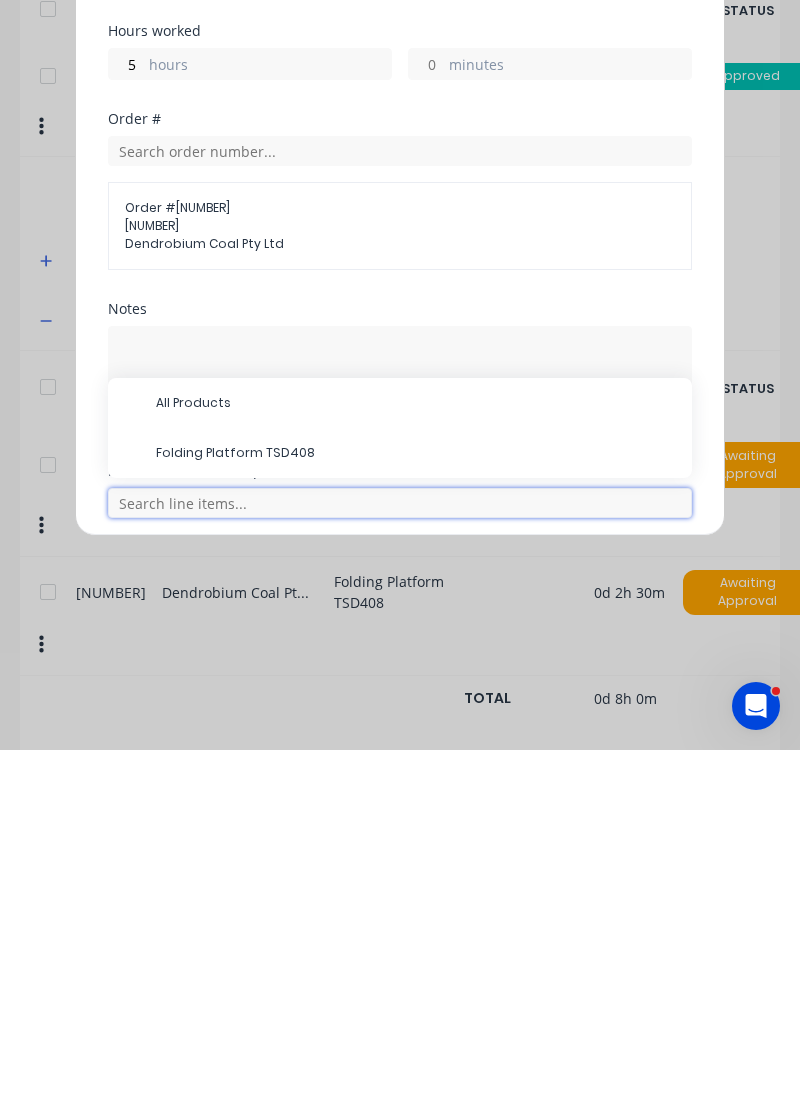 scroll, scrollTop: 390, scrollLeft: 0, axis: vertical 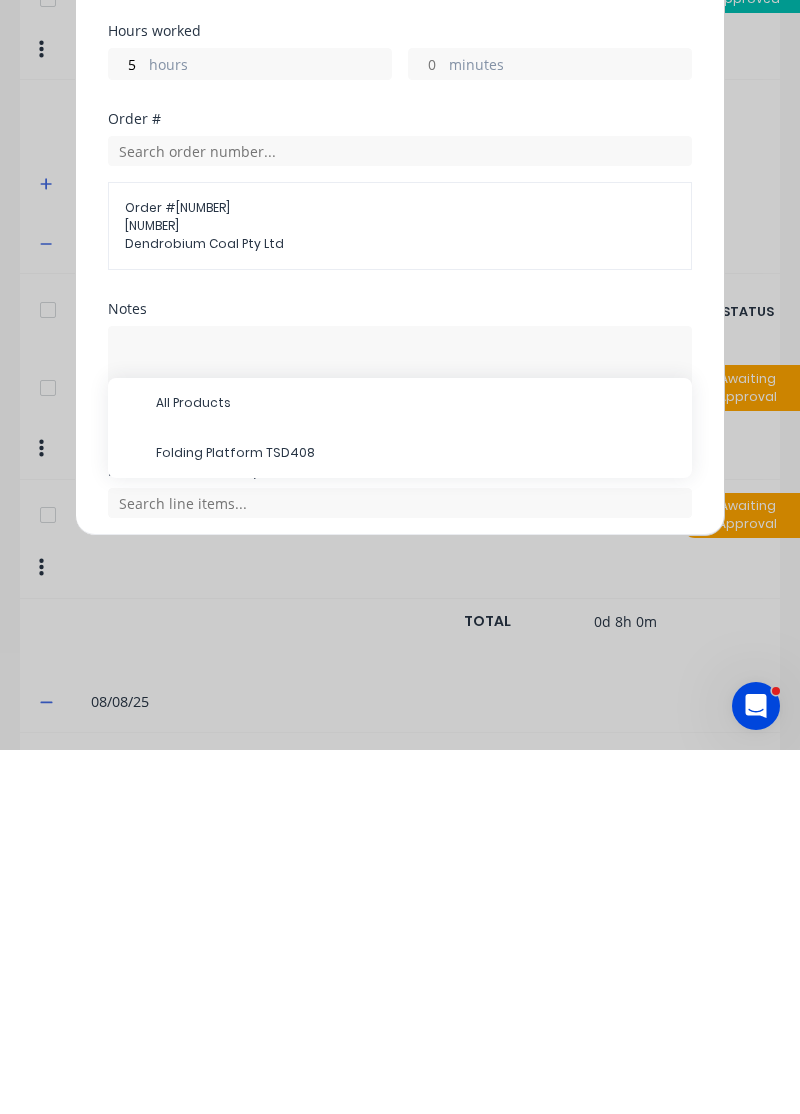 click on "Folding Platform TSD408" at bounding box center [416, 817] 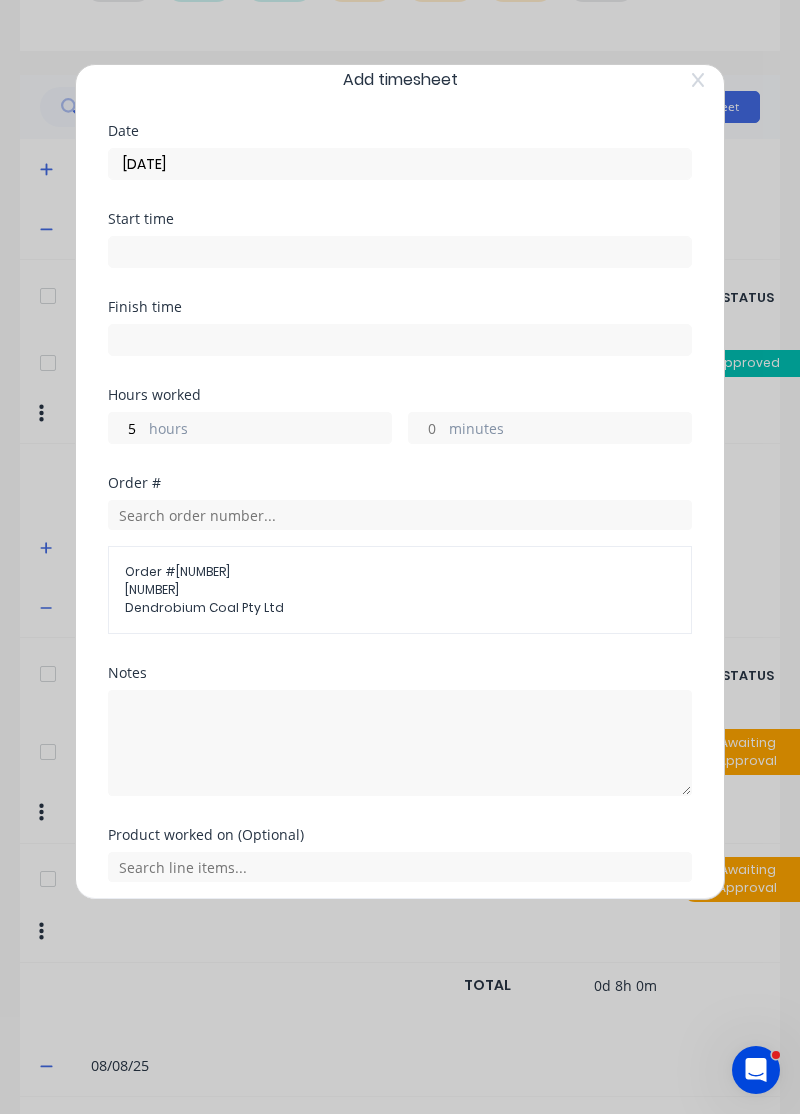 scroll, scrollTop: 92, scrollLeft: 0, axis: vertical 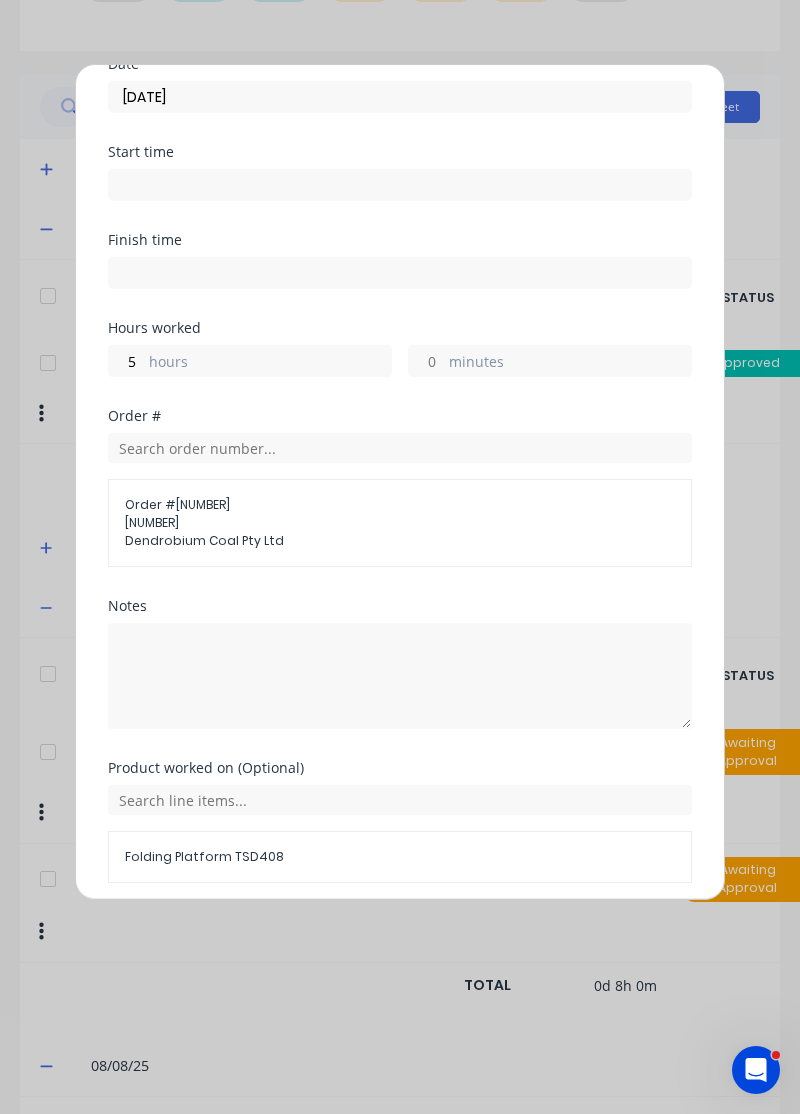 click on "Hours worked 5 hours minutes" at bounding box center [400, 365] 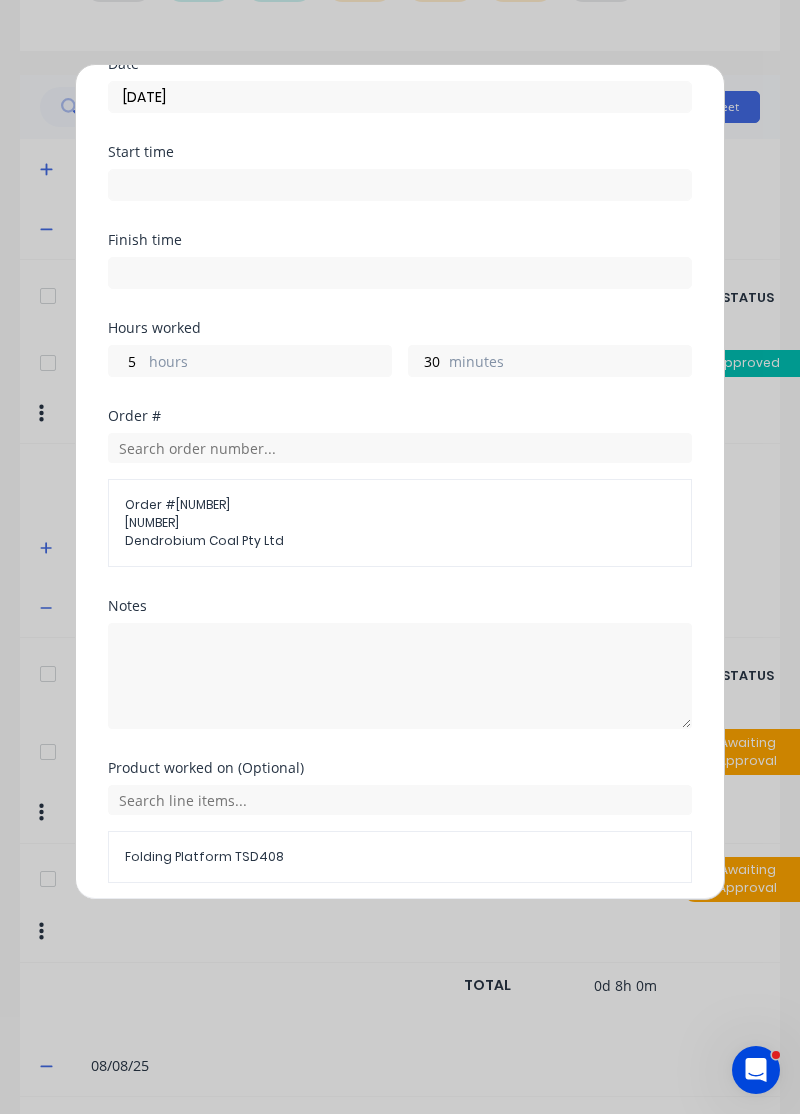 click on "Add manual time entry" at bounding box center [352, 931] 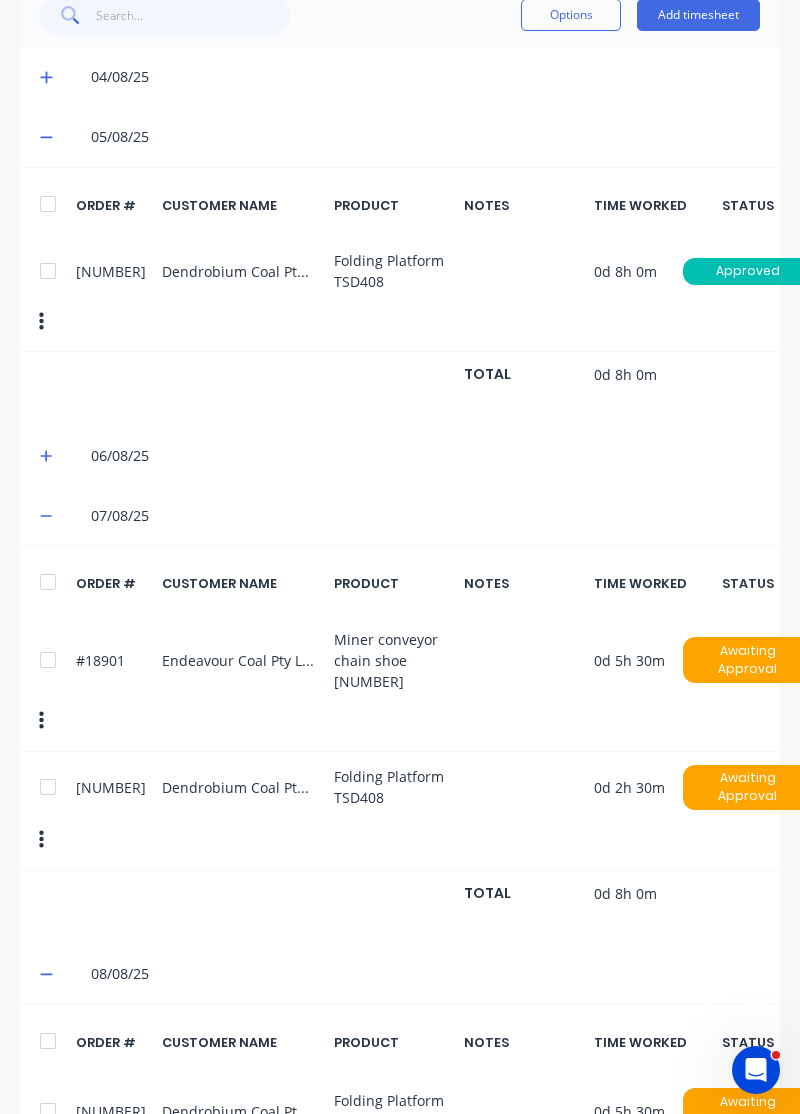 scroll, scrollTop: 0, scrollLeft: 0, axis: both 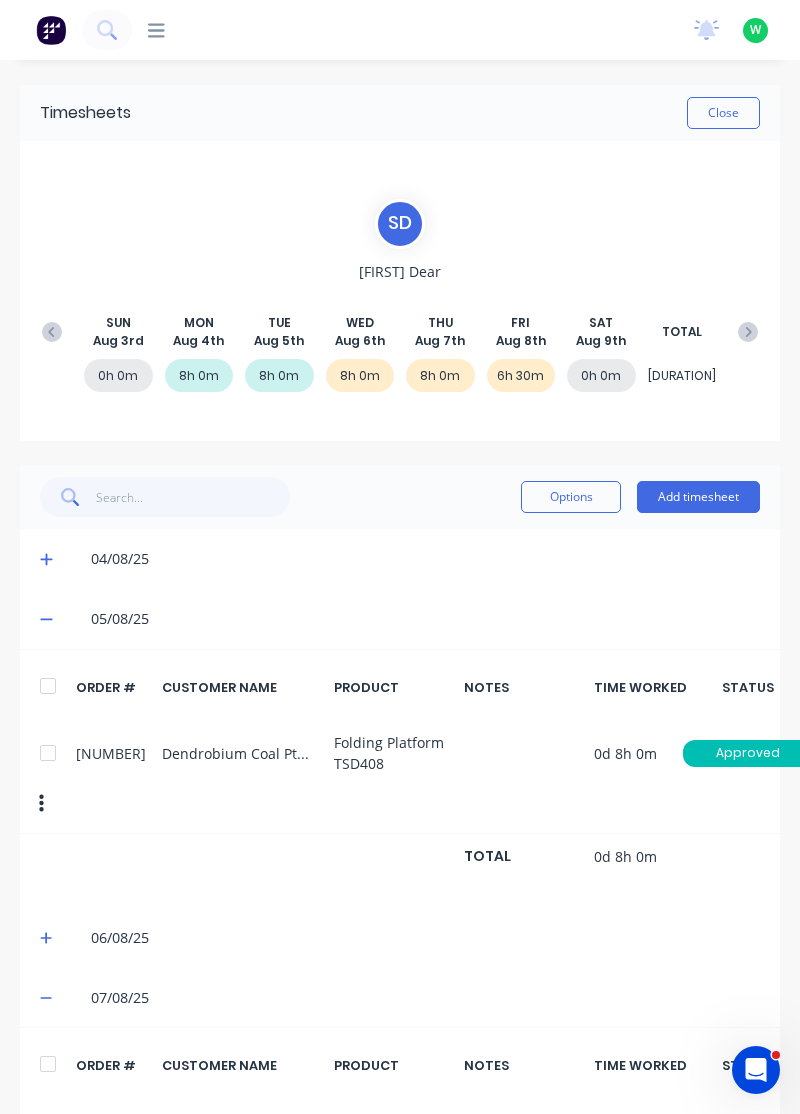 click on "Add timesheet" at bounding box center [698, 497] 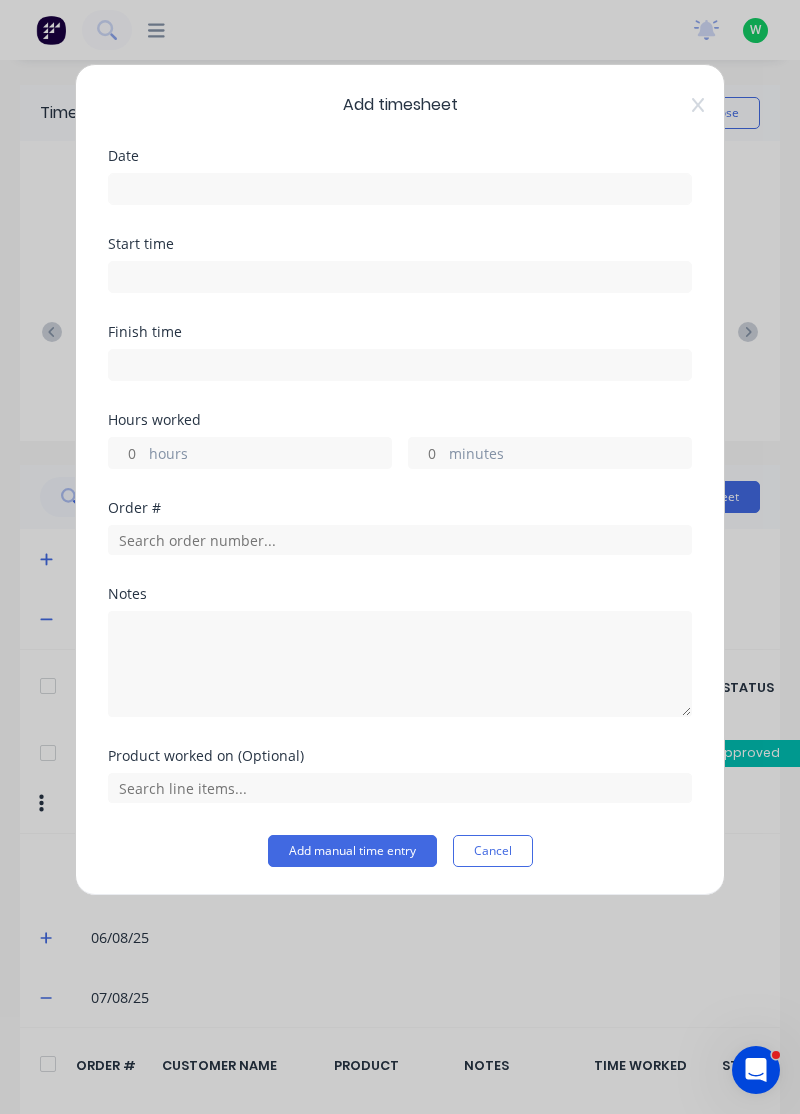 click at bounding box center [400, 189] 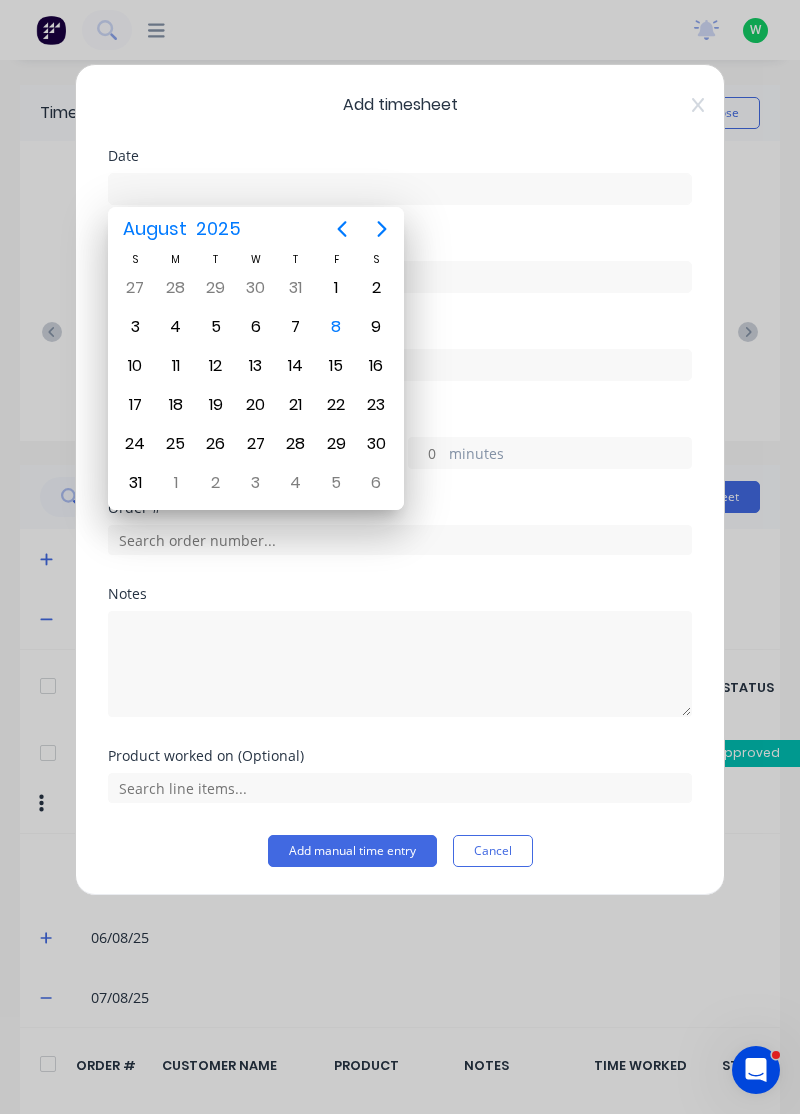 click on "8" at bounding box center (336, 327) 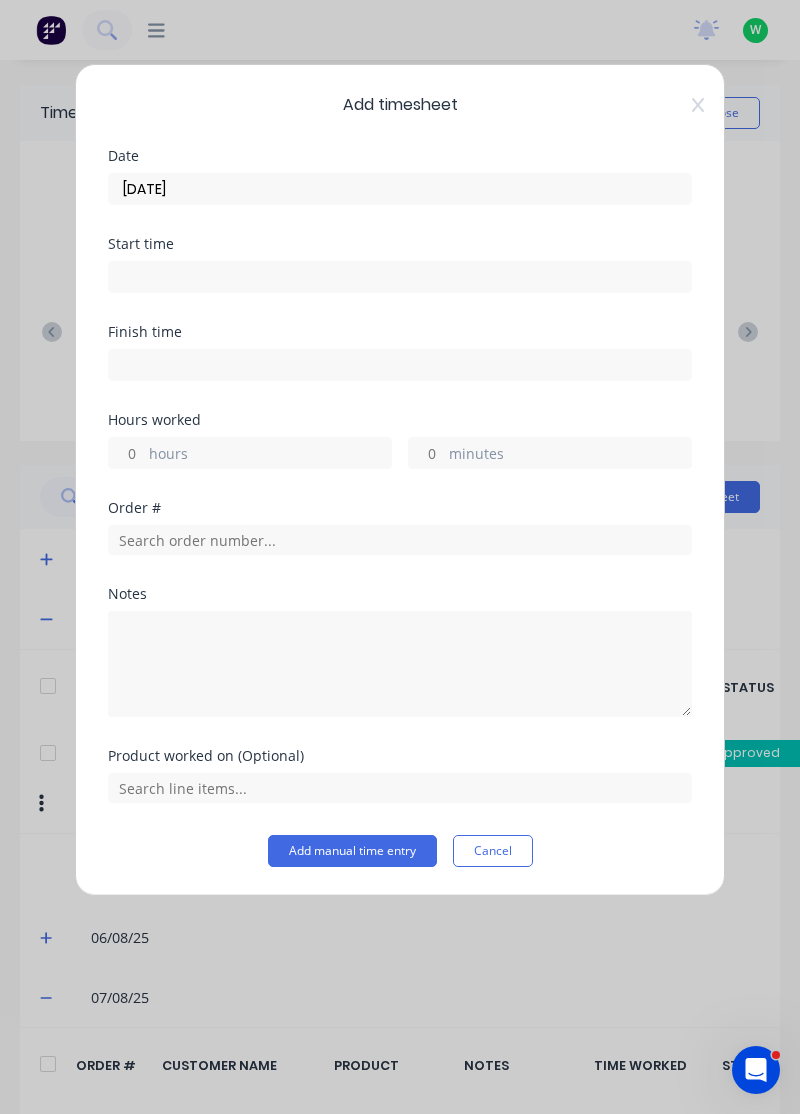 click on "hours" at bounding box center (126, 453) 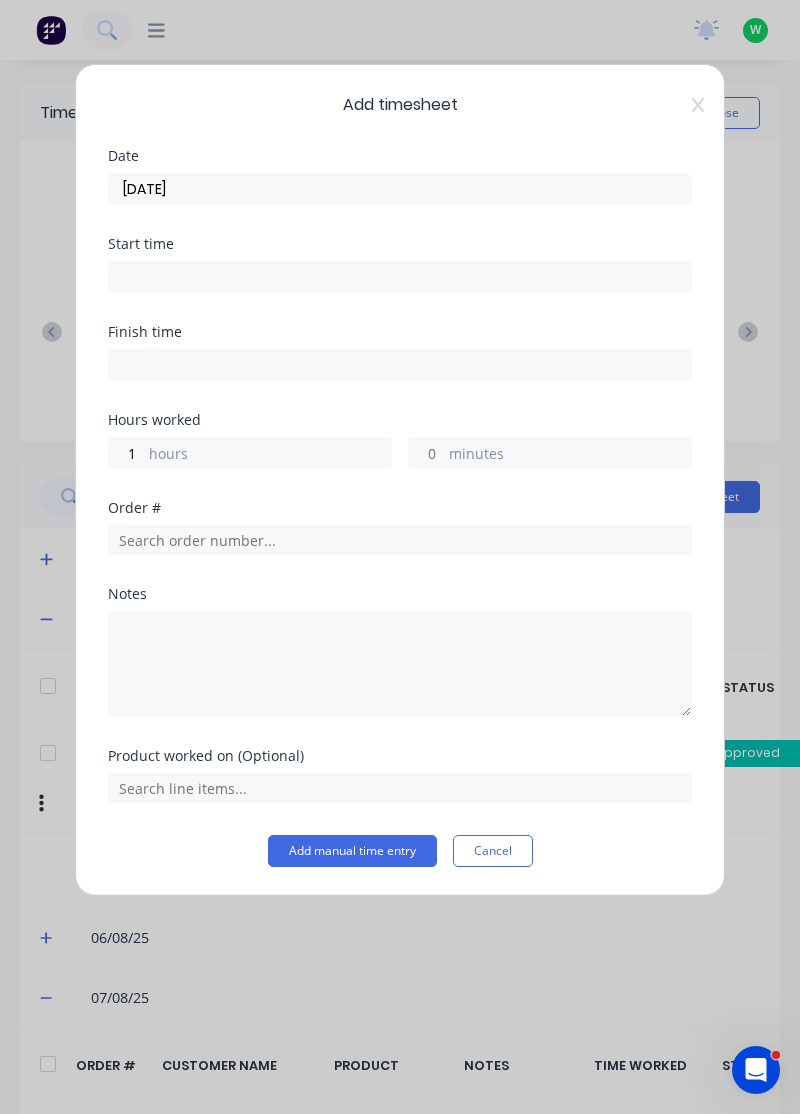 click on "minutes" at bounding box center [426, 453] 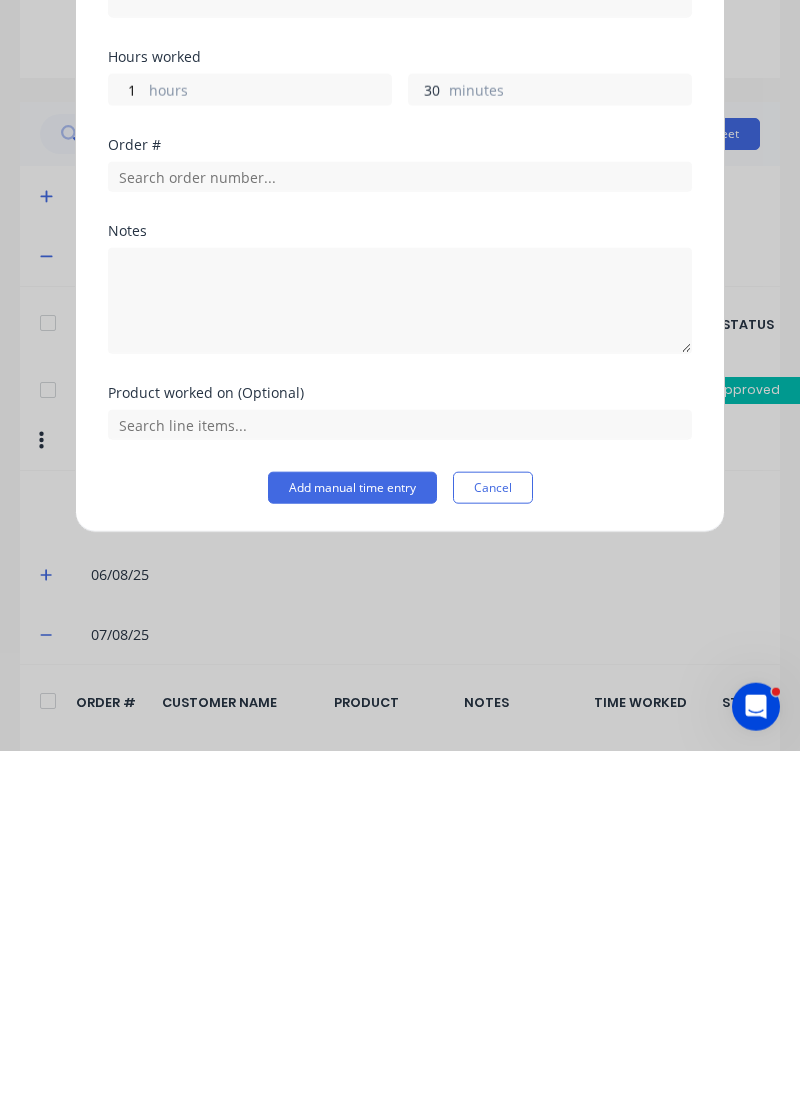 scroll, scrollTop: 1, scrollLeft: 0, axis: vertical 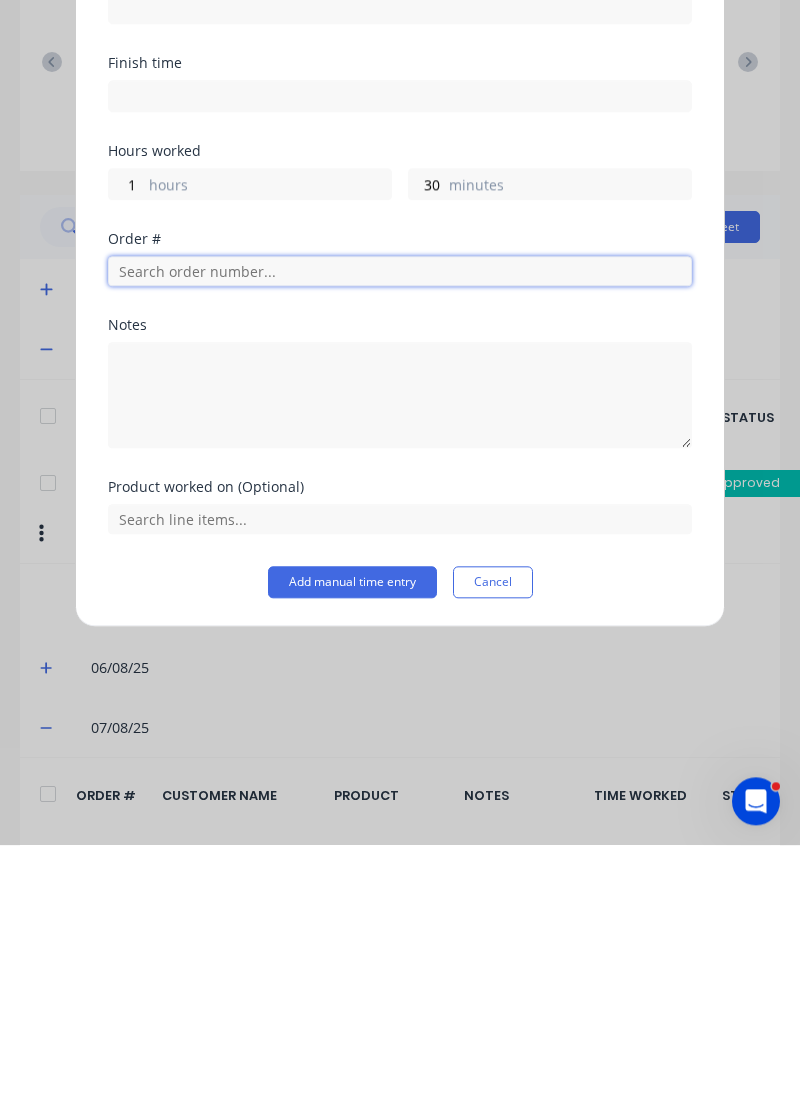 click at bounding box center [400, 540] 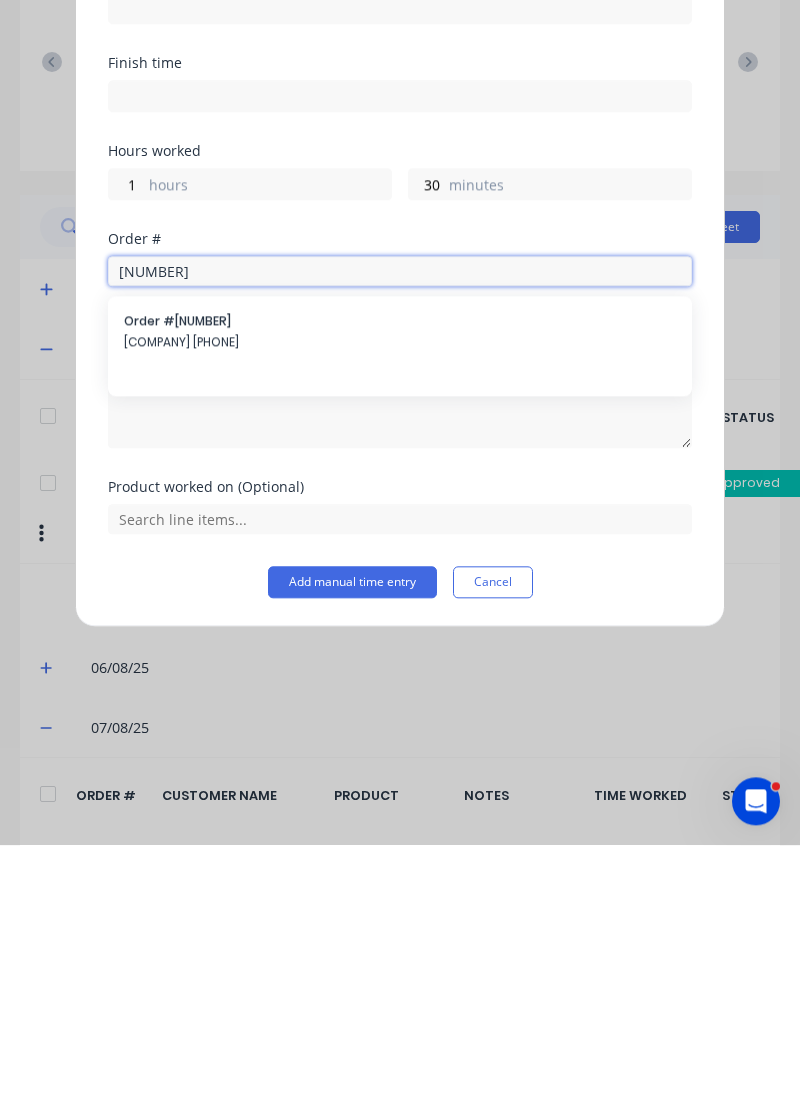 type on "17438" 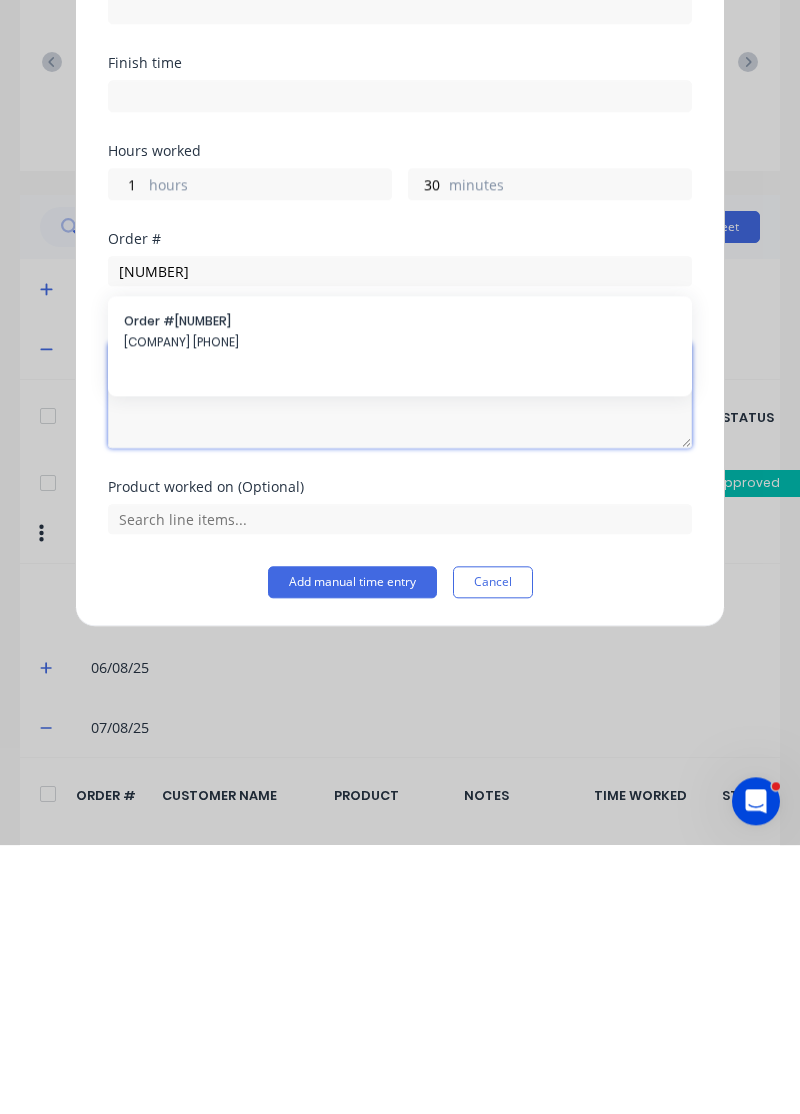 type 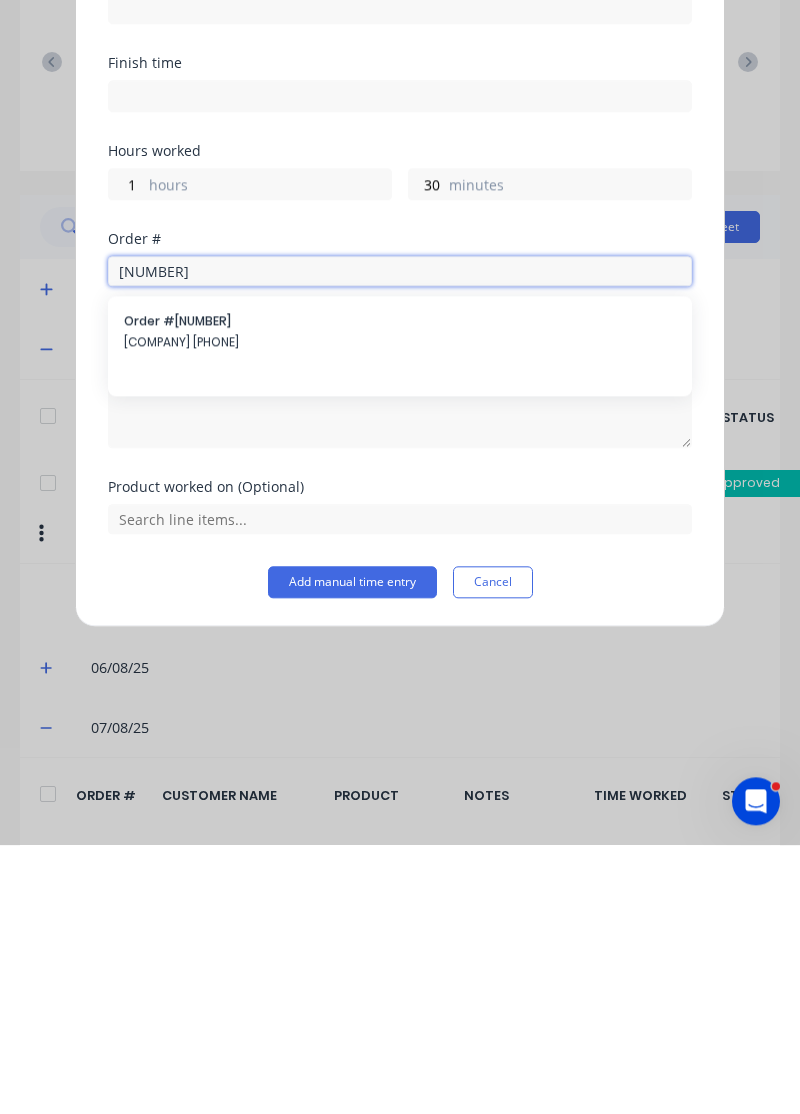 click on "17438" at bounding box center (400, 540) 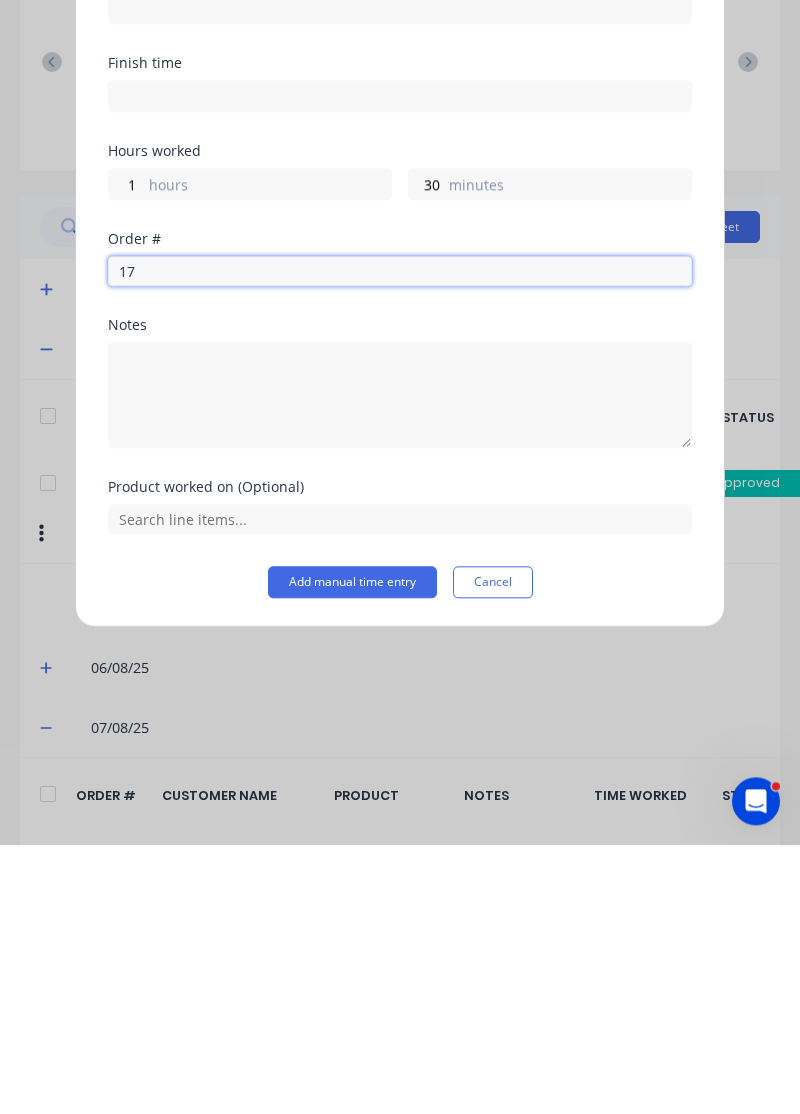 type on "1" 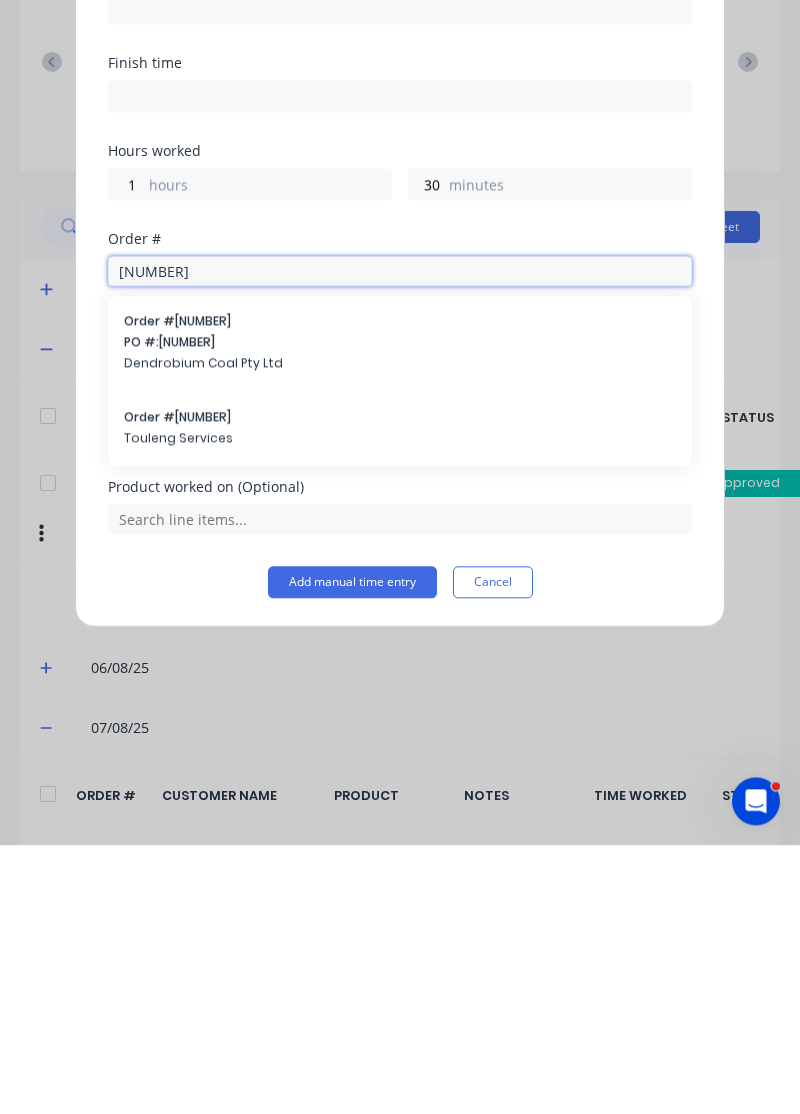 type on "17483" 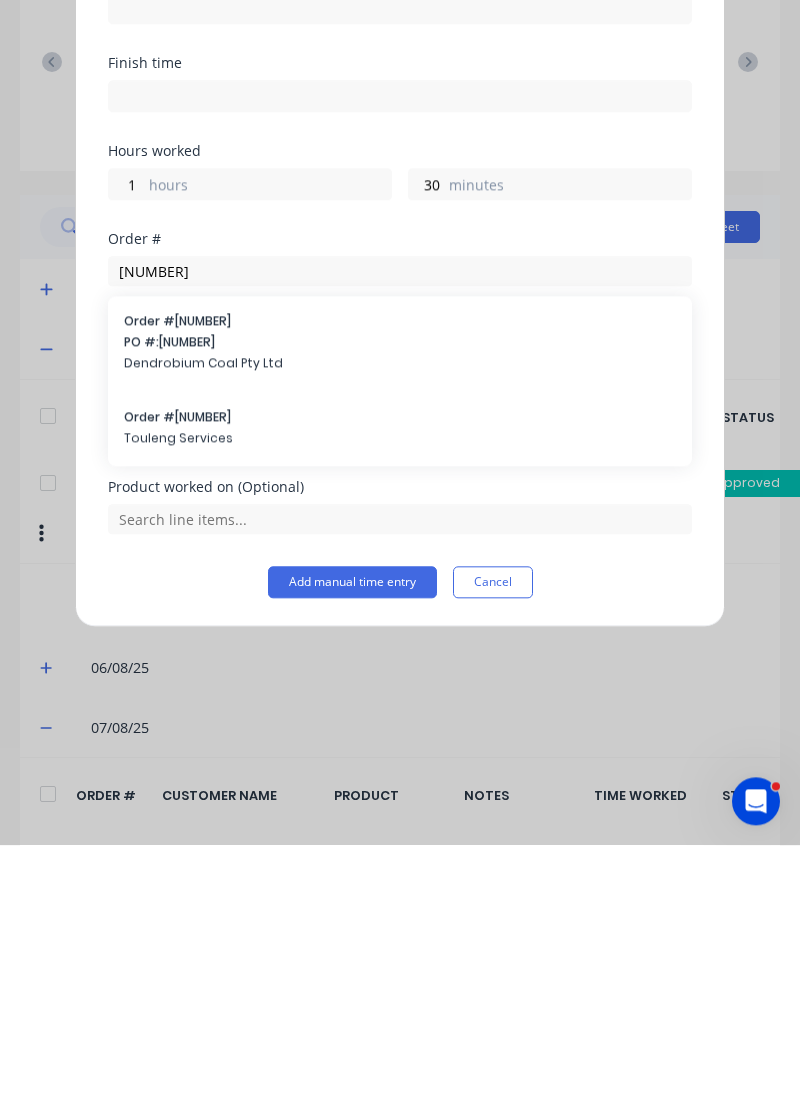 click on "Order # 17483 Touleng Services" at bounding box center (400, 698) 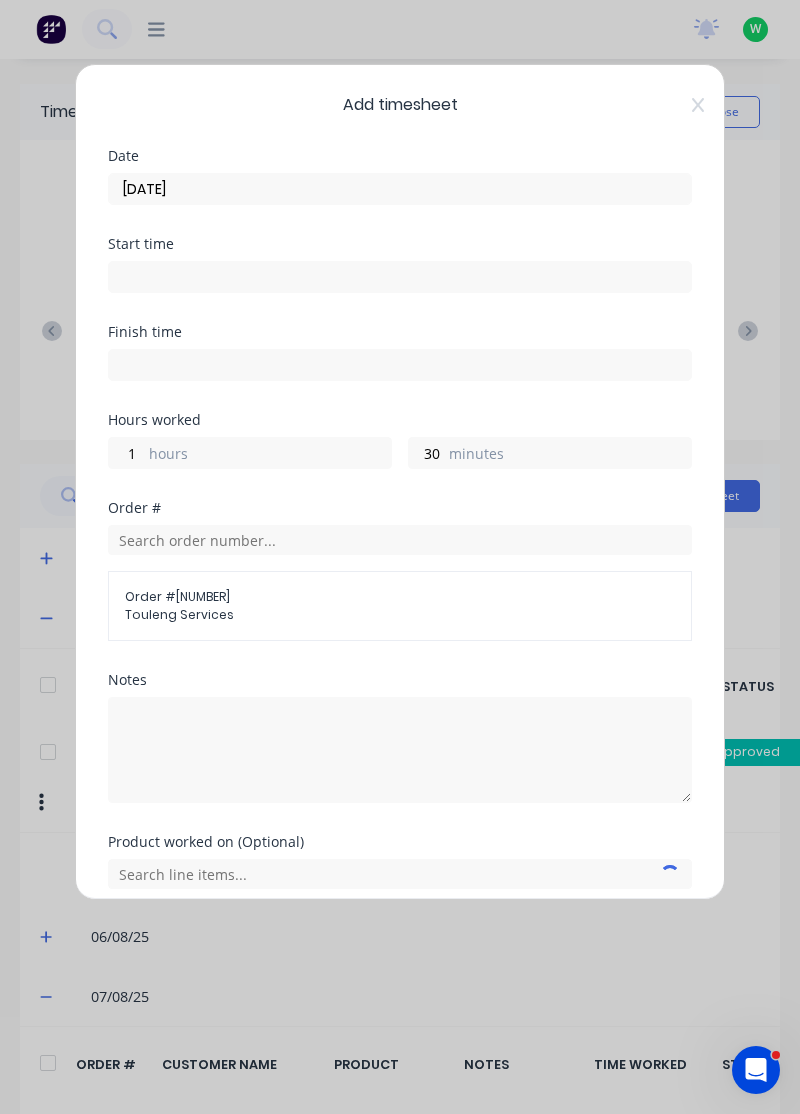 scroll, scrollTop: 19, scrollLeft: 0, axis: vertical 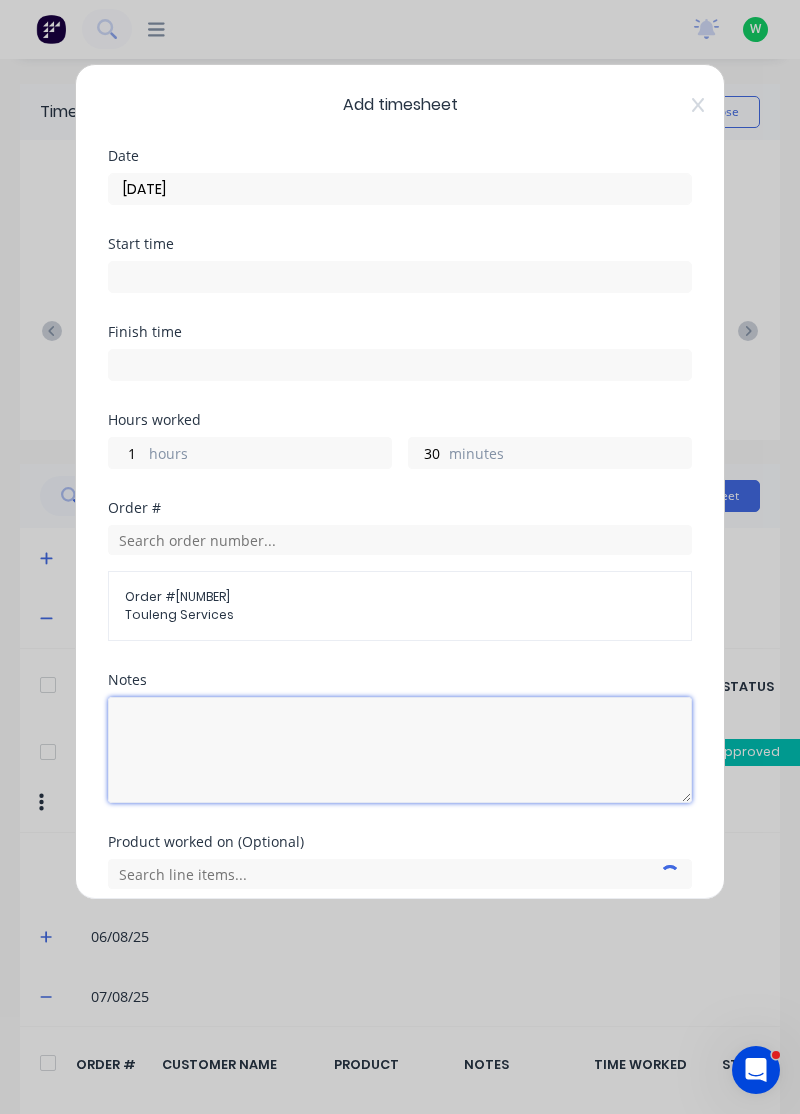 click at bounding box center (400, 750) 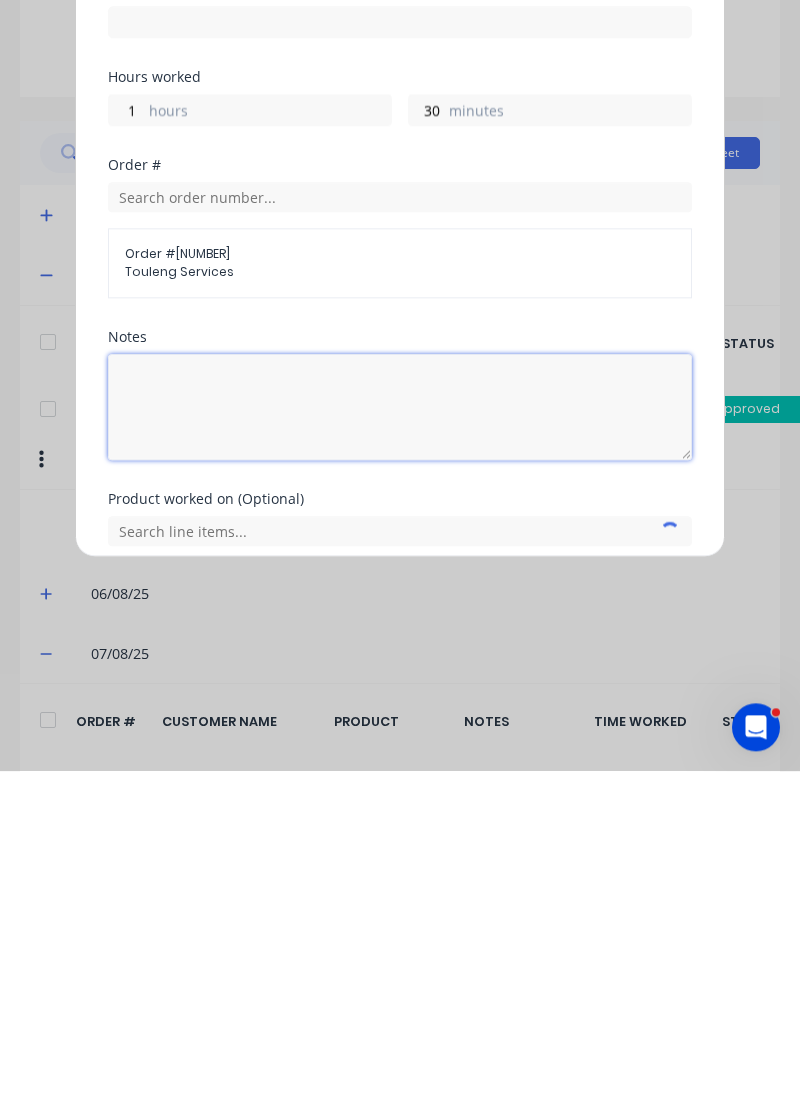 scroll, scrollTop: 8, scrollLeft: 0, axis: vertical 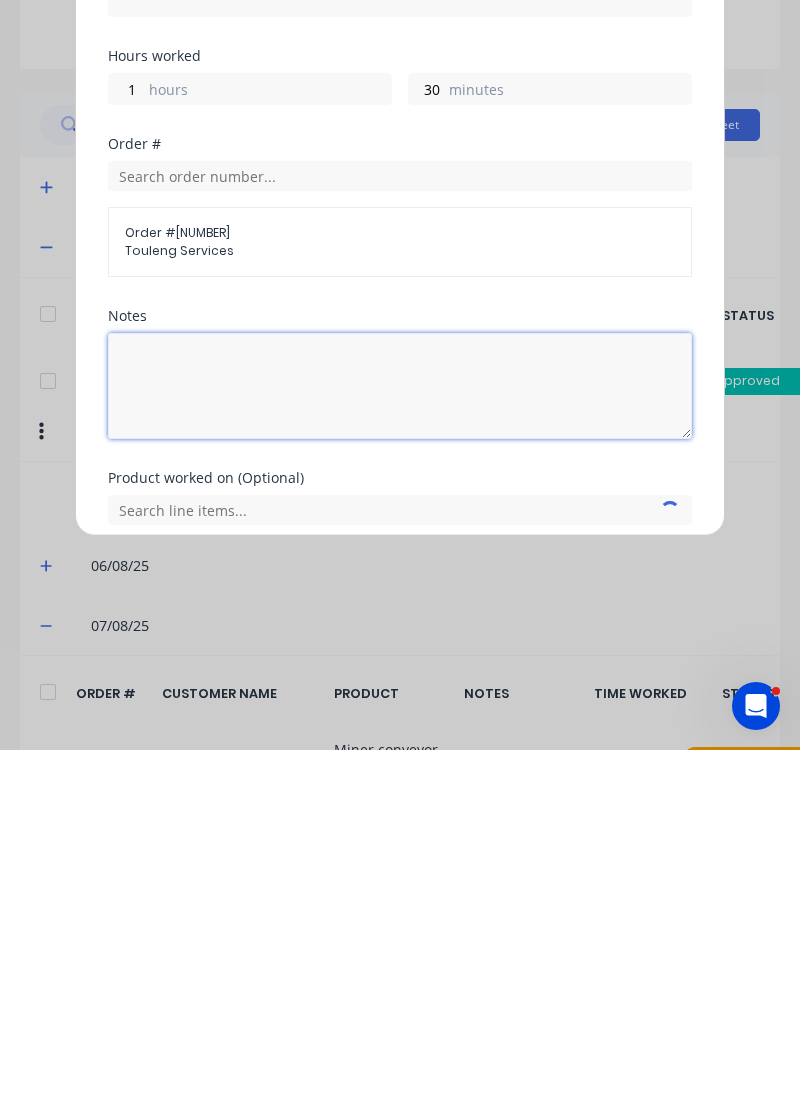 type on "C" 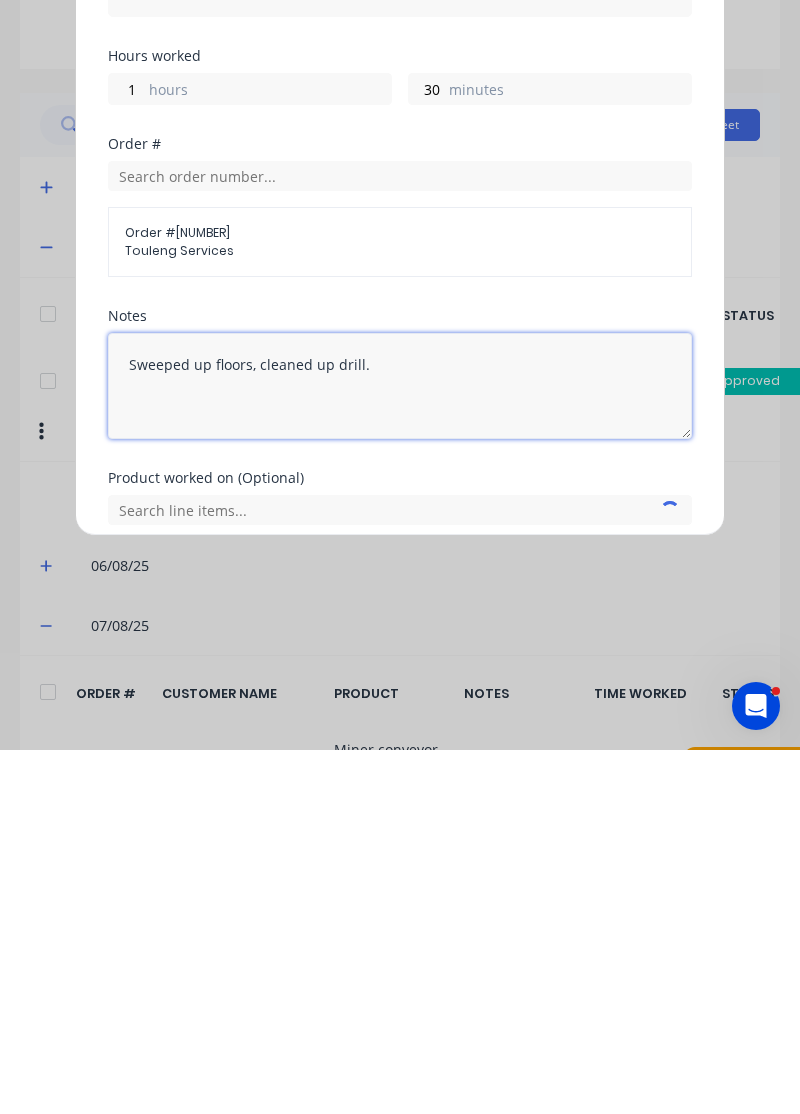 type on "Sweeped up floors, cleaned up drill." 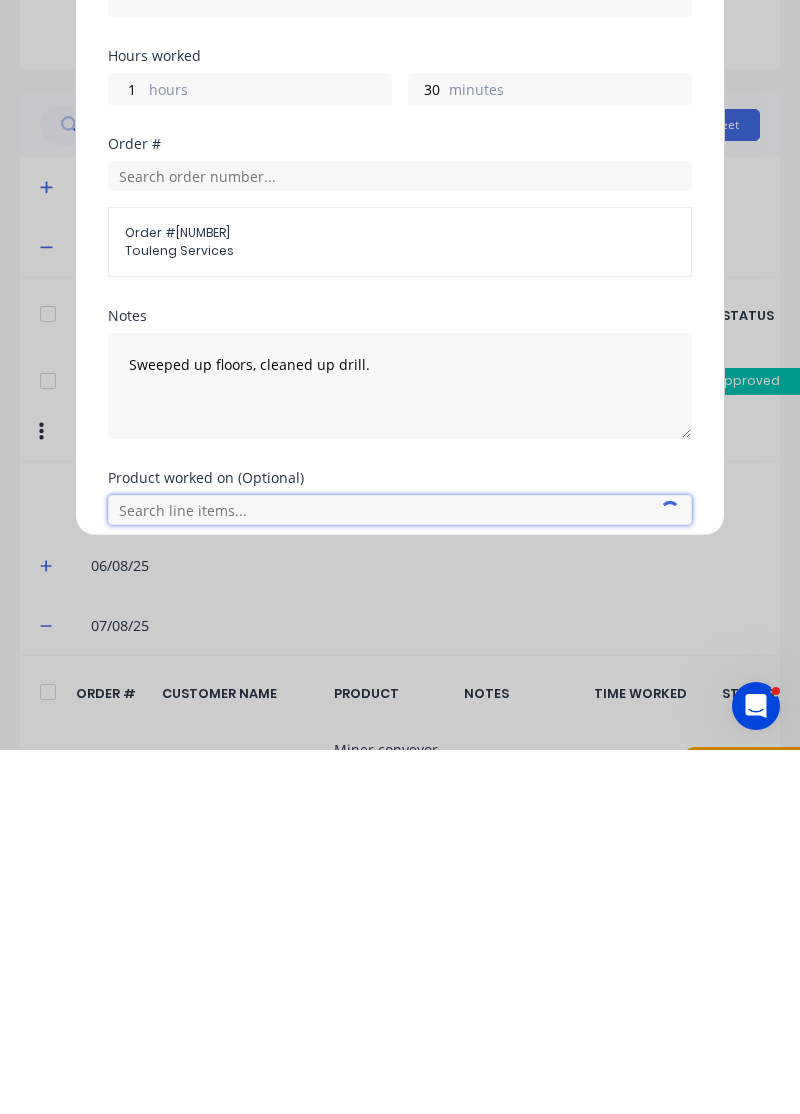 click at bounding box center [400, 874] 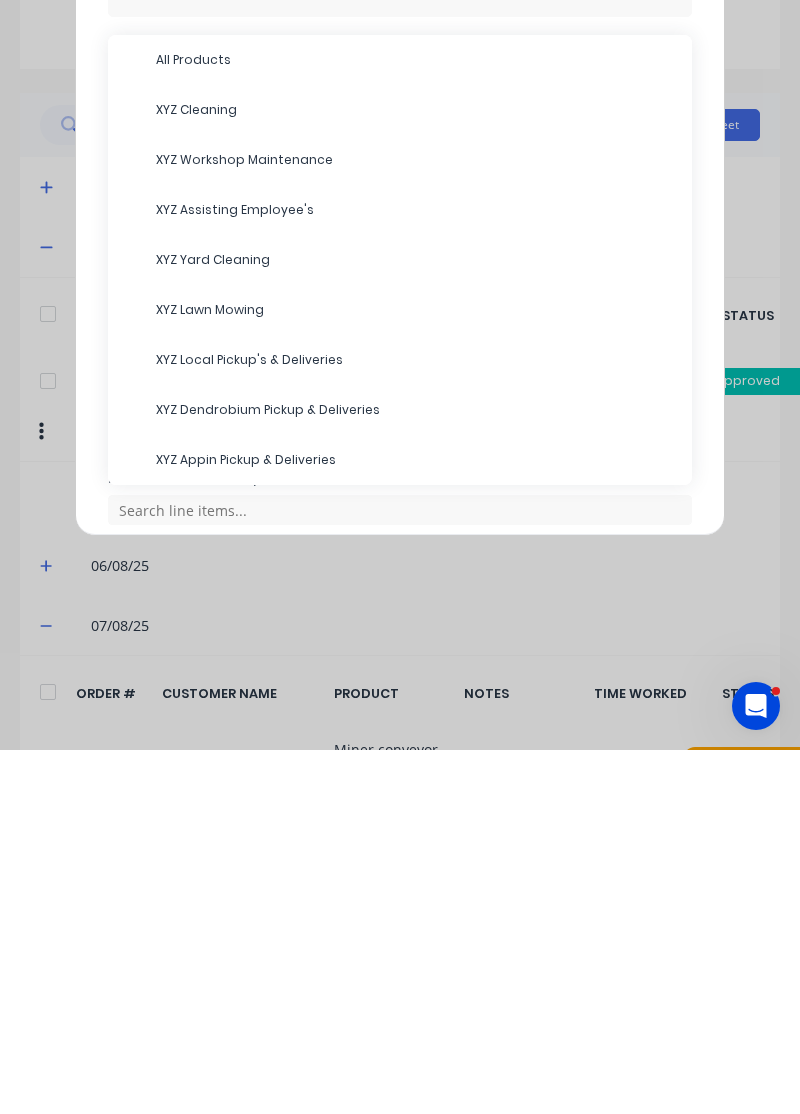 click on "XYZ Cleaning" at bounding box center [416, 474] 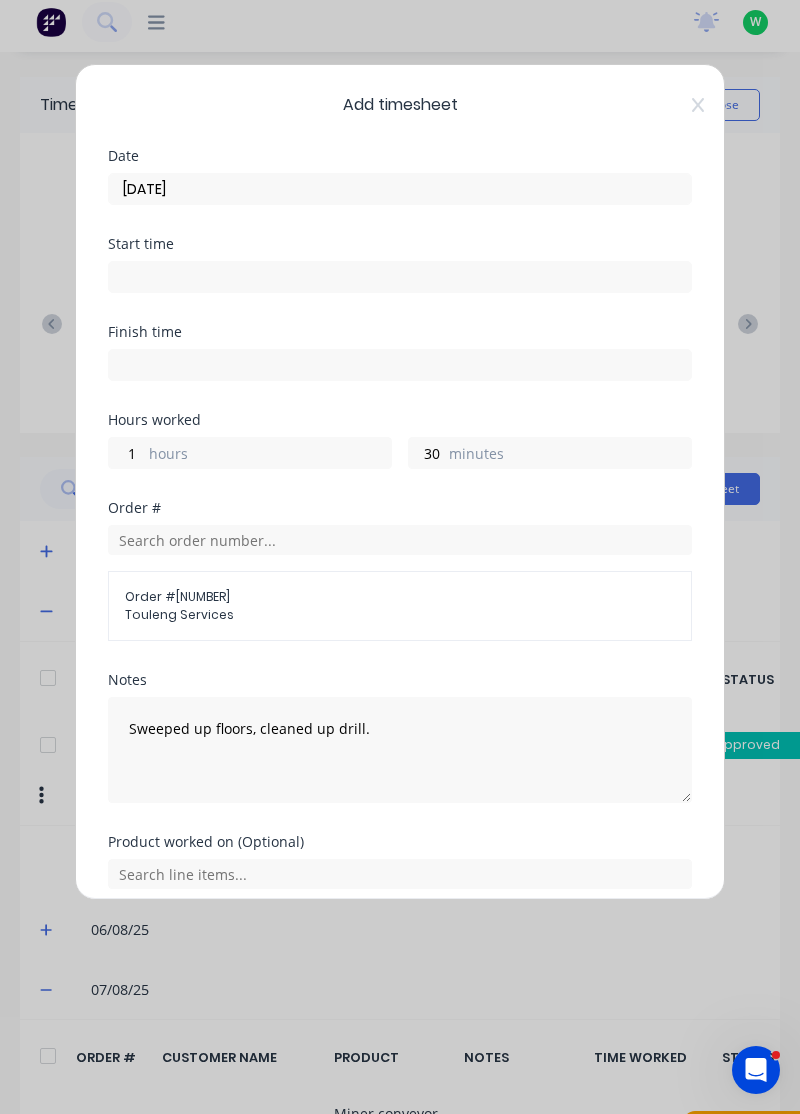scroll, scrollTop: 145, scrollLeft: 0, axis: vertical 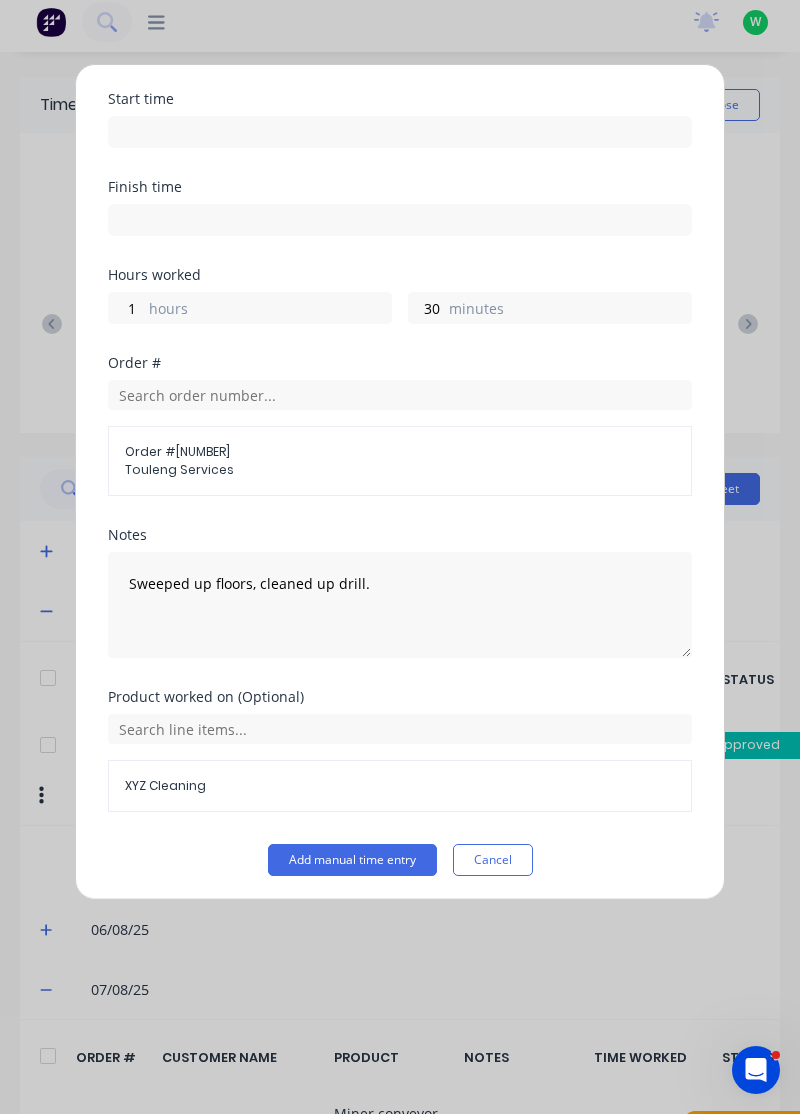 click on "Add manual time entry" at bounding box center [352, 860] 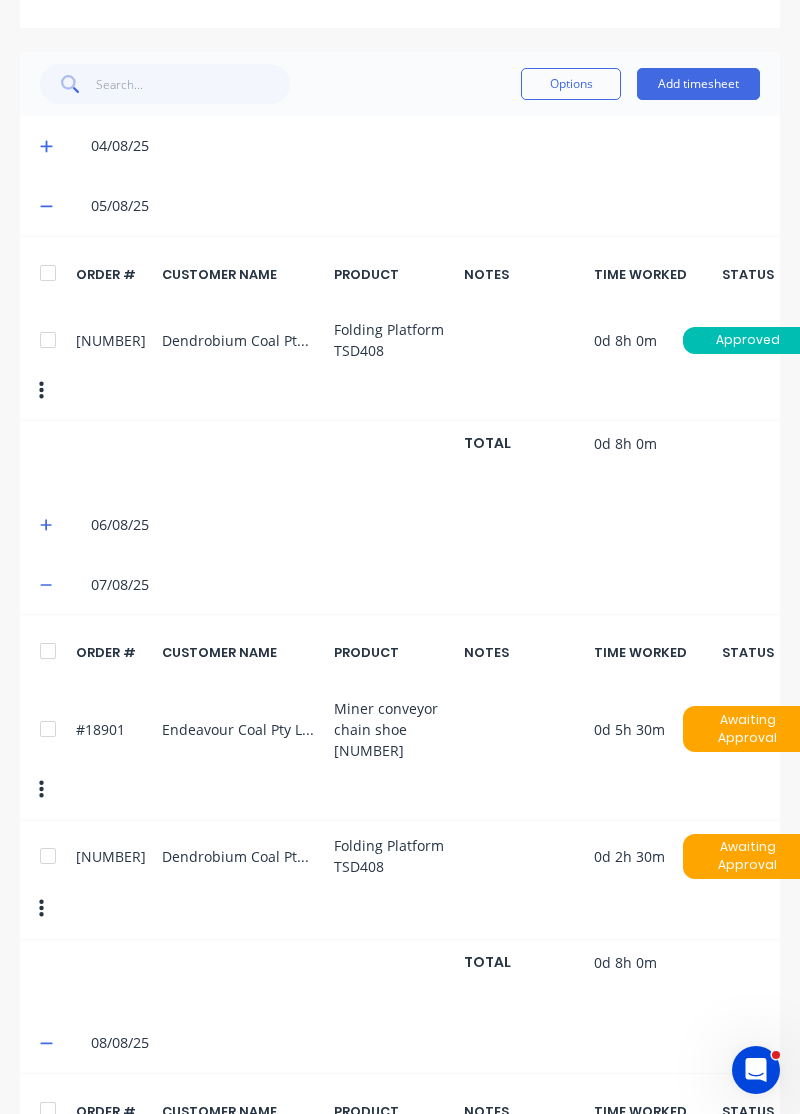 scroll, scrollTop: 0, scrollLeft: 0, axis: both 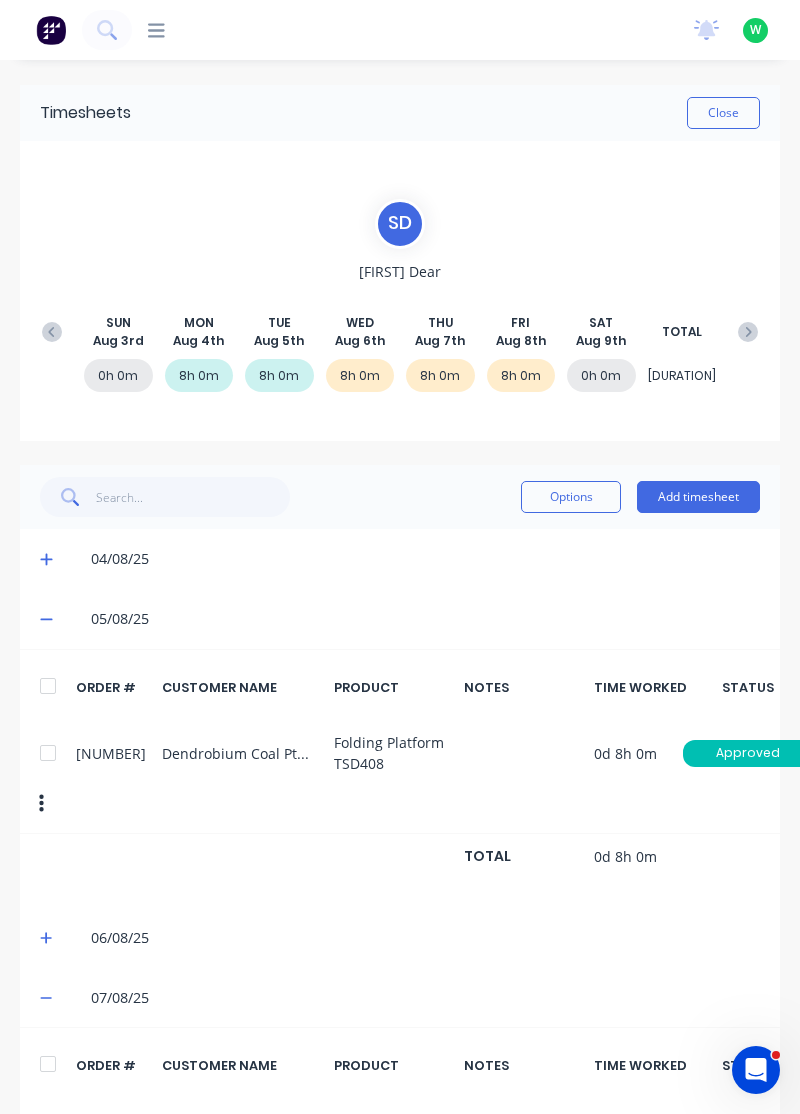 click on "Close" at bounding box center (723, 113) 